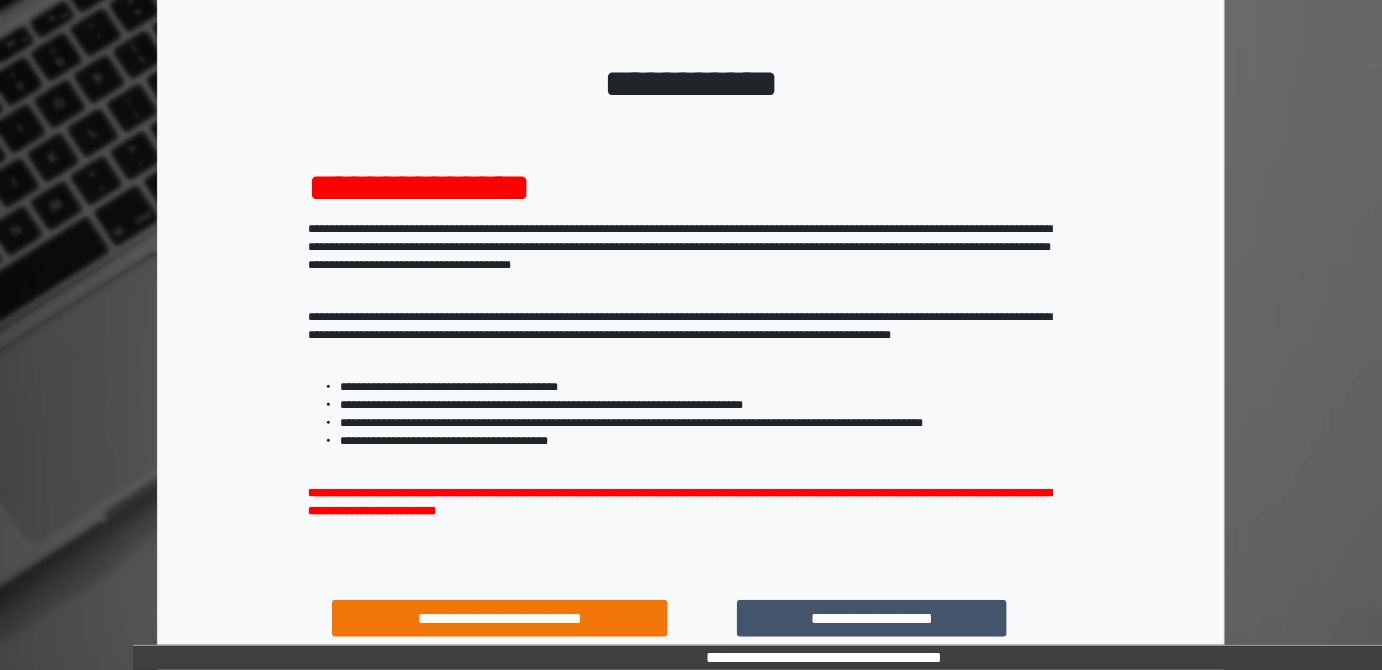 scroll, scrollTop: 256, scrollLeft: 0, axis: vertical 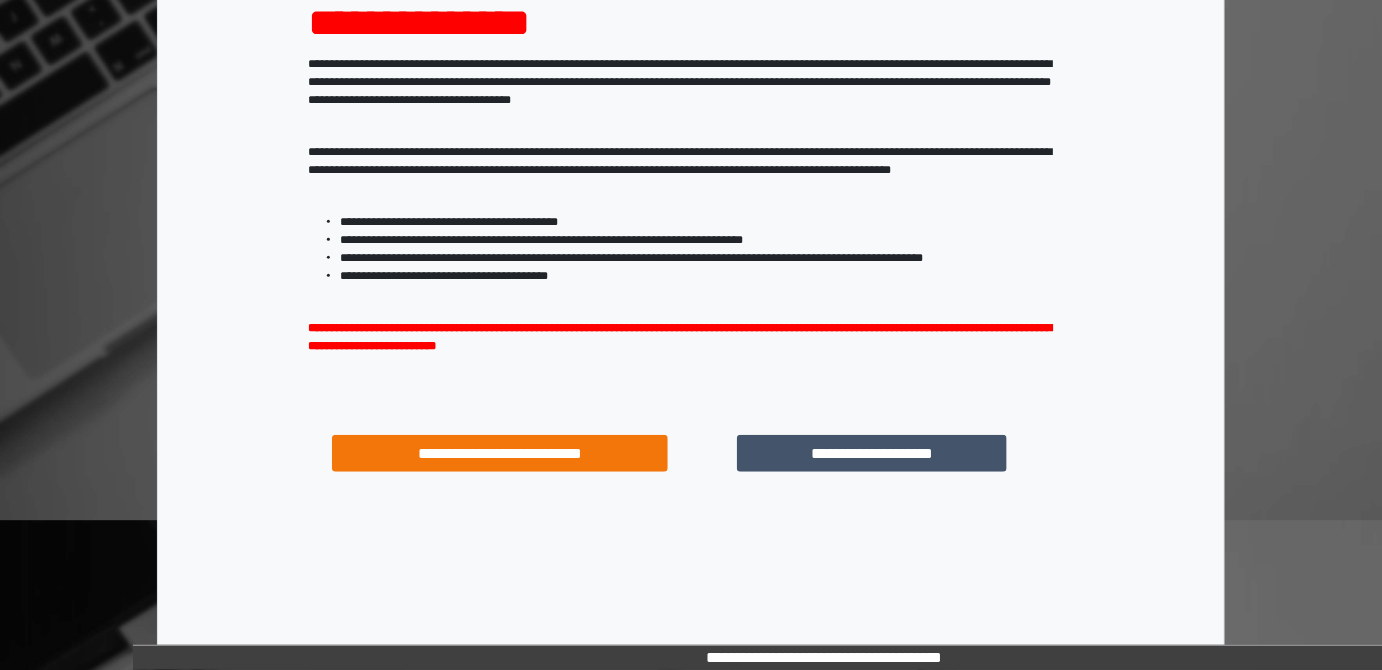 click on "**********" at bounding box center [871, 453] 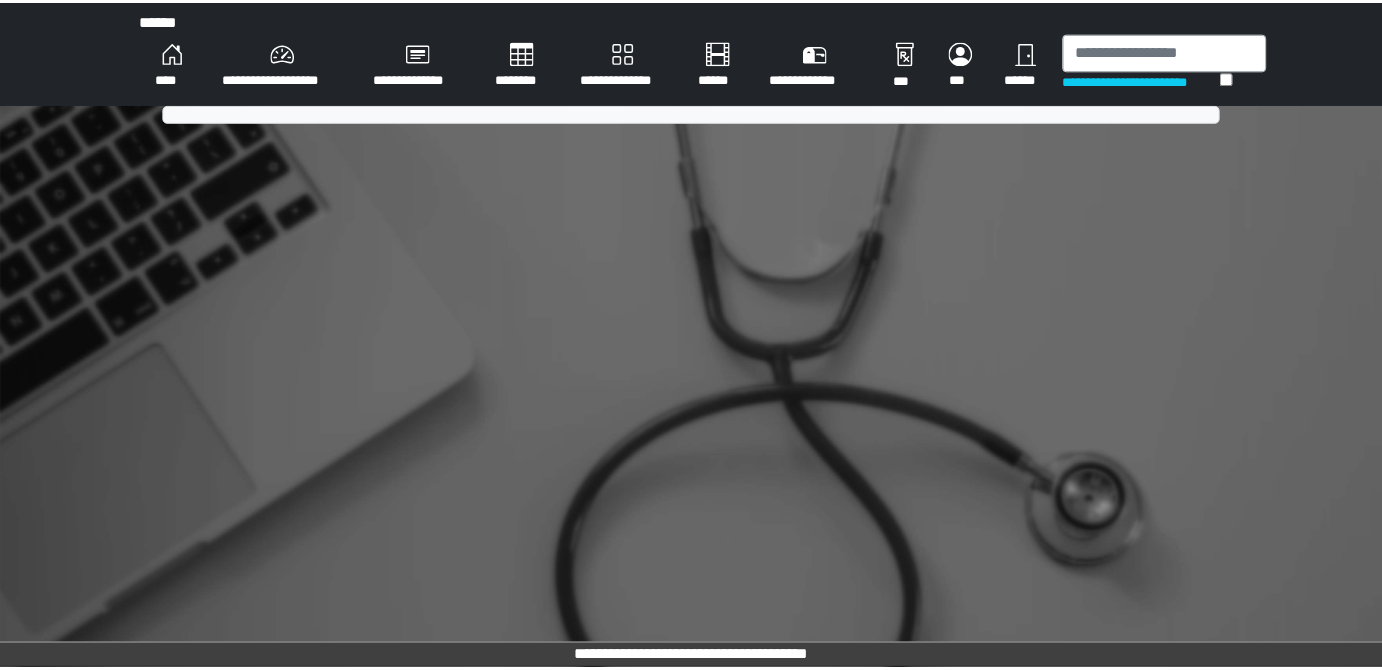 scroll, scrollTop: 0, scrollLeft: 0, axis: both 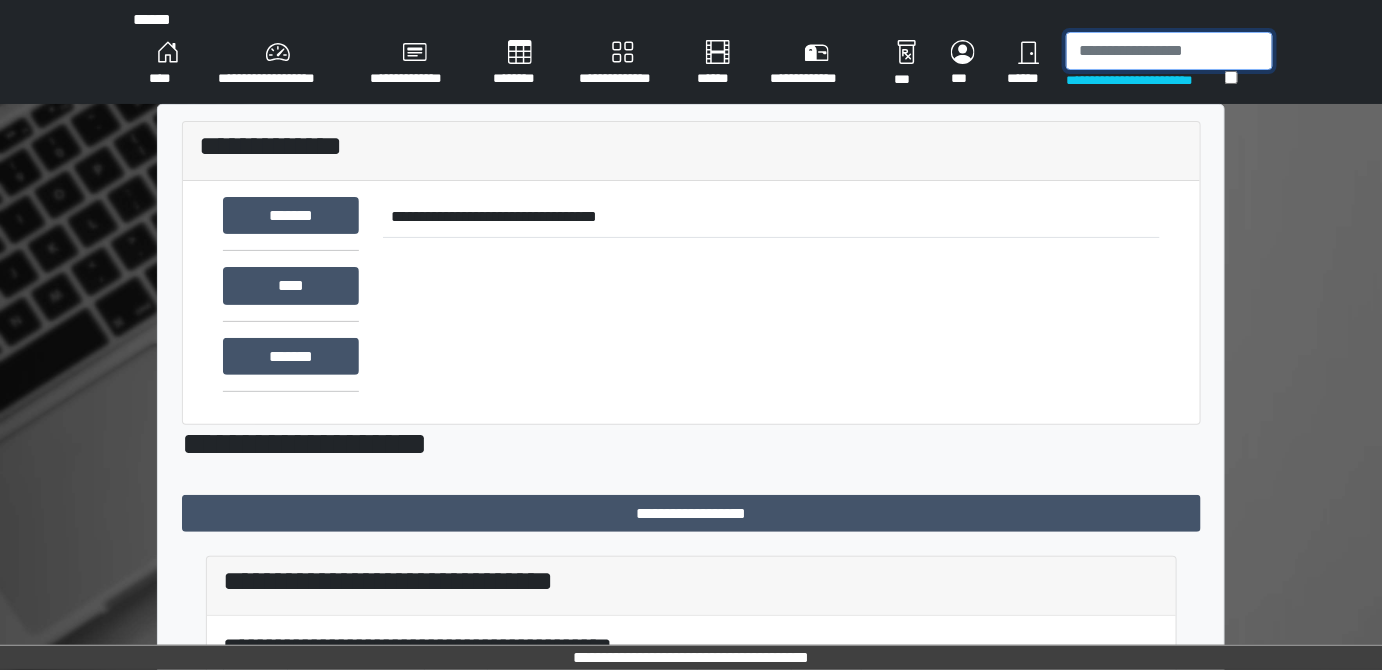 click at bounding box center (1169, 51) 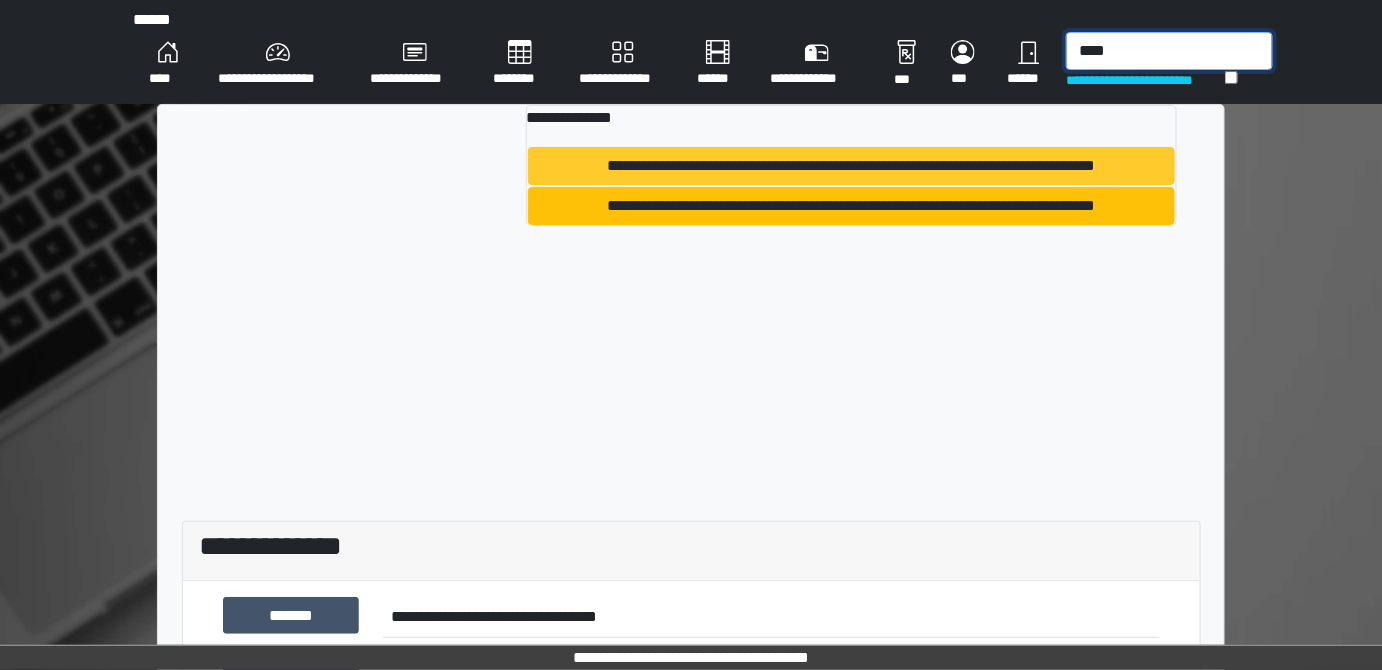 type on "****" 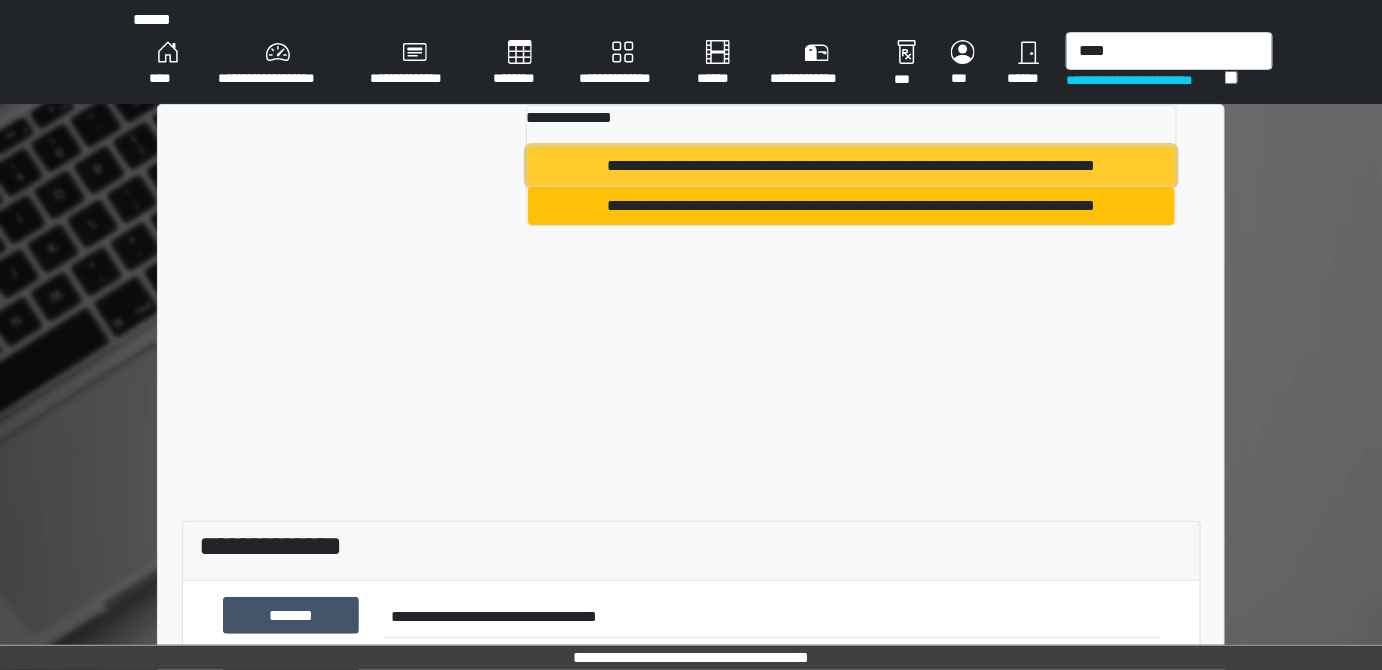 click on "**********" at bounding box center (851, 166) 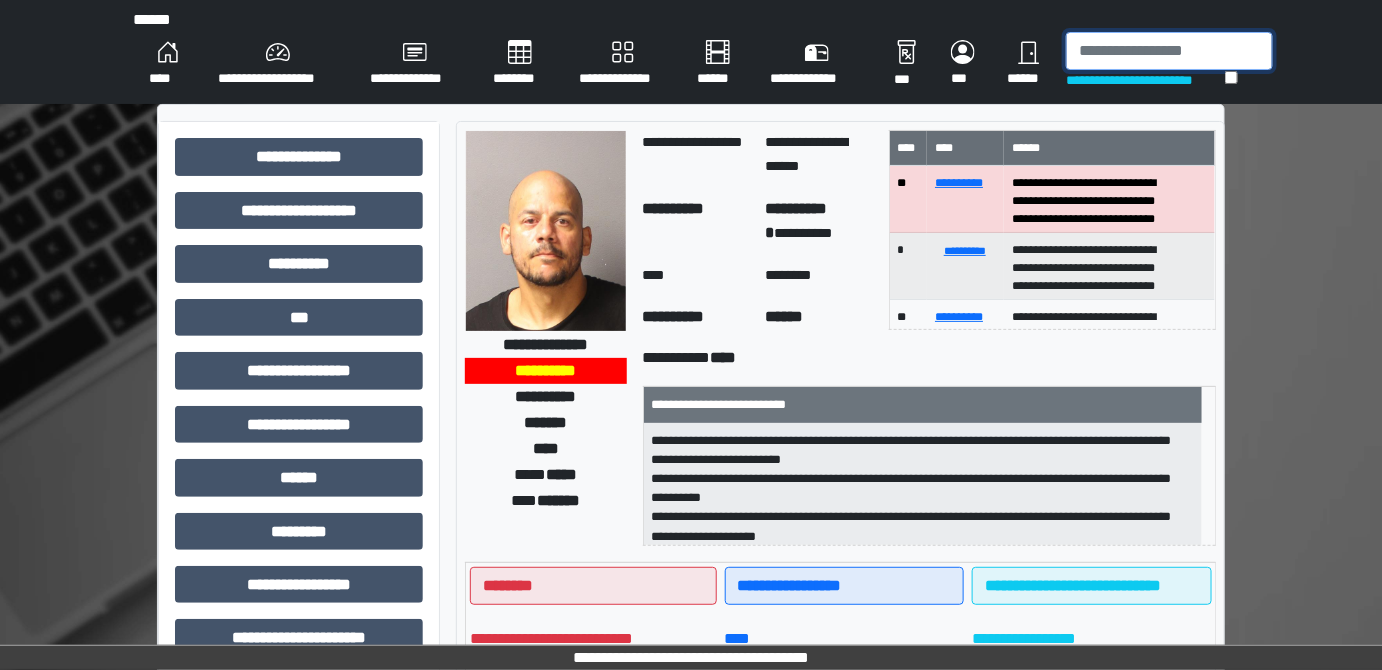 click at bounding box center (1169, 51) 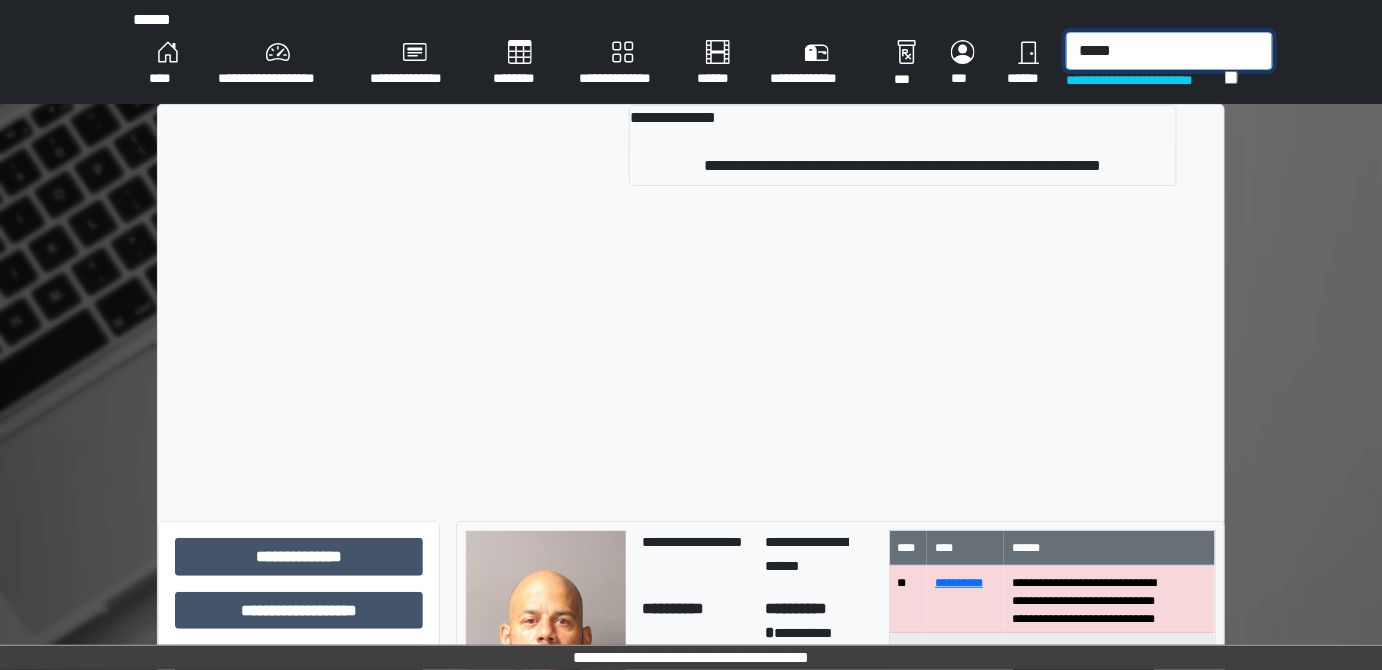 type on "*****" 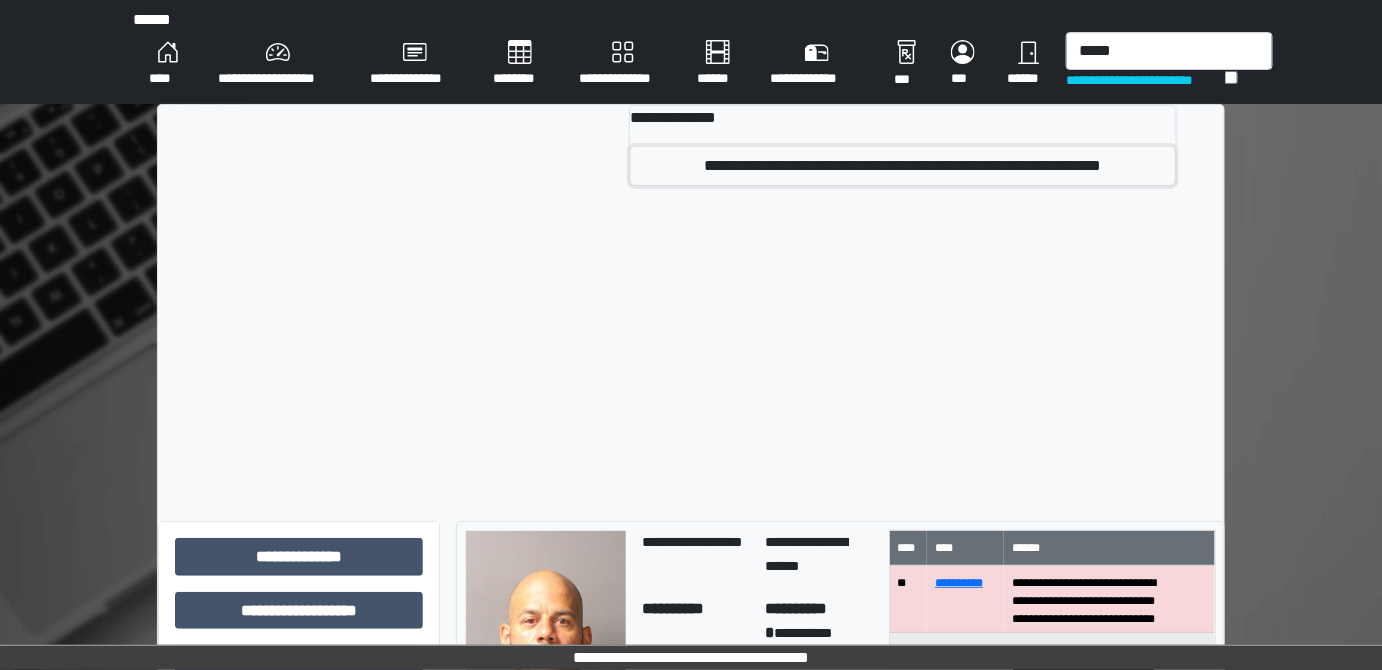 click on "**********" at bounding box center (903, 166) 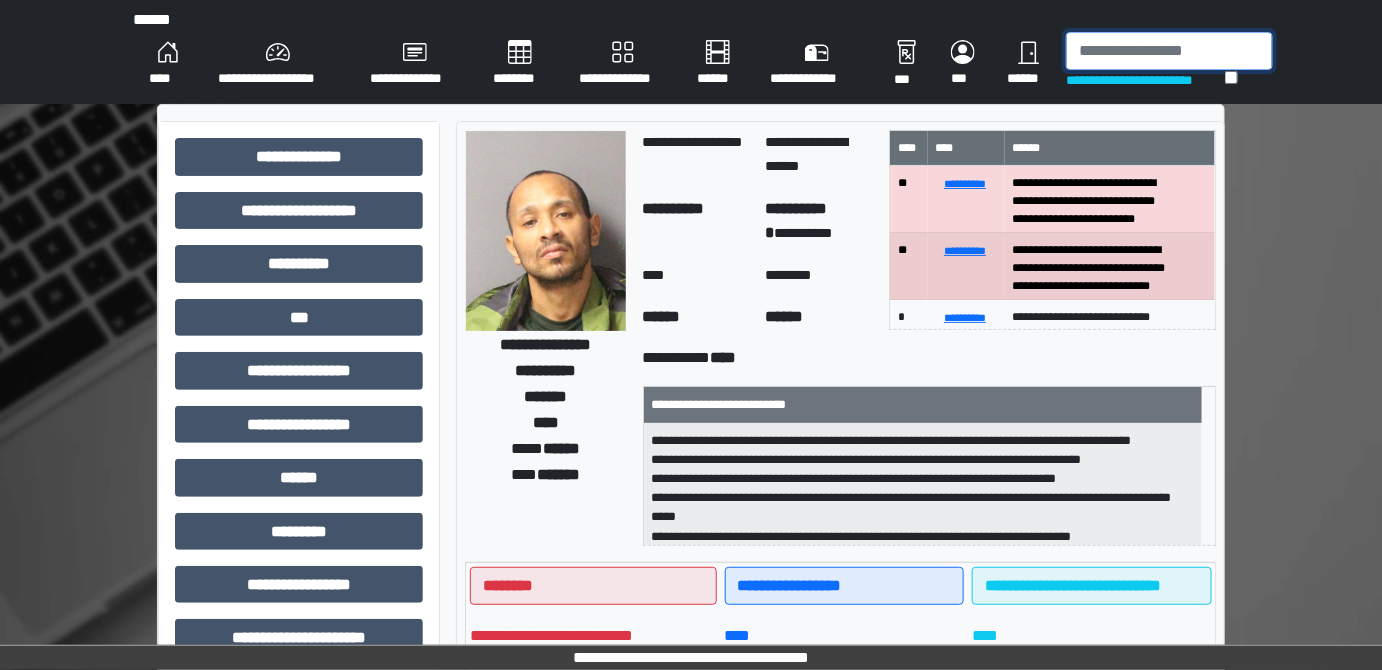 click at bounding box center (1169, 51) 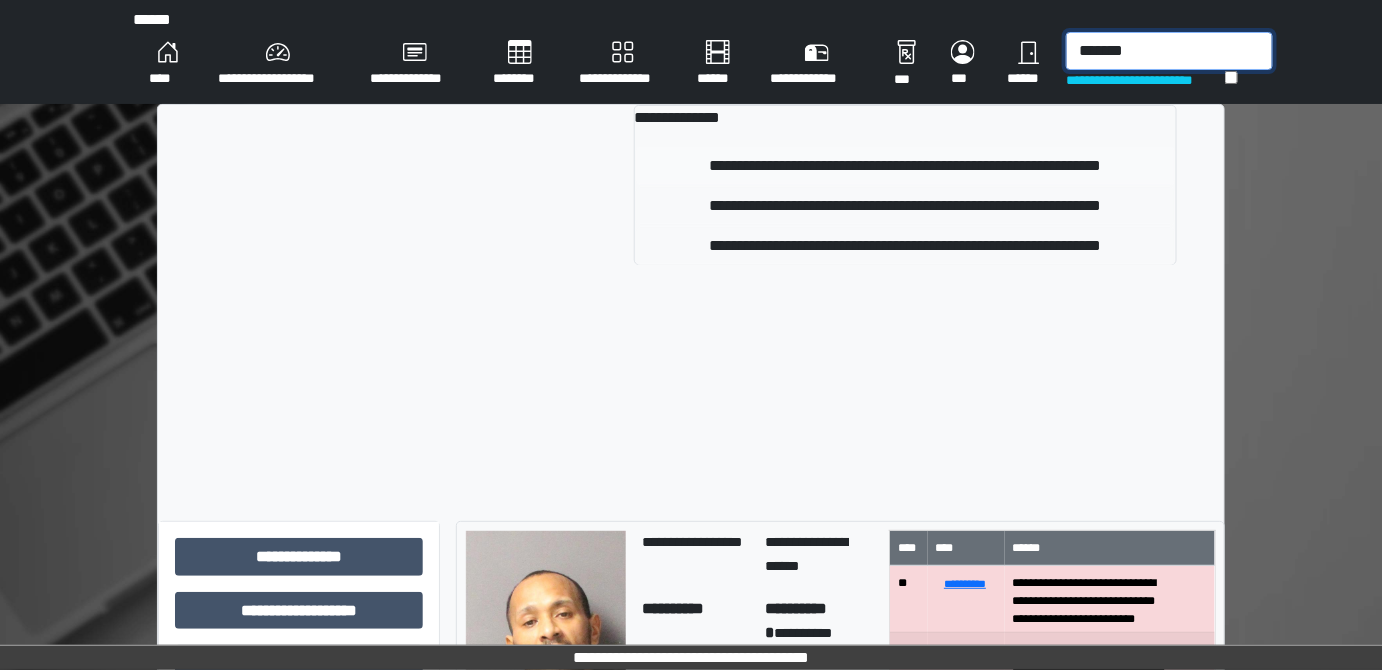 type on "*******" 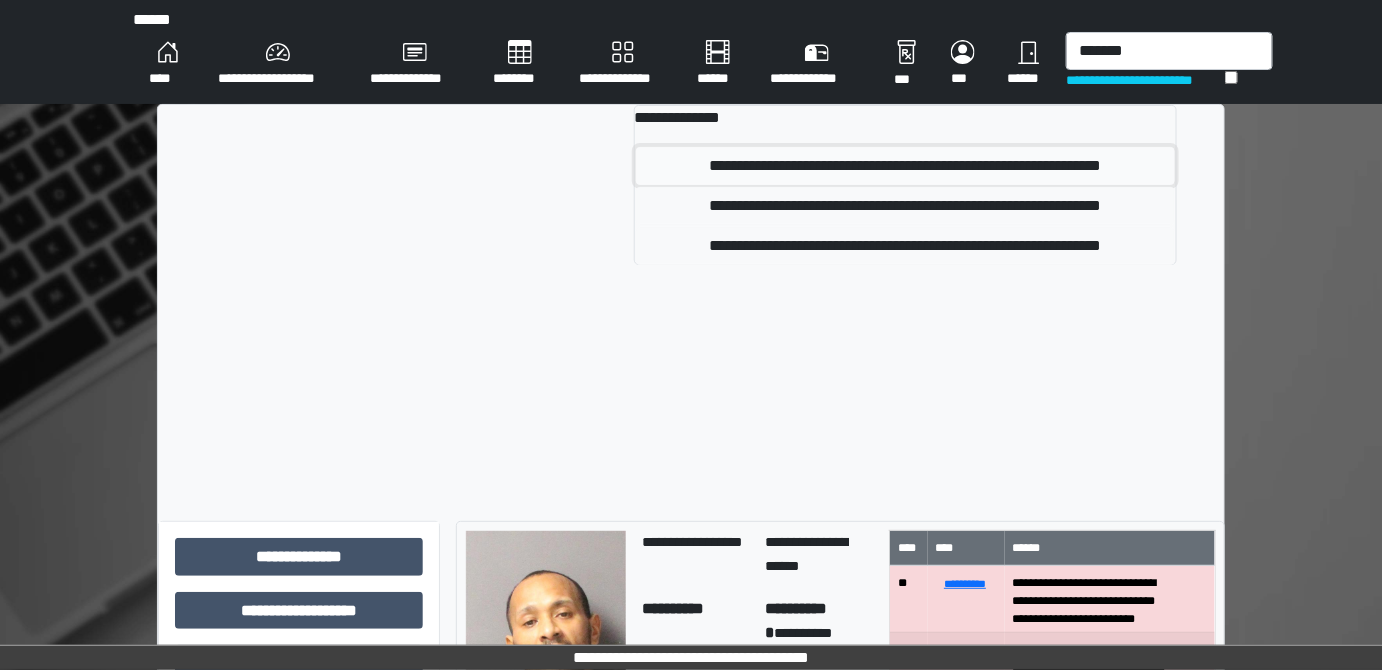 click on "**********" at bounding box center (905, 166) 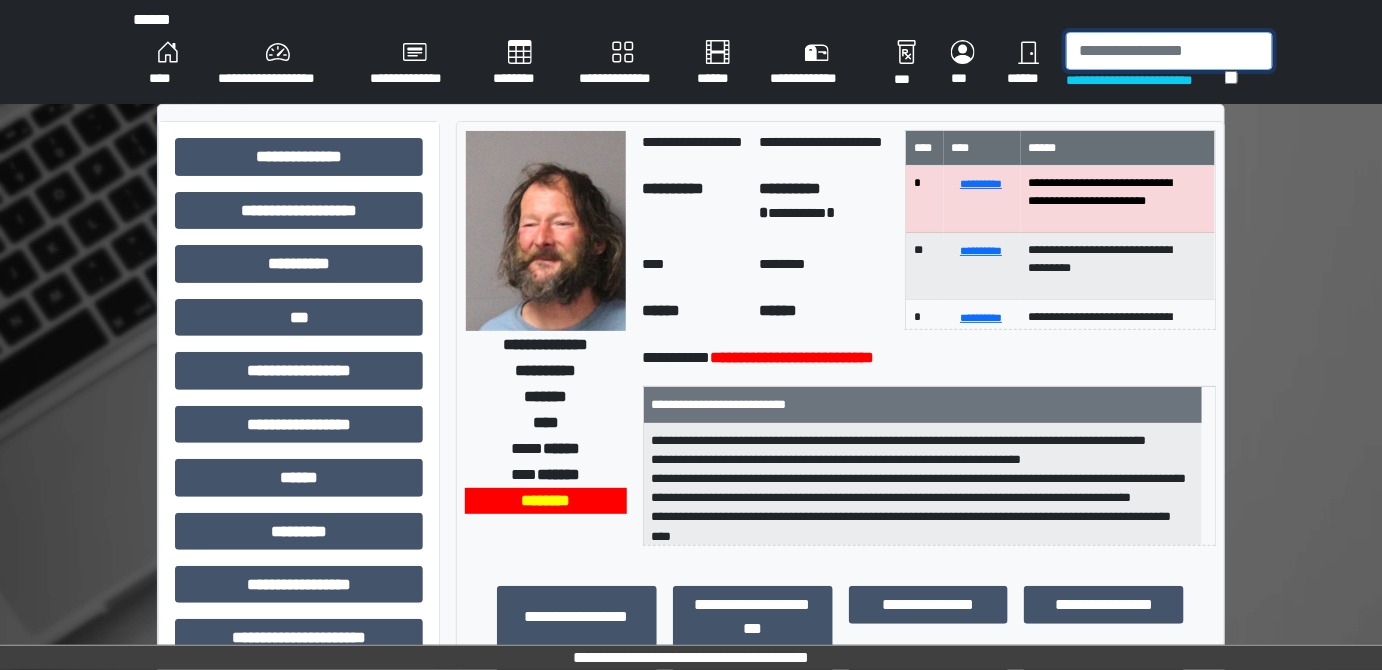 click at bounding box center [1169, 51] 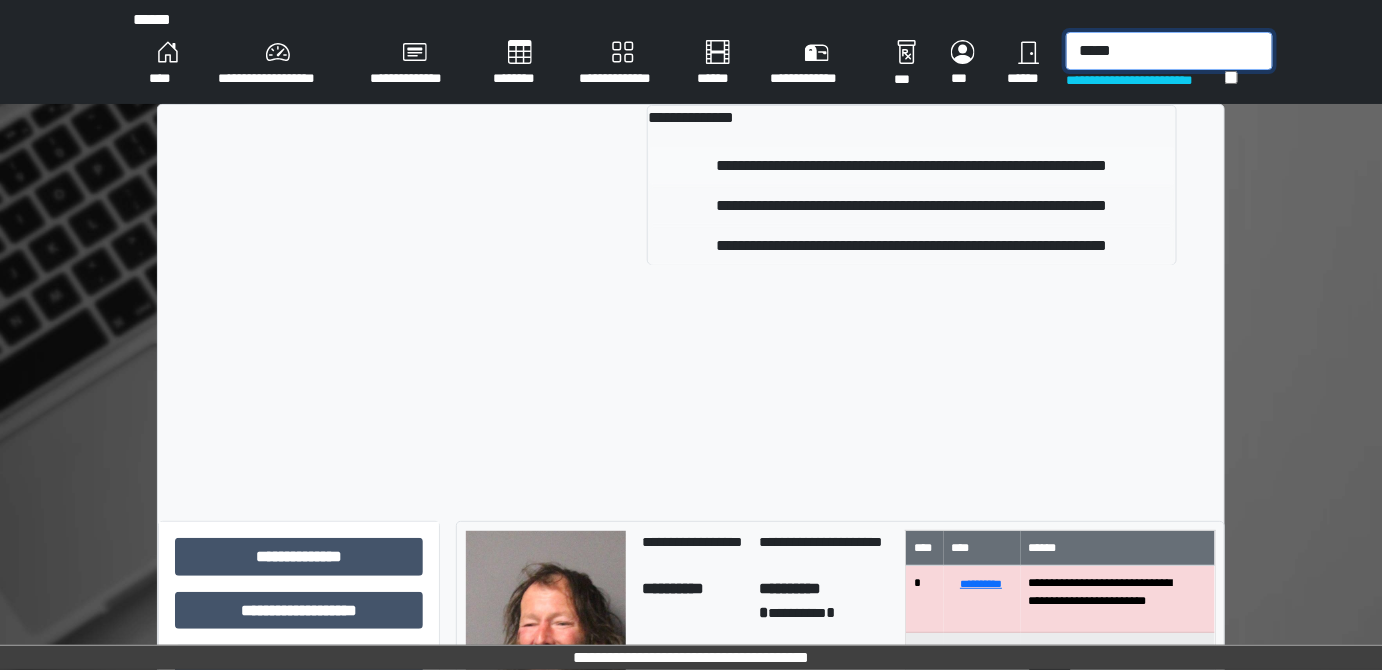 type on "*****" 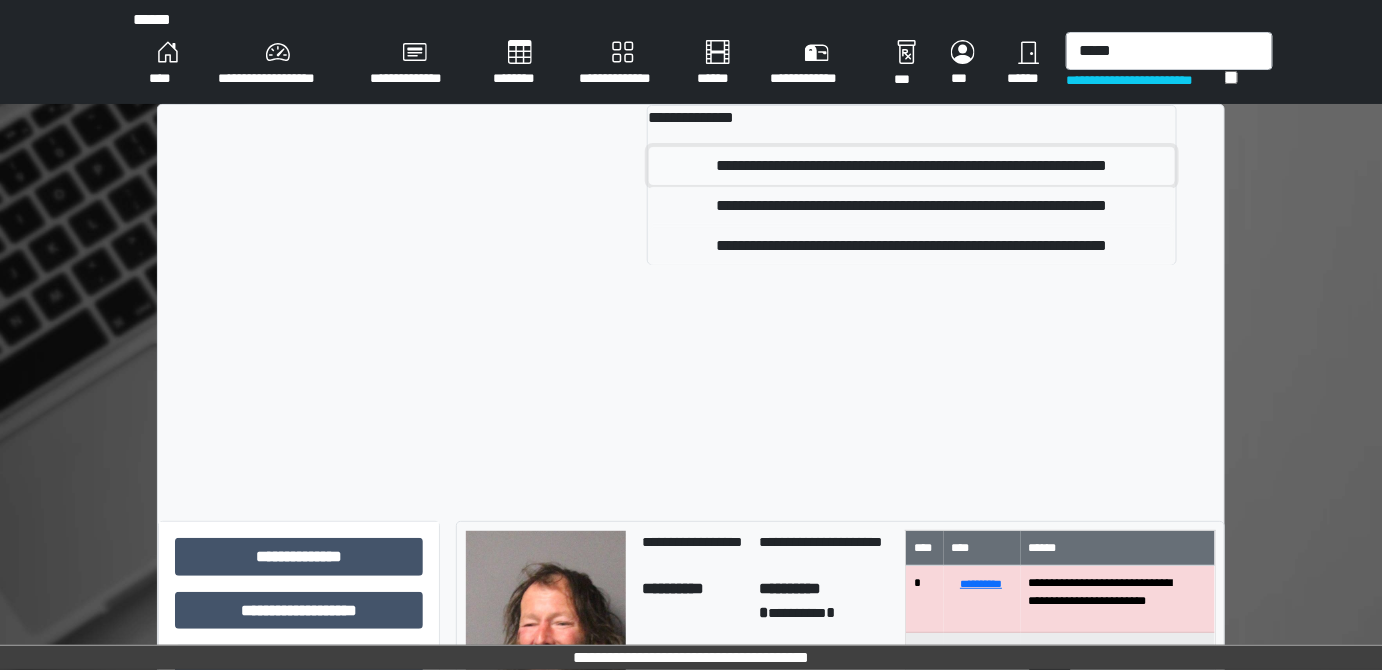 click on "**********" at bounding box center (912, 166) 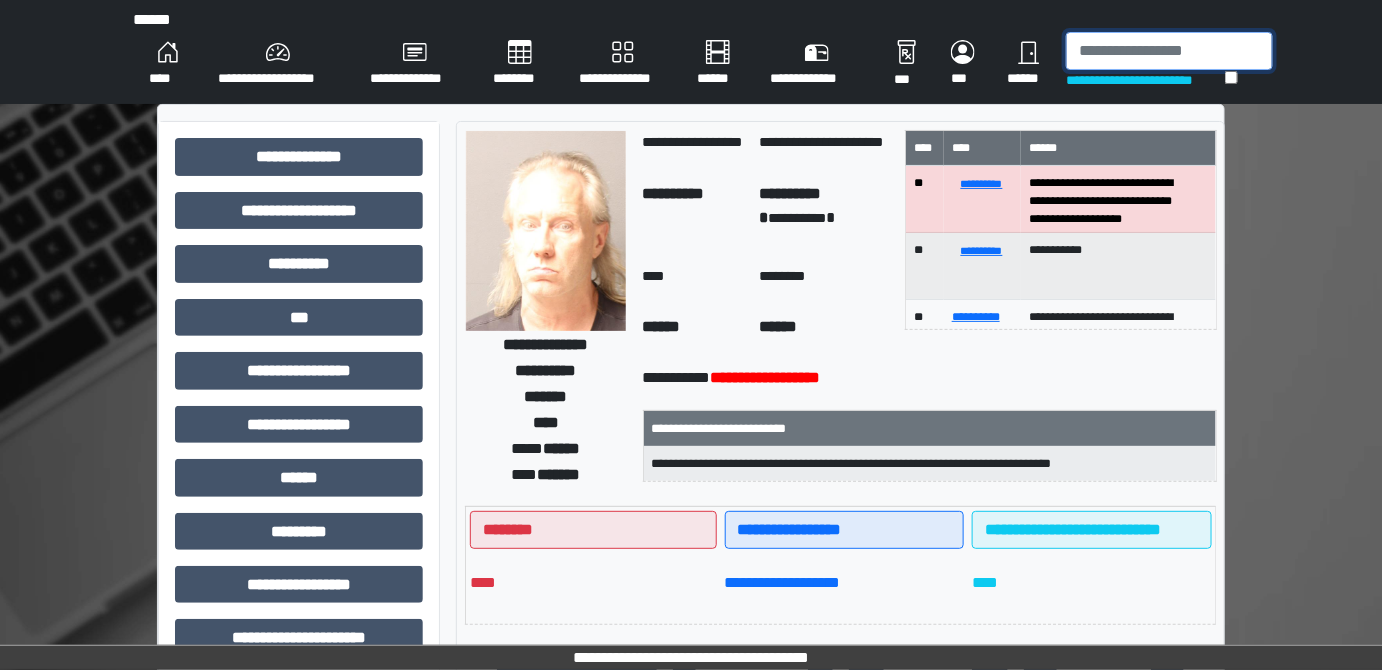 click at bounding box center (1169, 51) 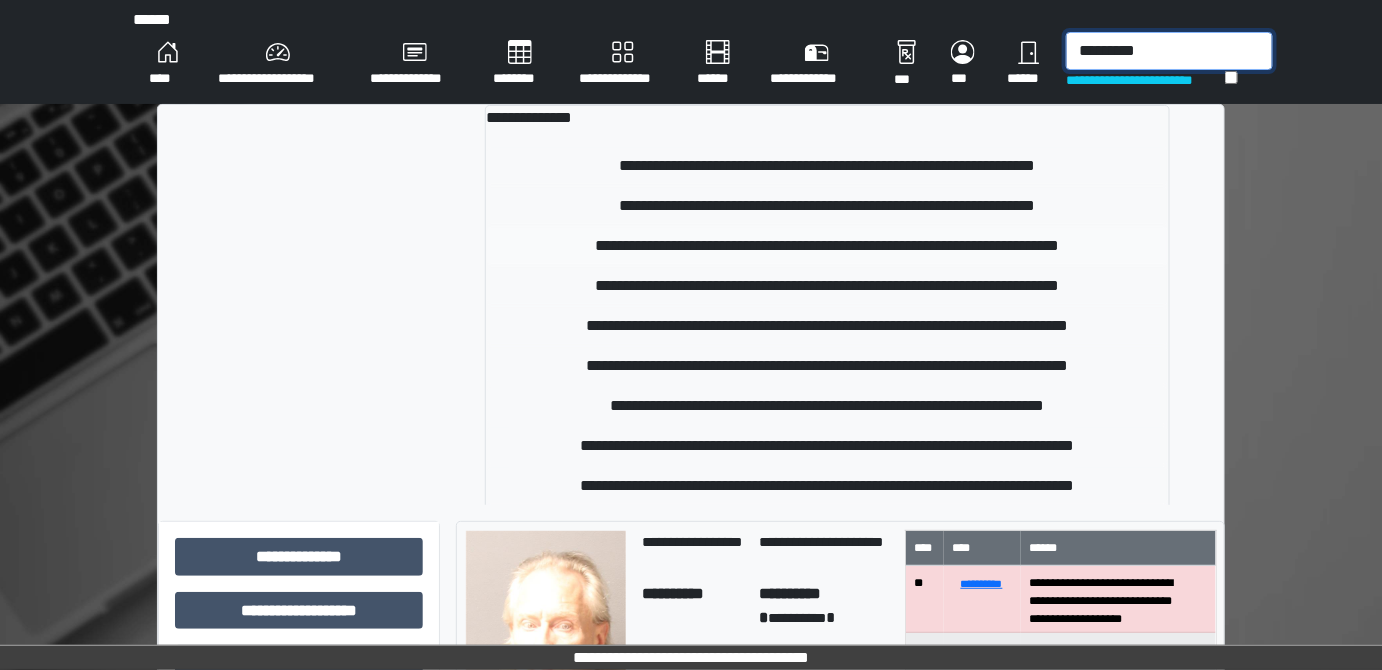 type on "*********" 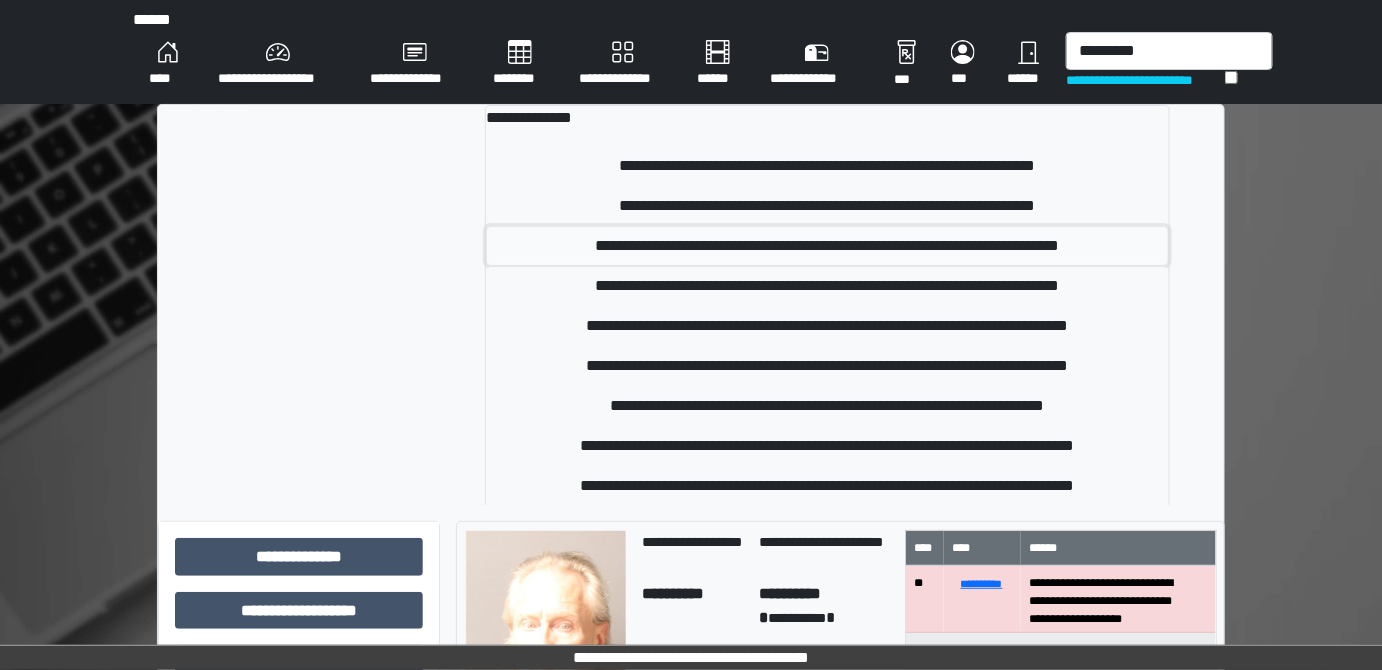 click on "**********" at bounding box center [827, 246] 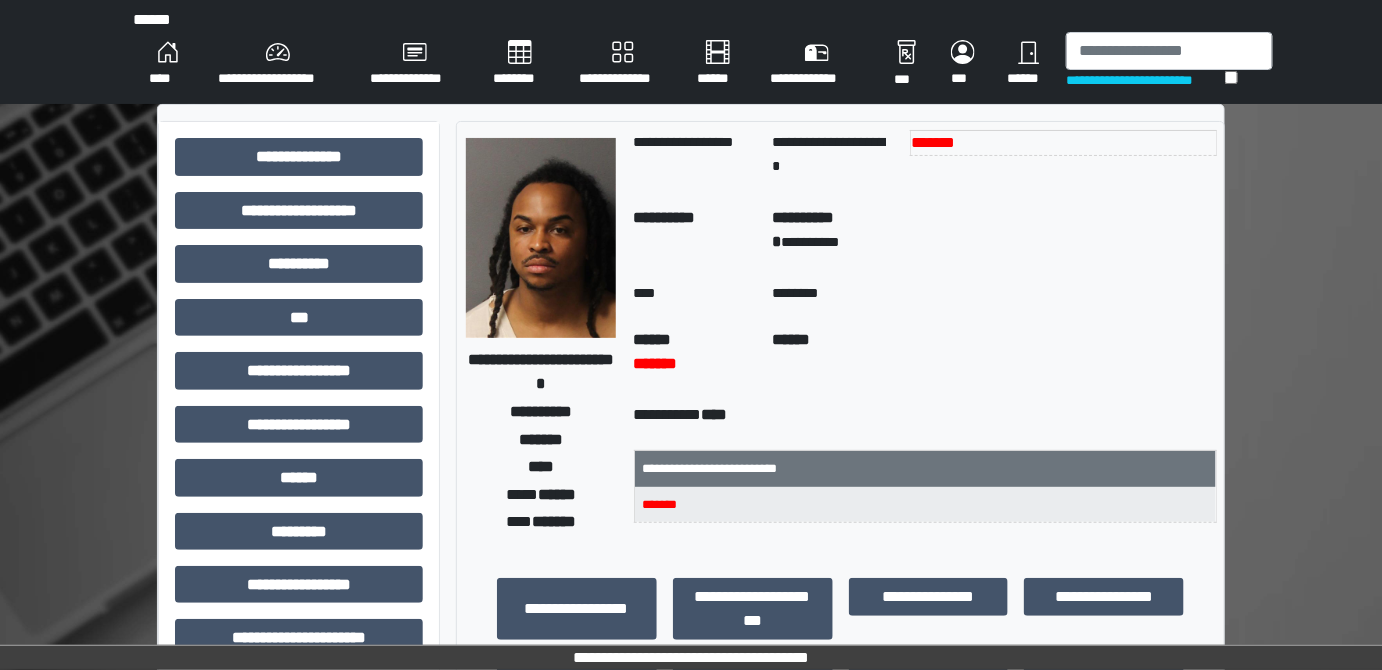 click on "**********" at bounding box center (803, 217) 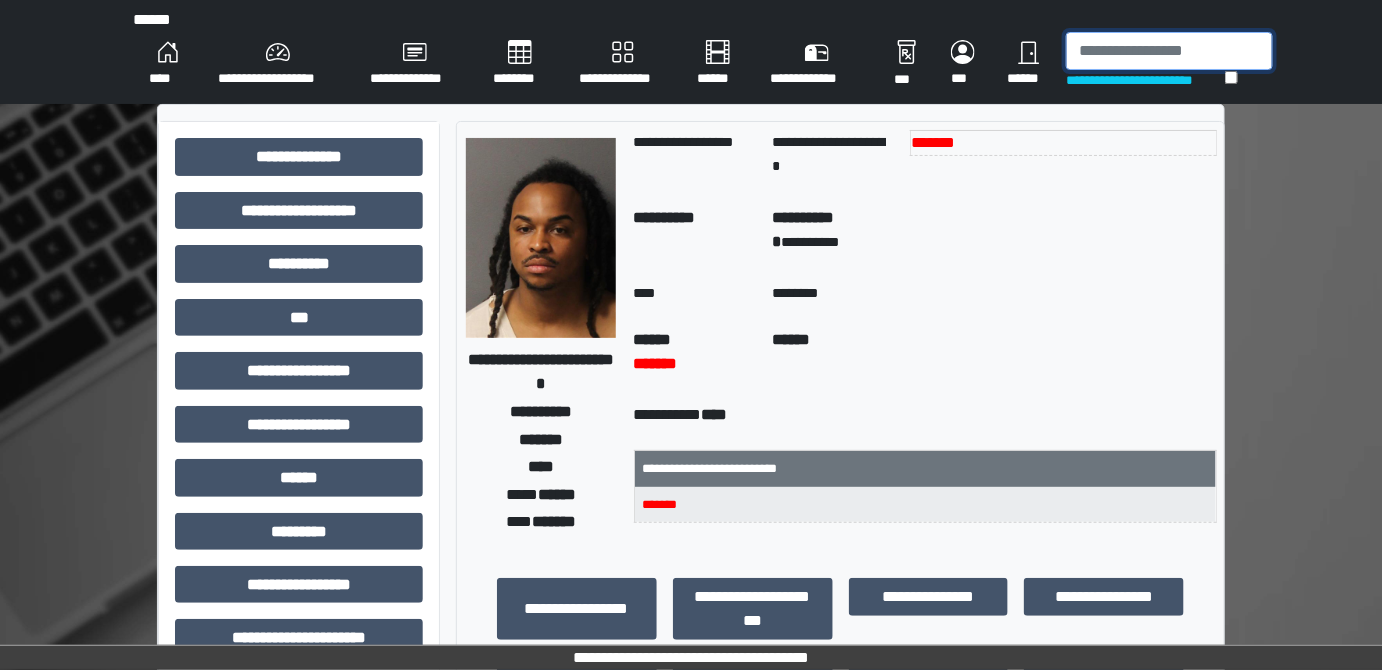 click at bounding box center (1169, 51) 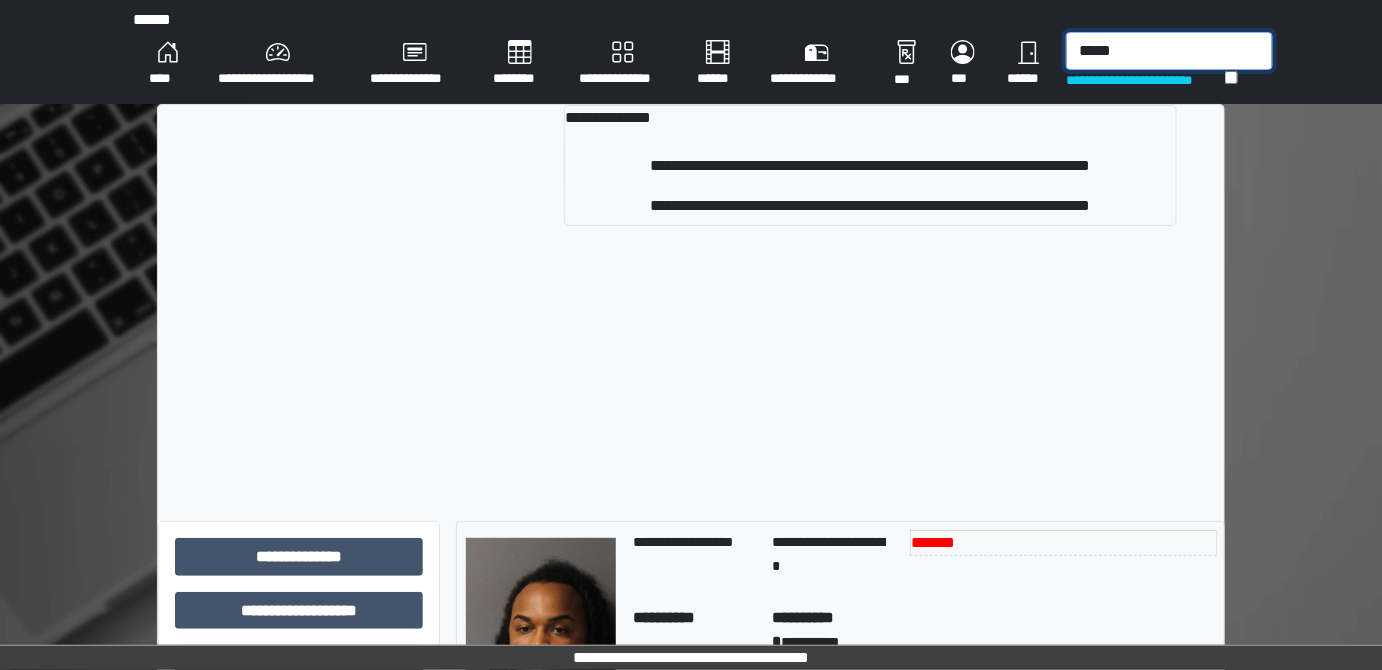 type on "*****" 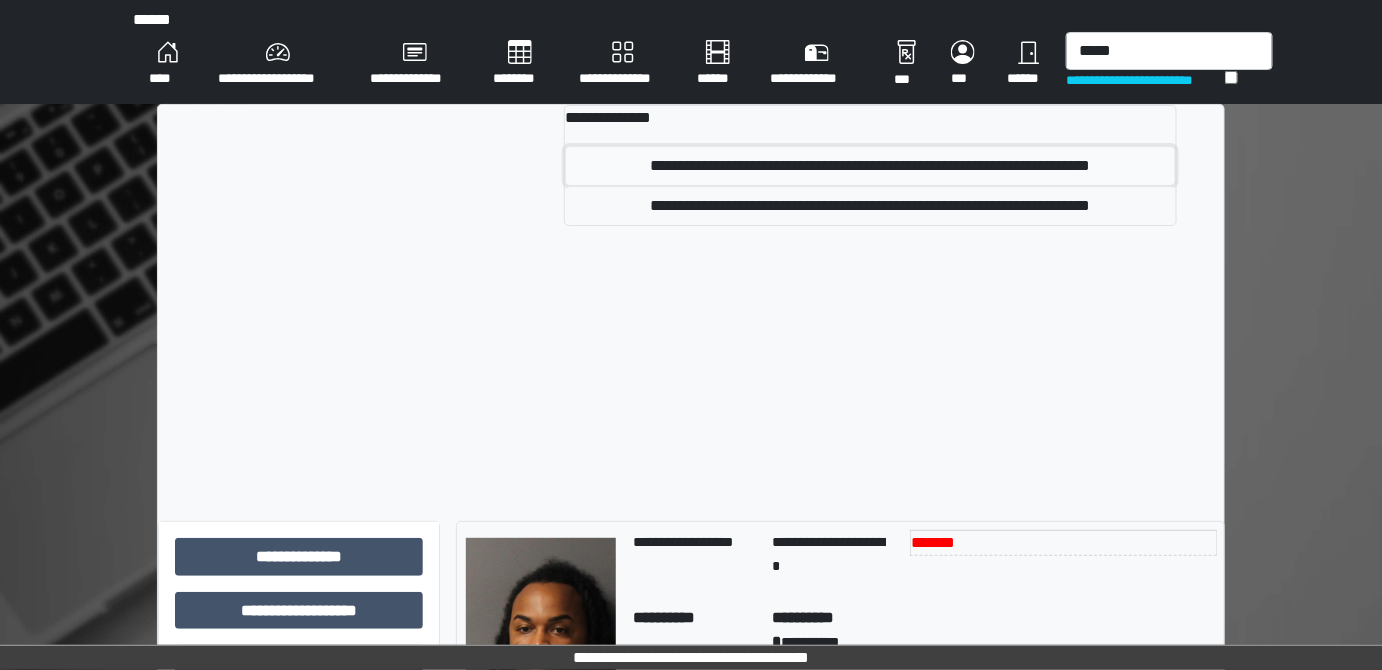 click on "**********" at bounding box center (870, 166) 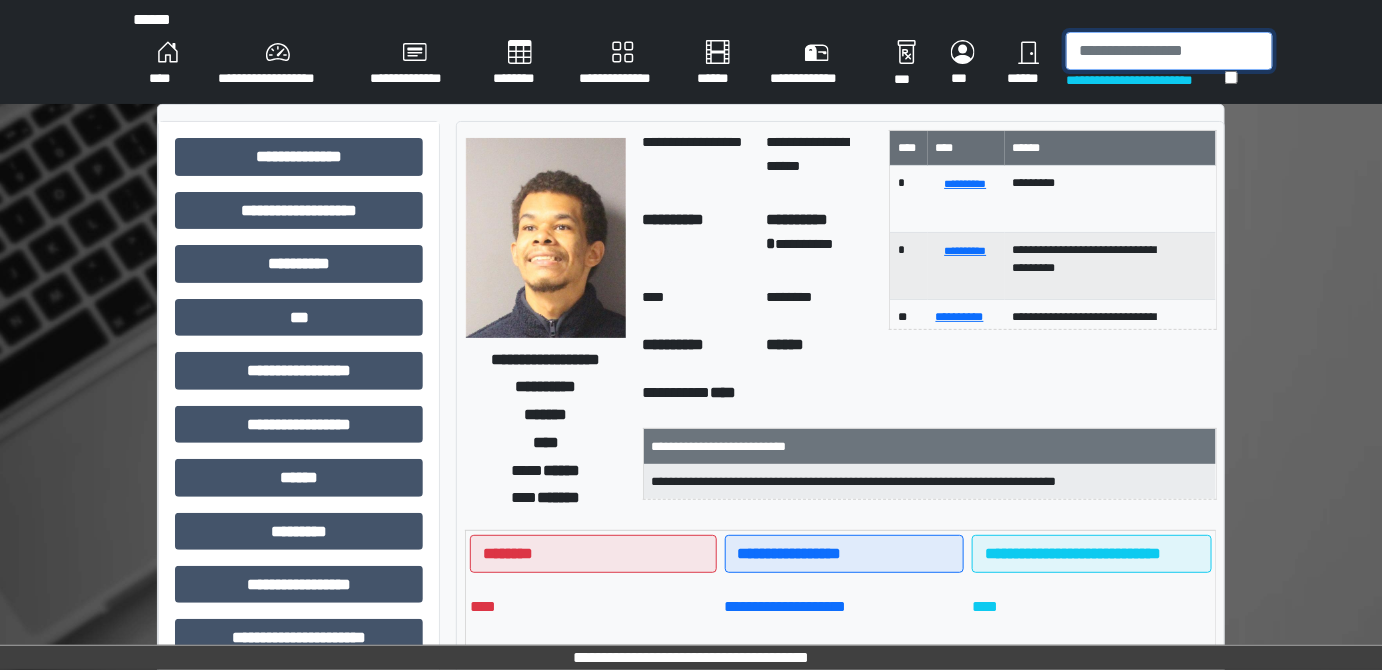 click at bounding box center [1169, 51] 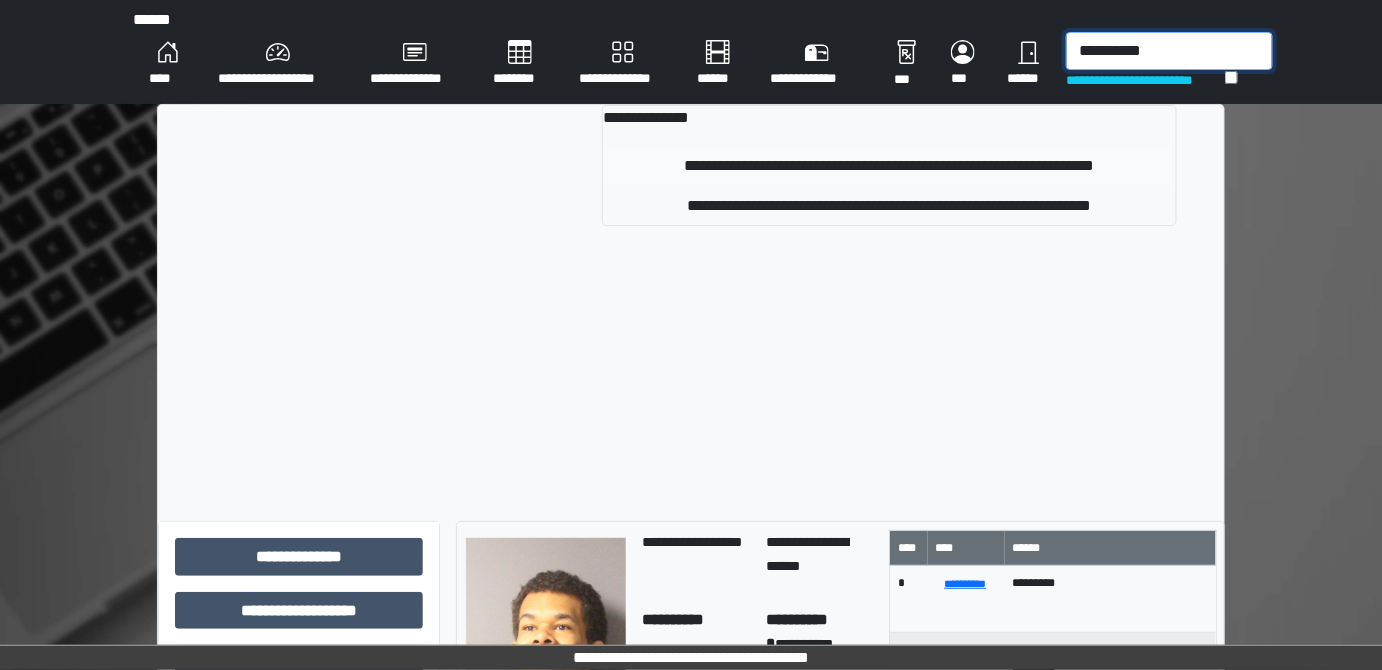 type on "**********" 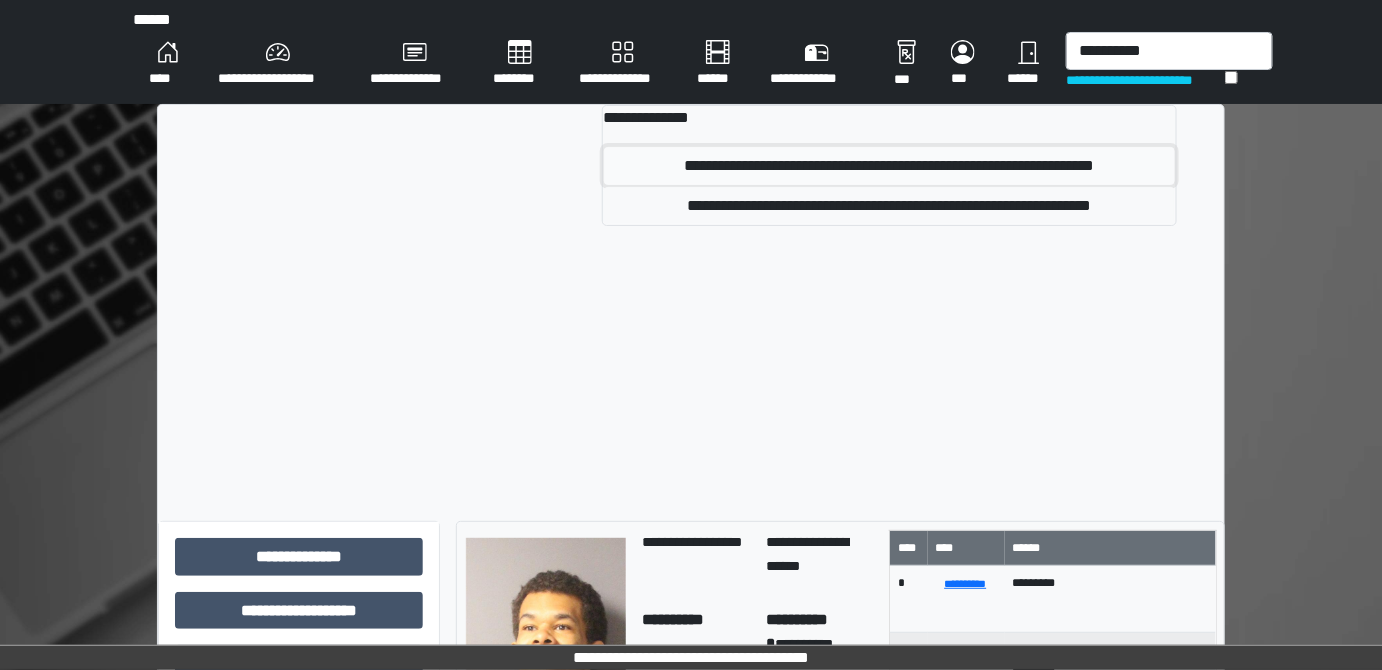 click on "**********" at bounding box center [889, 166] 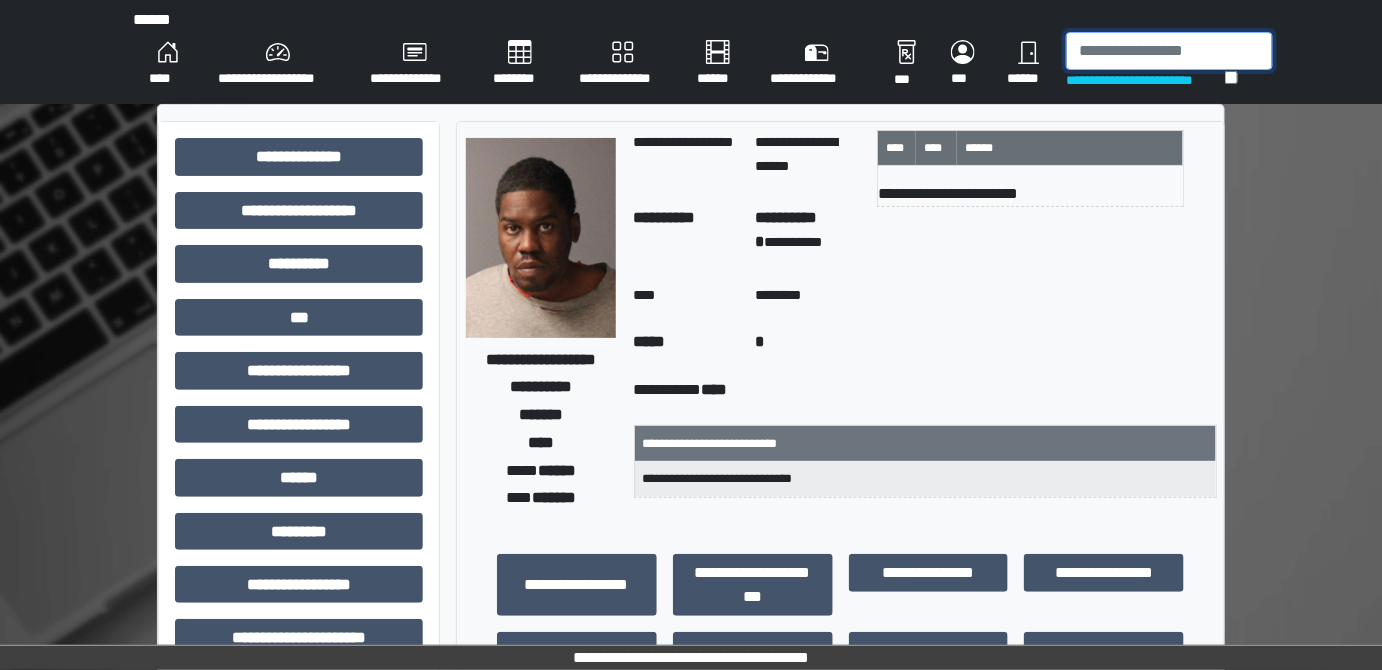 click at bounding box center (1169, 51) 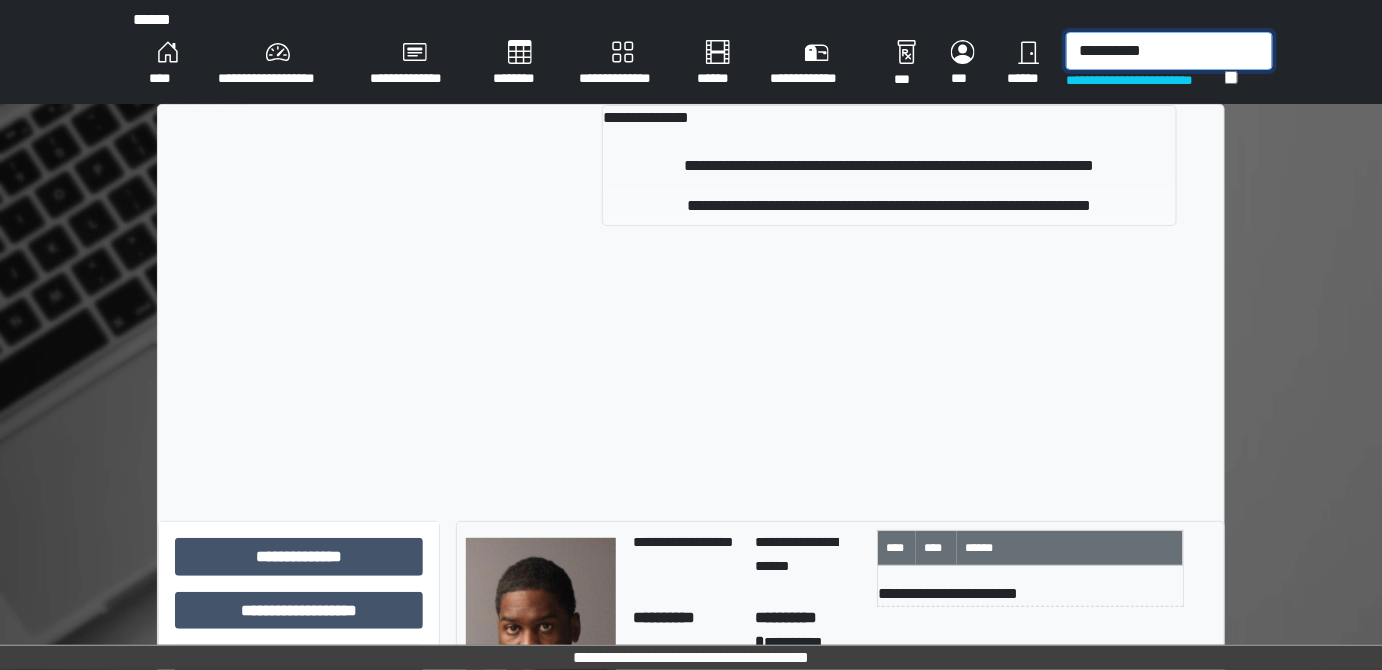 type on "**********" 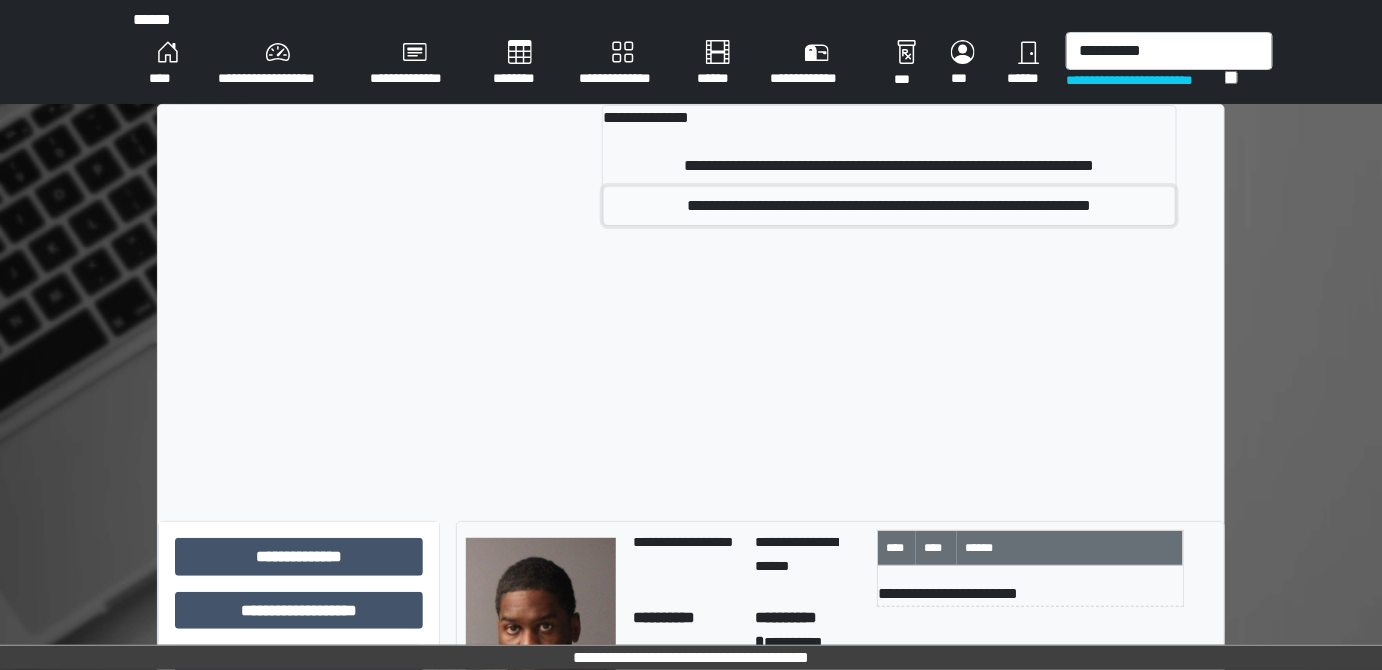 click on "**********" at bounding box center [889, 206] 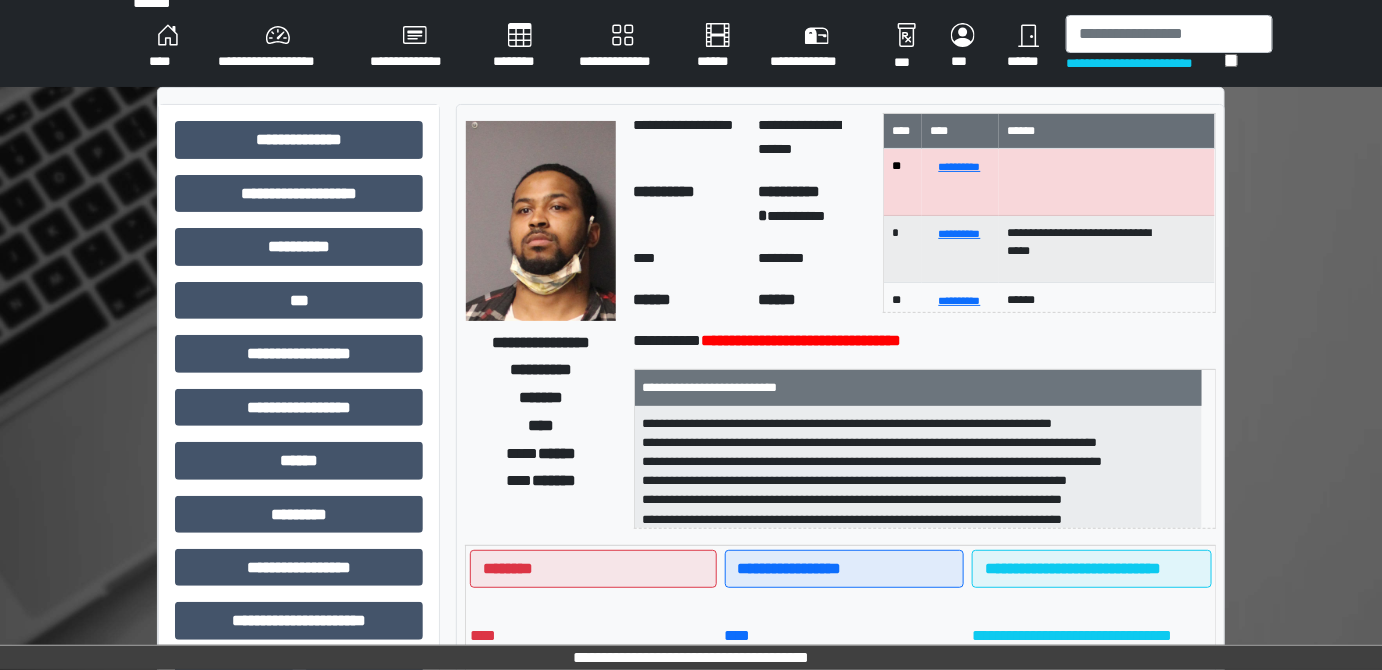 scroll, scrollTop: 2, scrollLeft: 0, axis: vertical 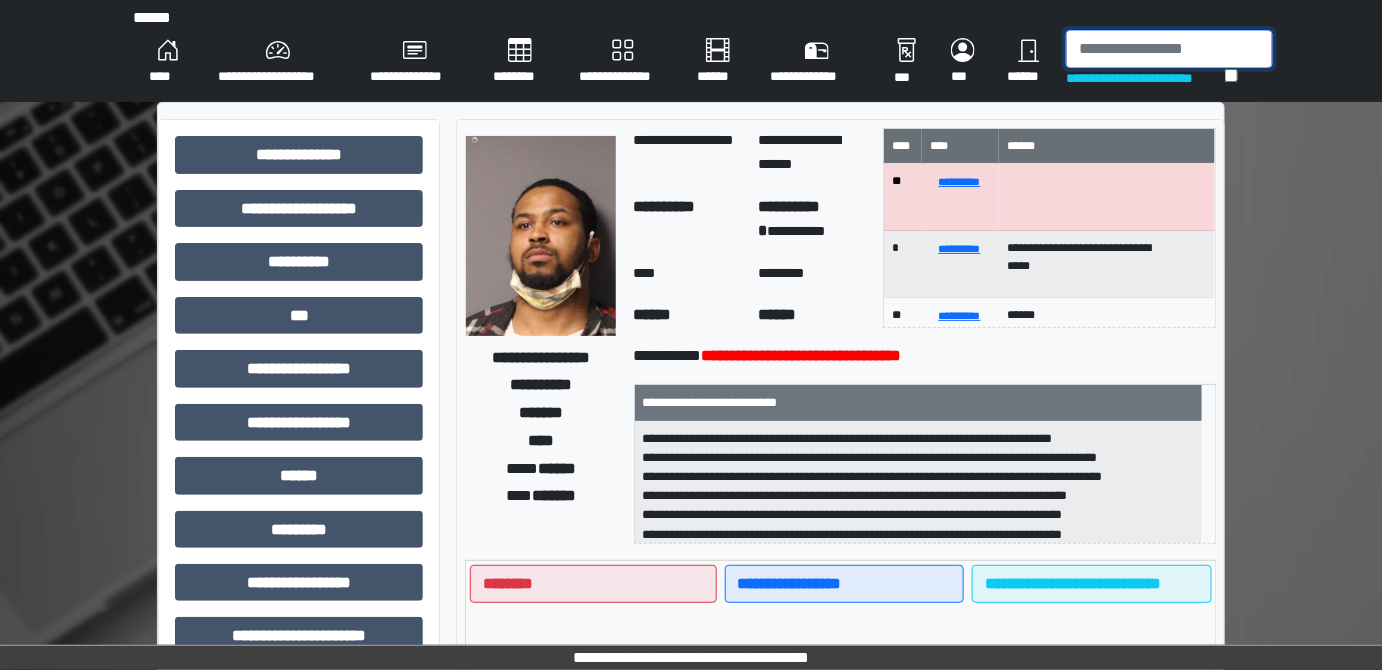 click at bounding box center (1169, 49) 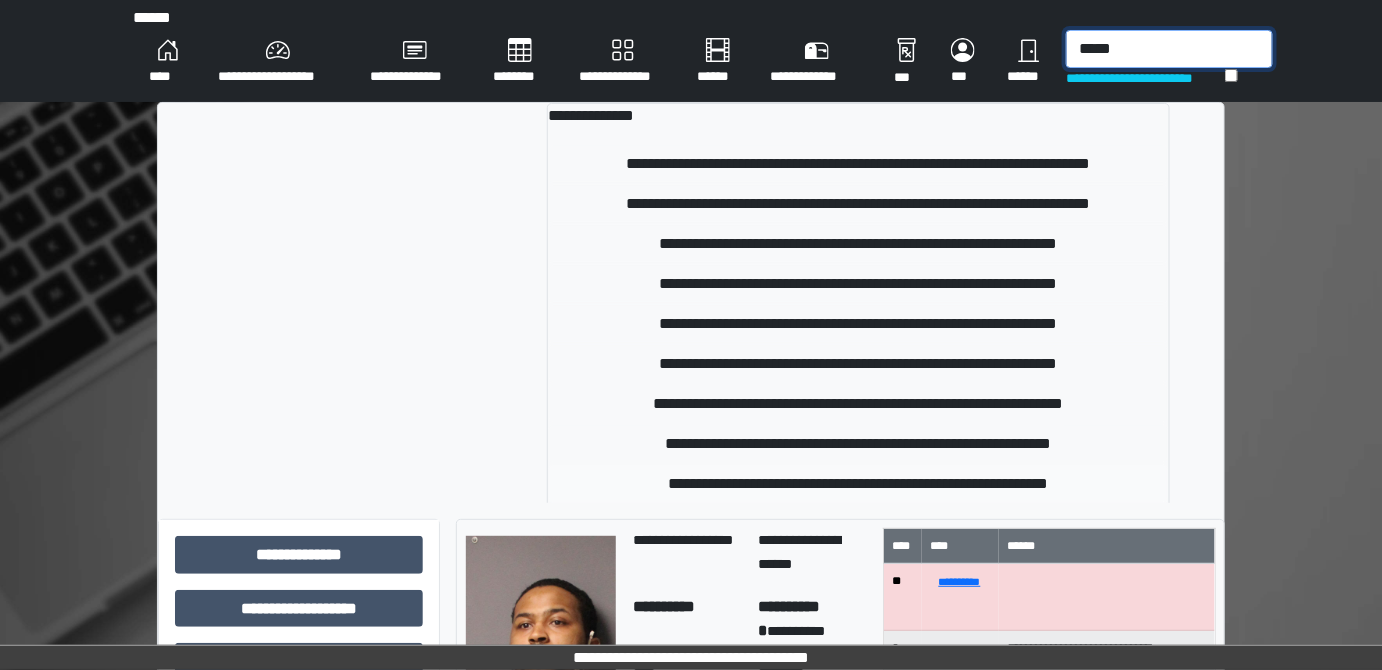 type on "*****" 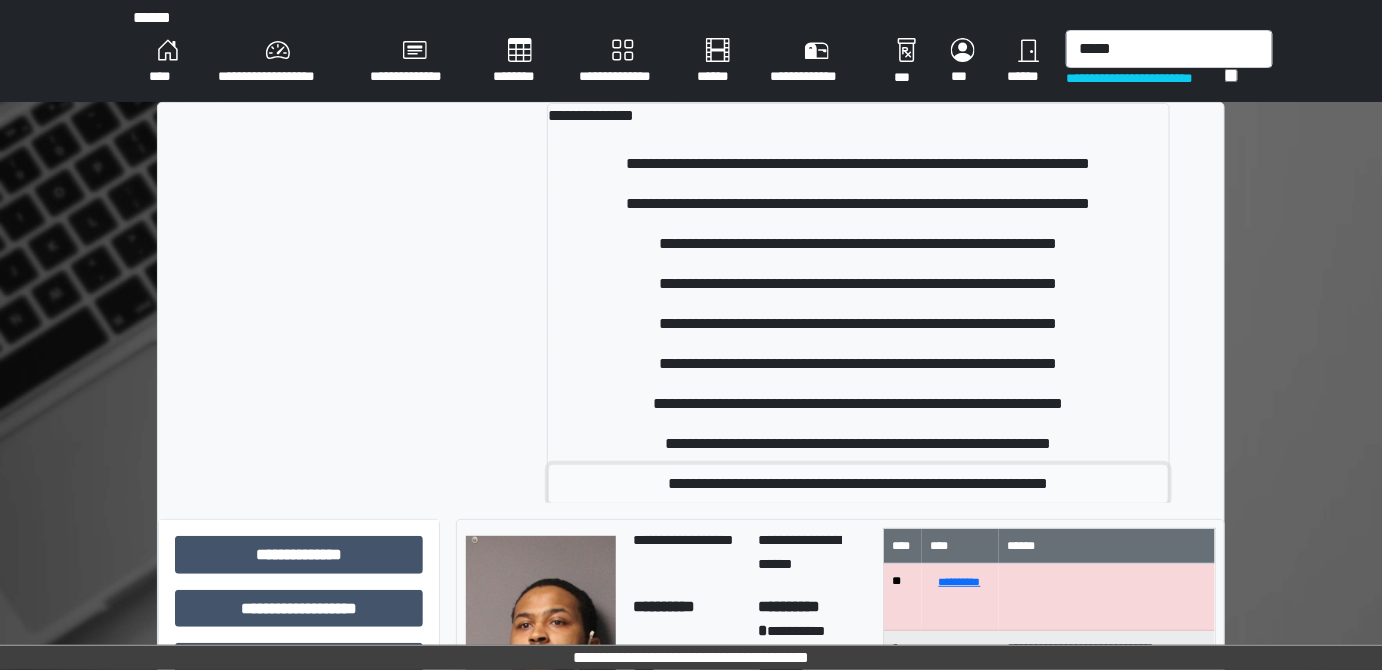 click on "**********" at bounding box center [858, 484] 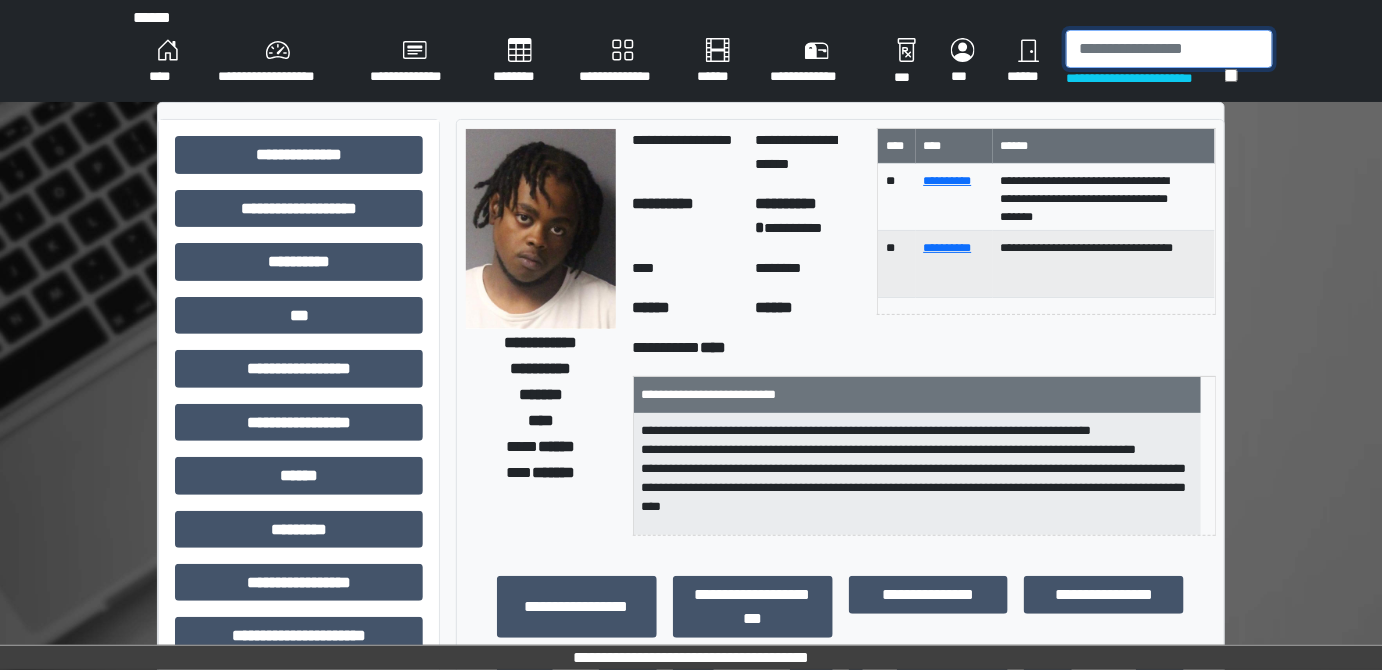 click at bounding box center (1169, 49) 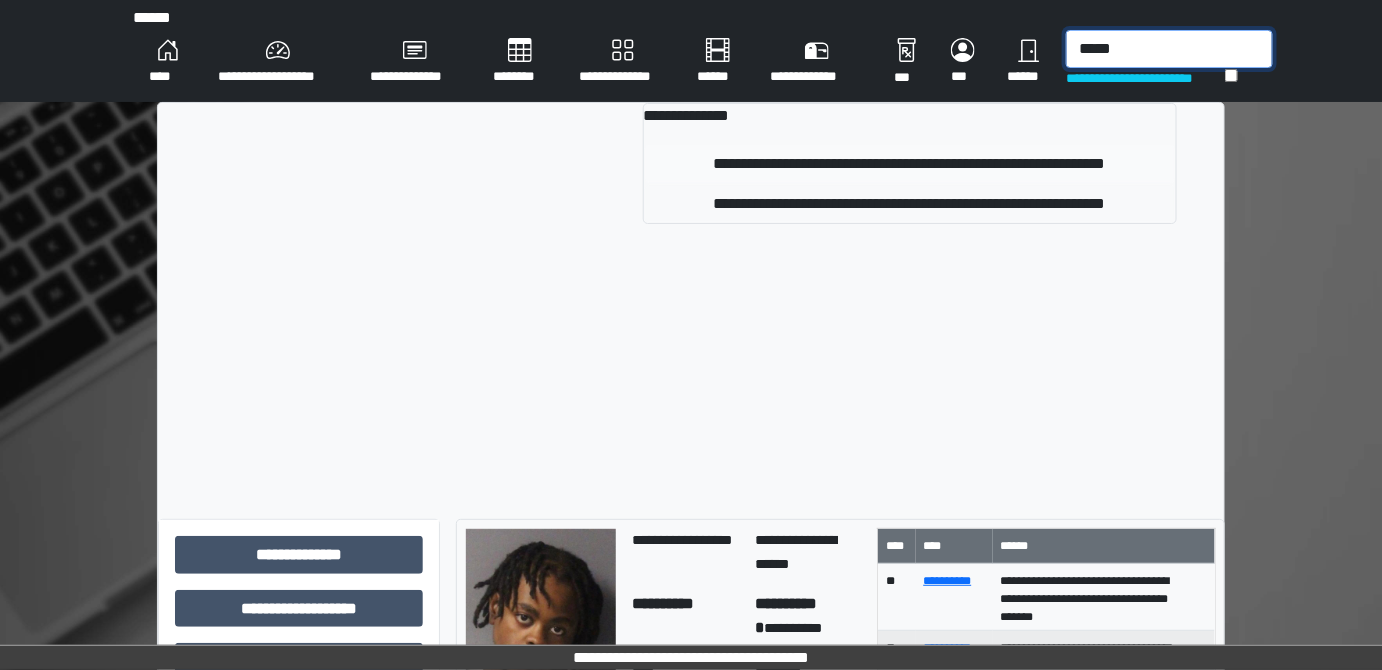 type on "*****" 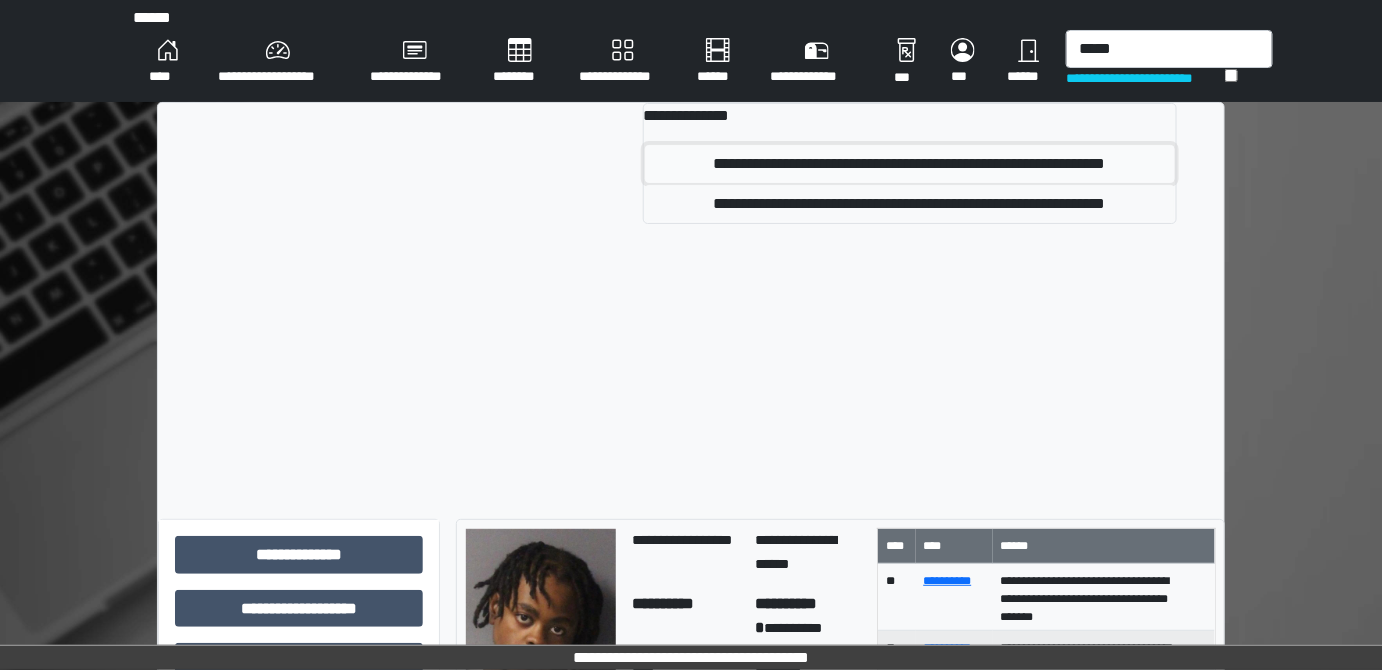 click on "**********" at bounding box center (910, 164) 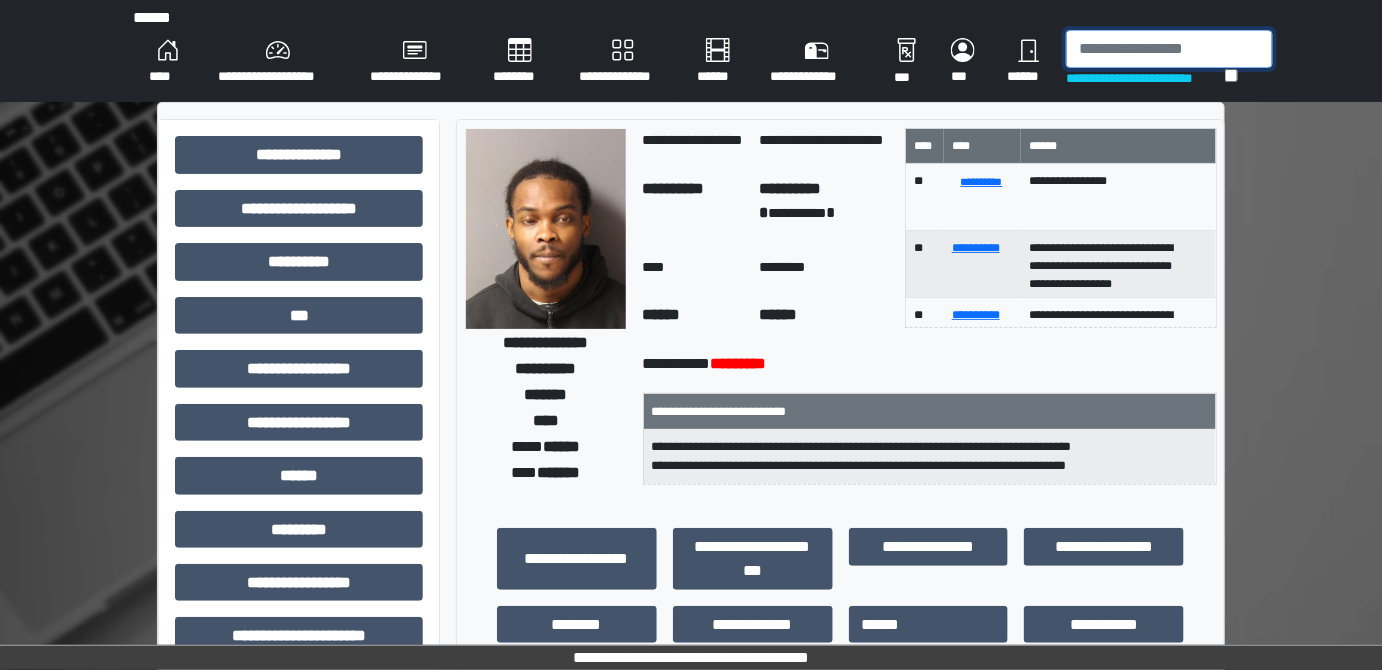 click at bounding box center [1169, 49] 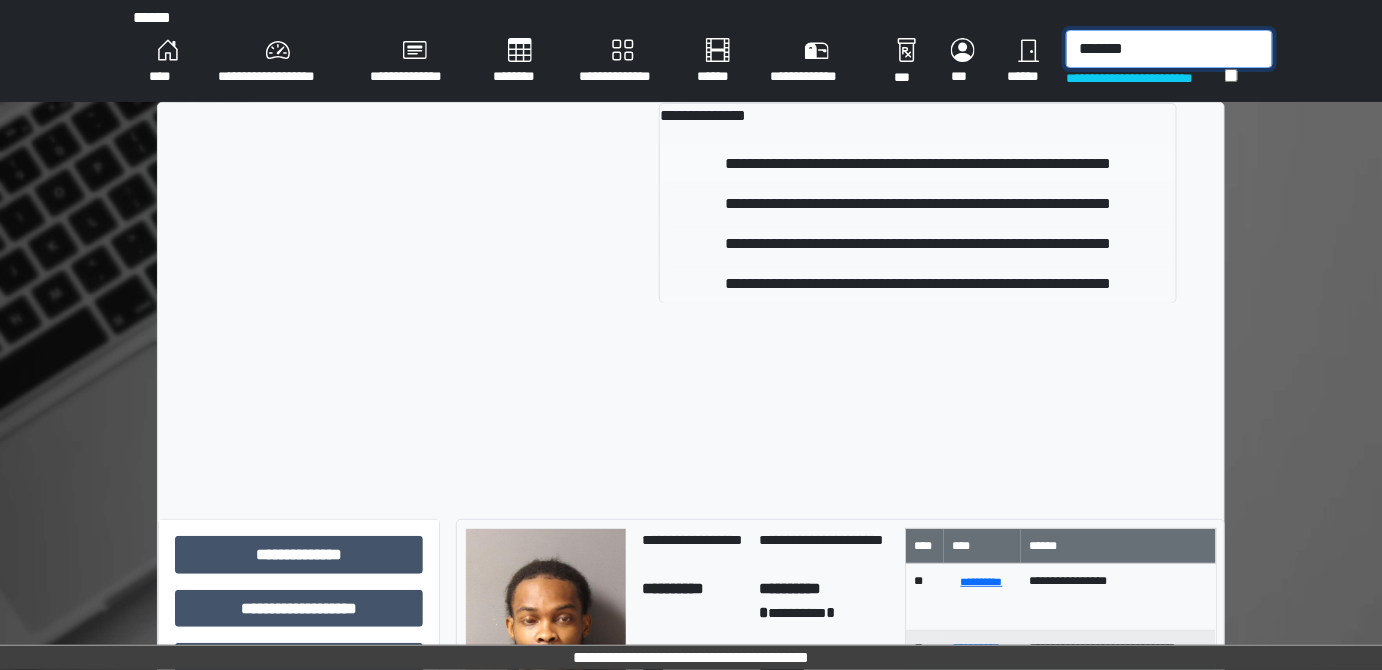 type on "*******" 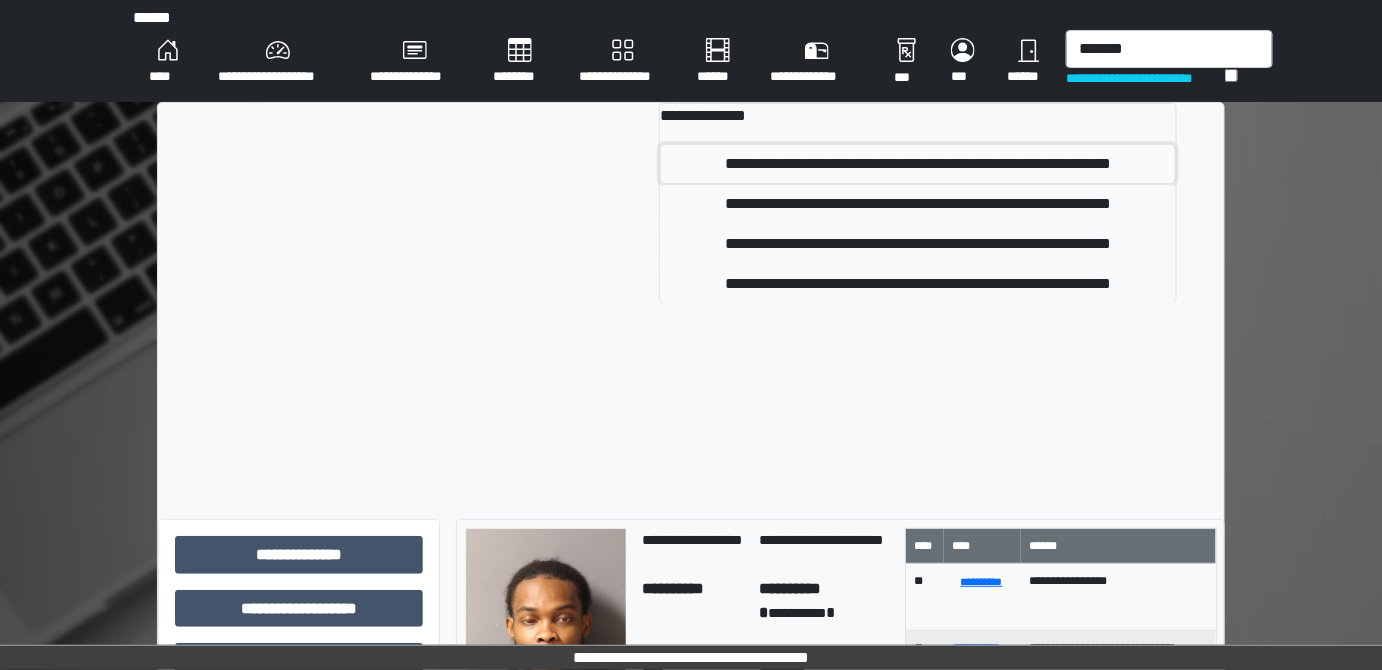 click on "**********" at bounding box center (917, 164) 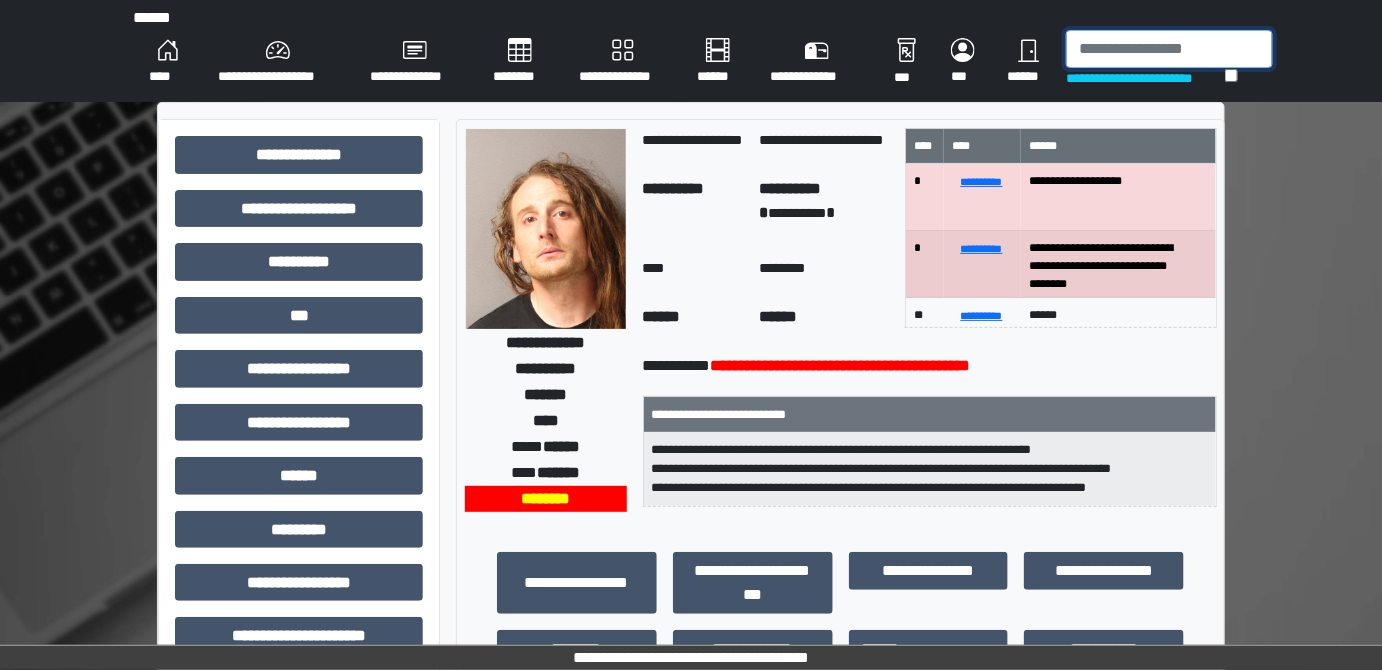 click at bounding box center (1169, 49) 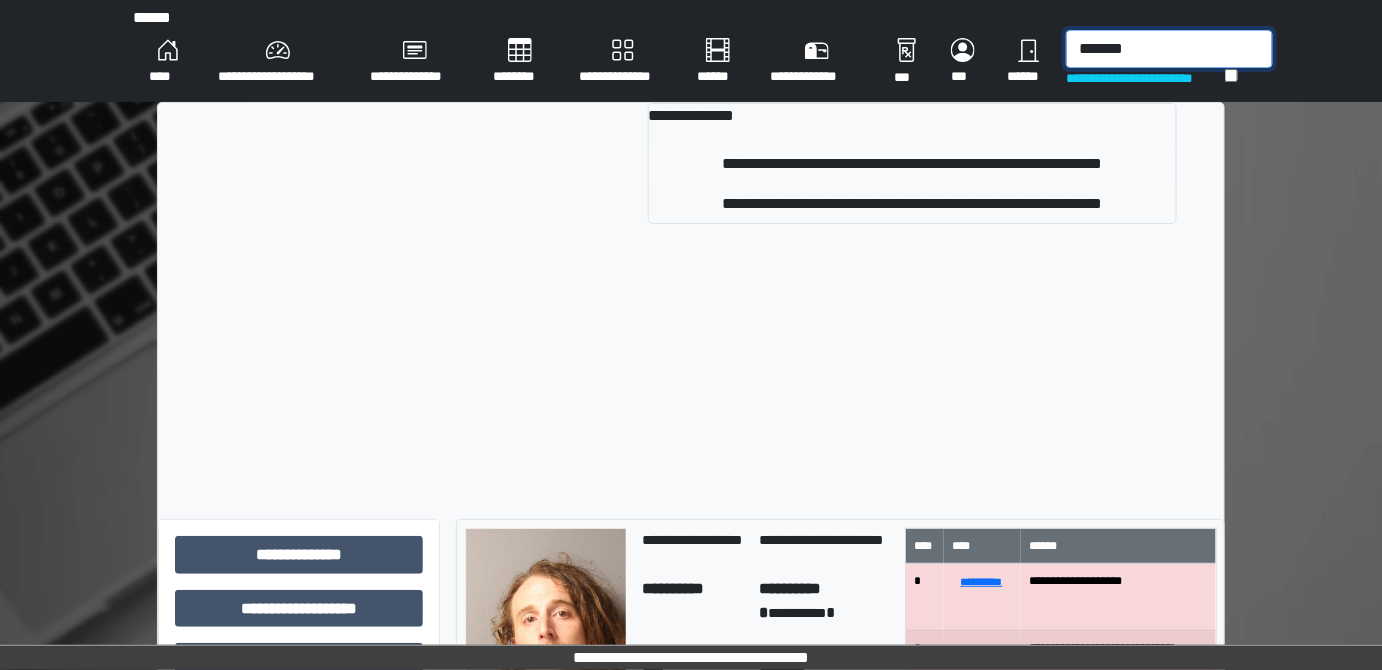 type on "*******" 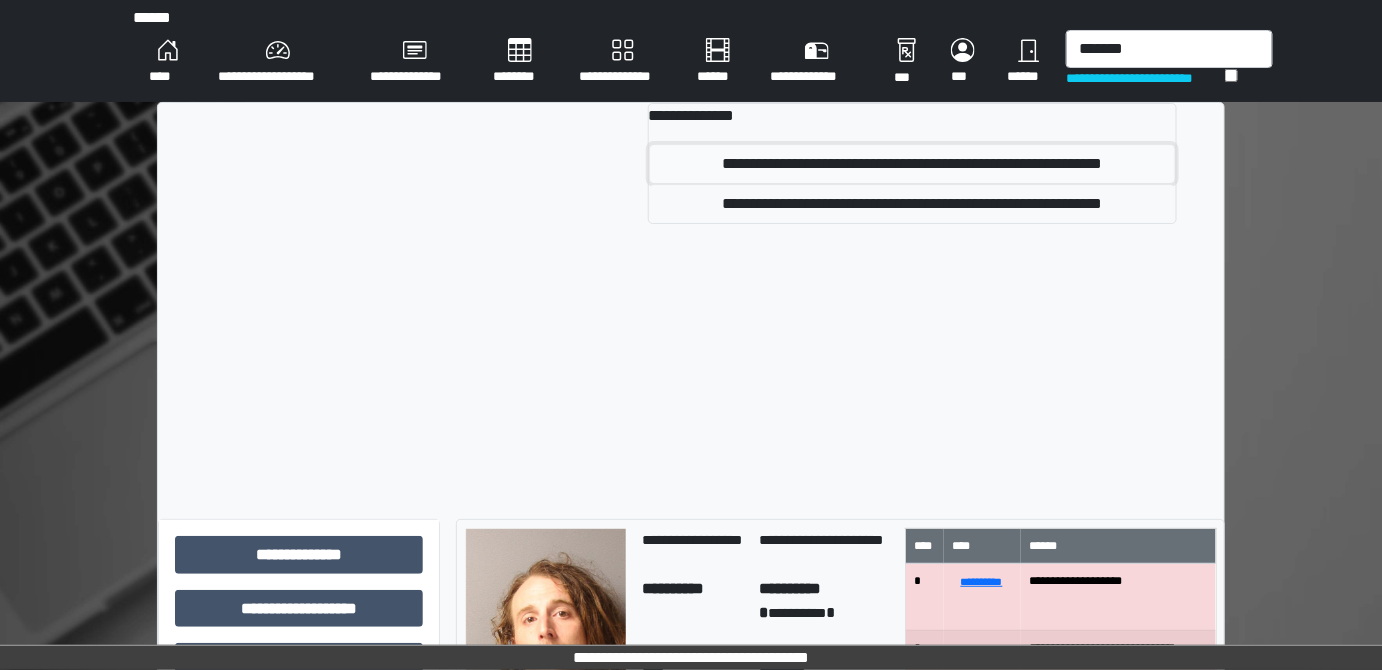 click on "**********" at bounding box center (912, 164) 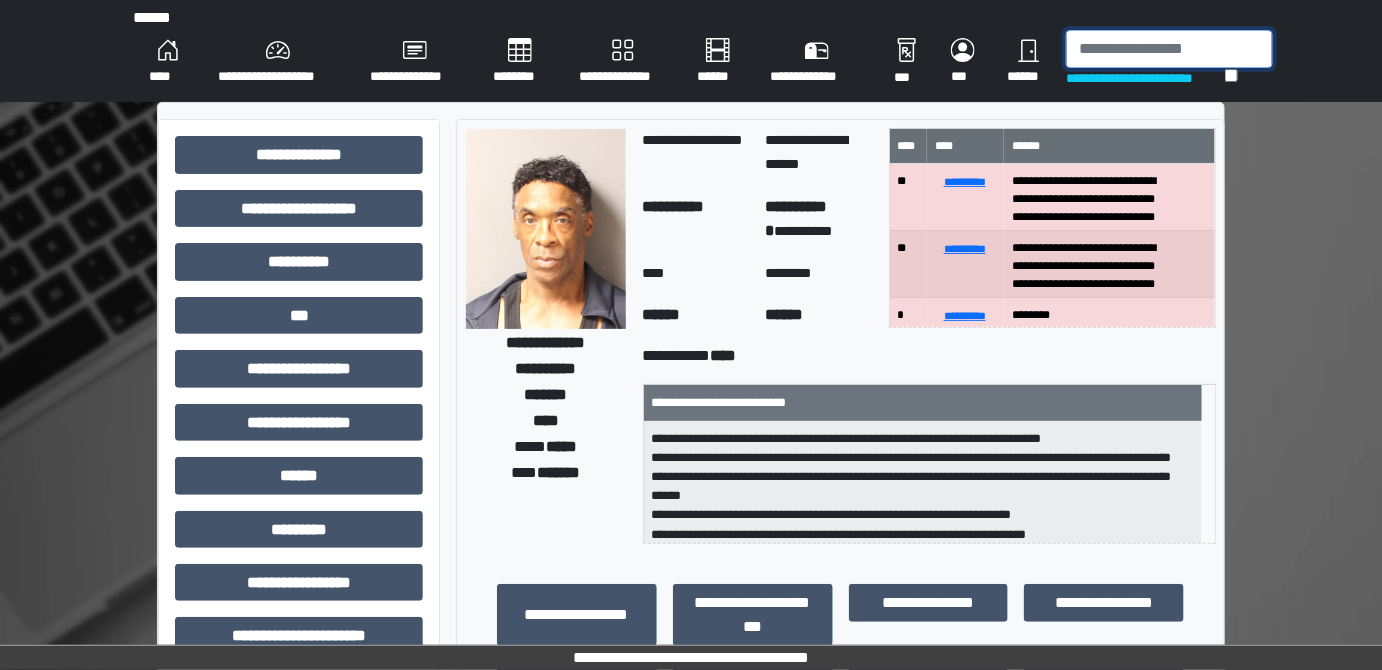 click at bounding box center (1169, 49) 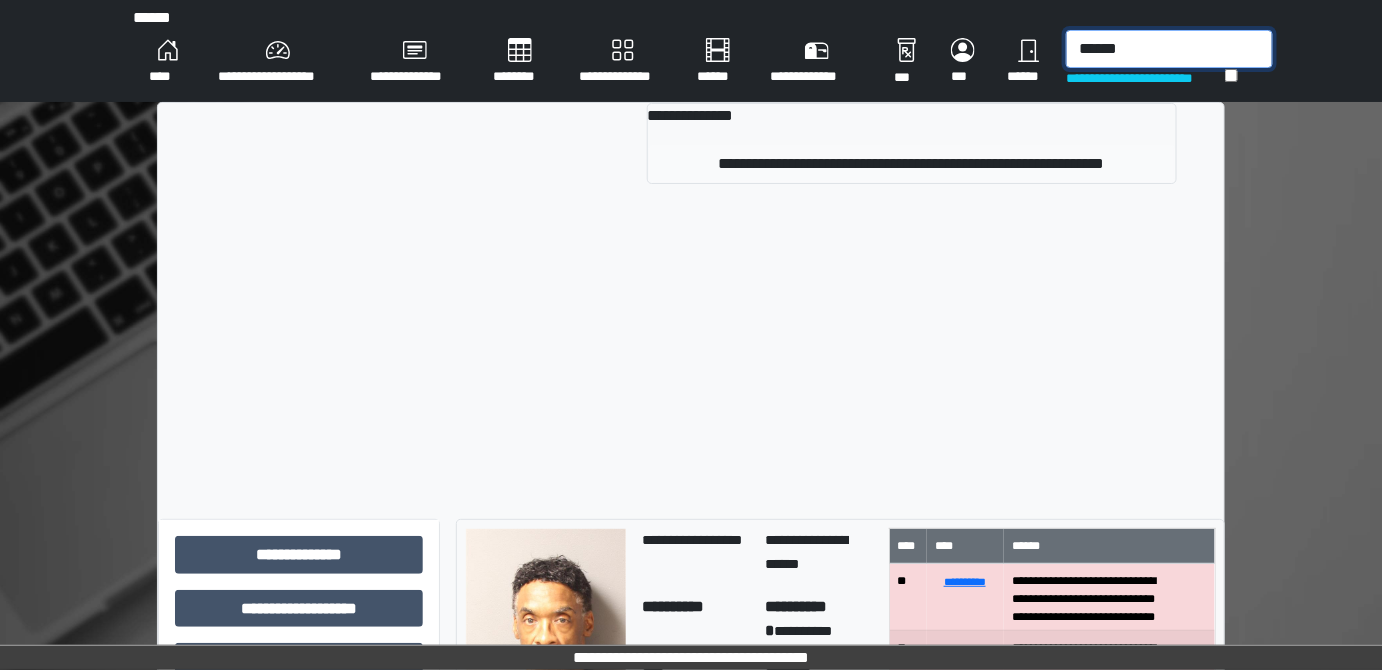 type on "******" 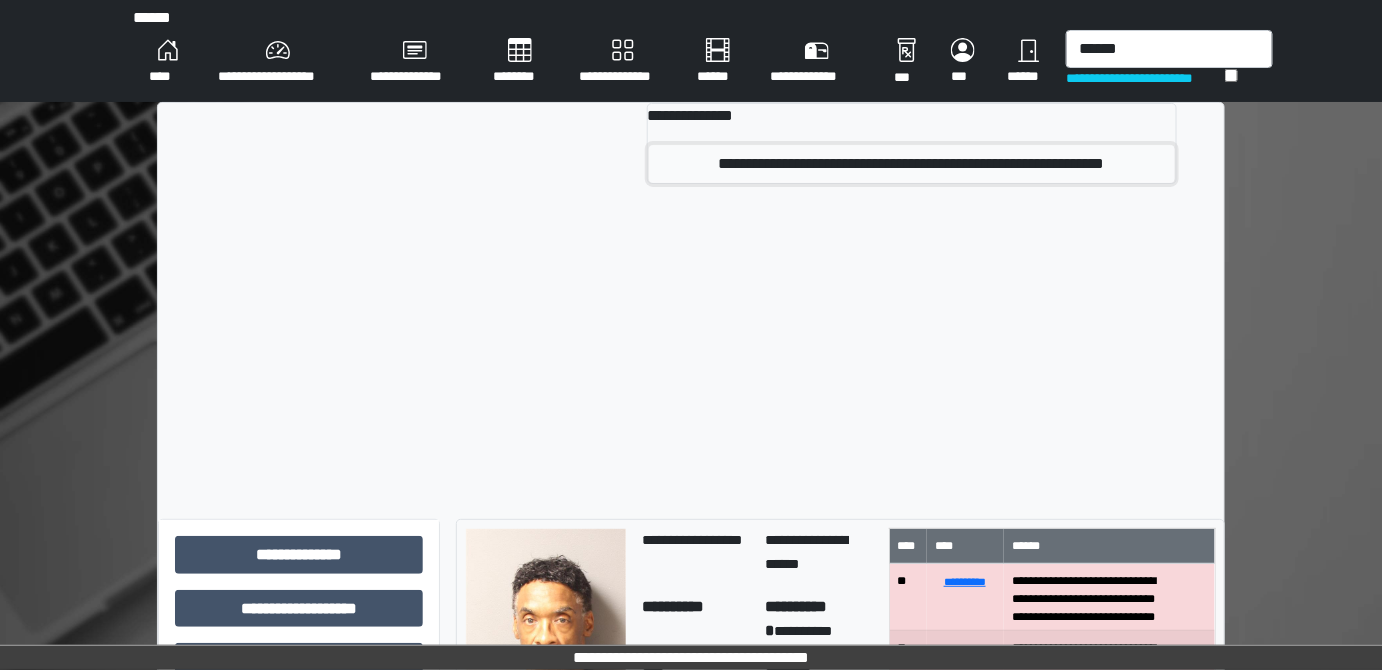 click on "**********" at bounding box center (912, 164) 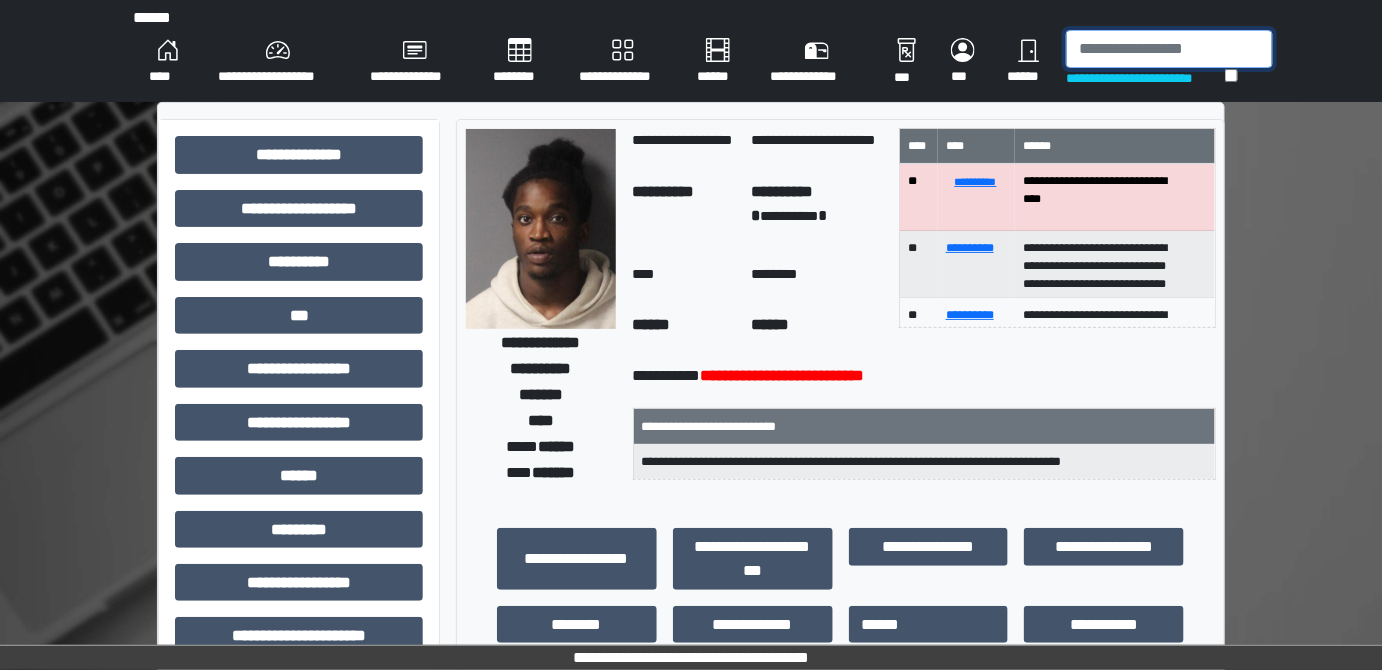 click at bounding box center (1169, 49) 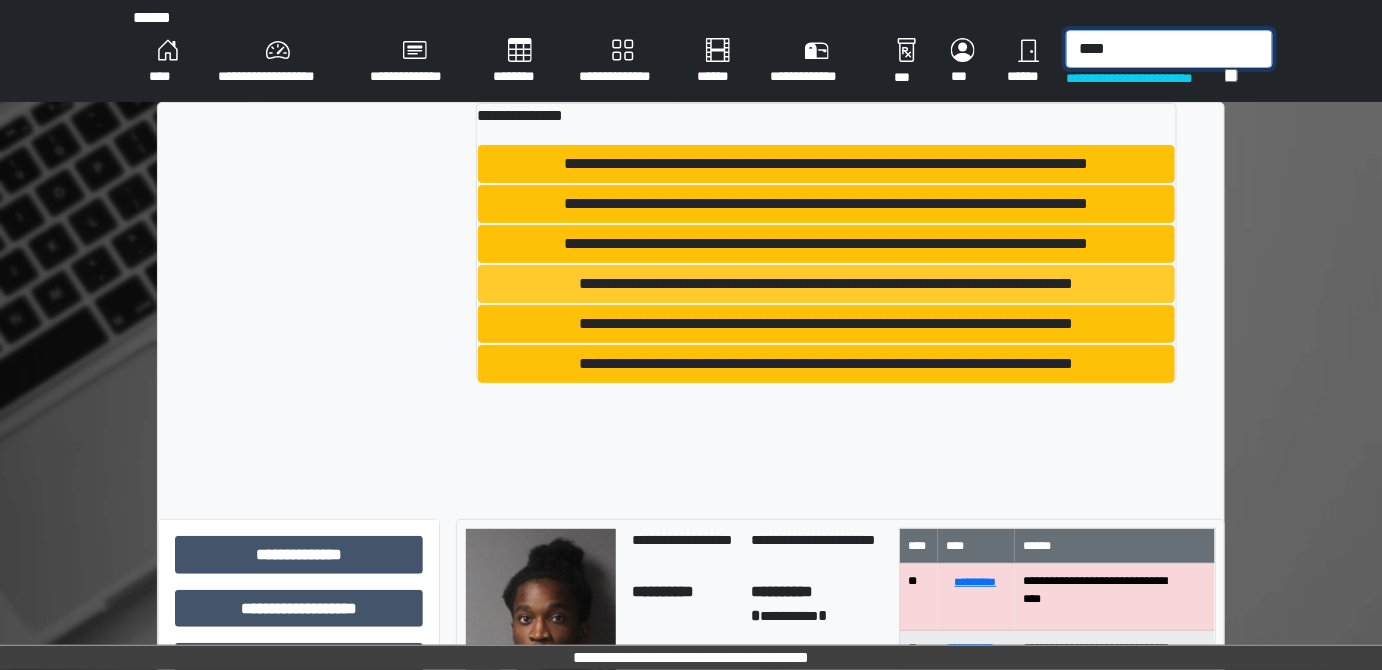 type on "****" 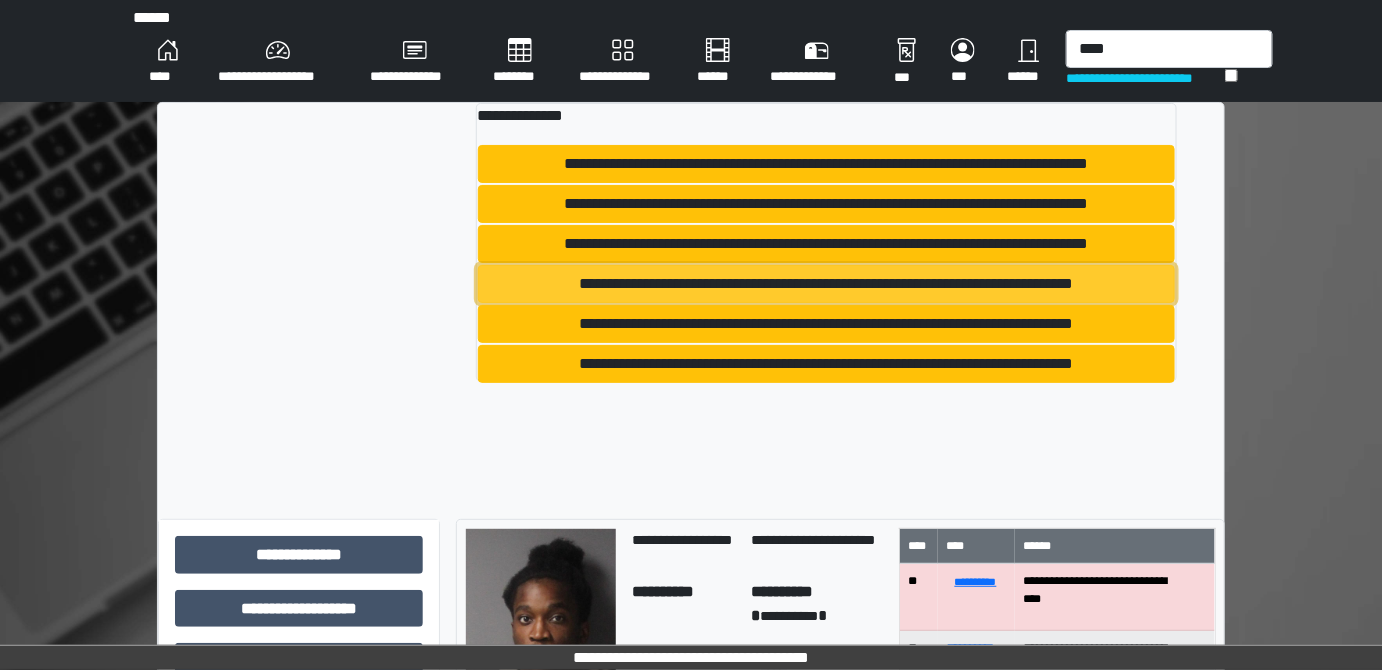 click on "**********" at bounding box center [826, 284] 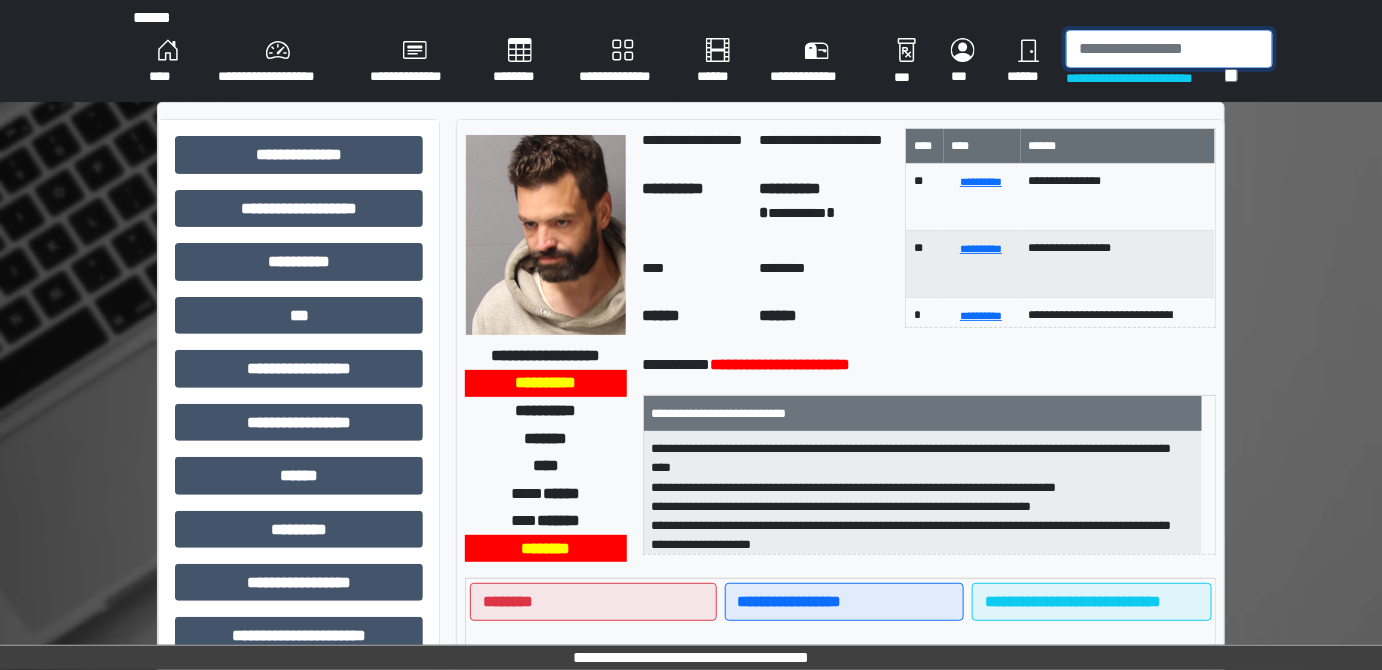 click at bounding box center [1169, 49] 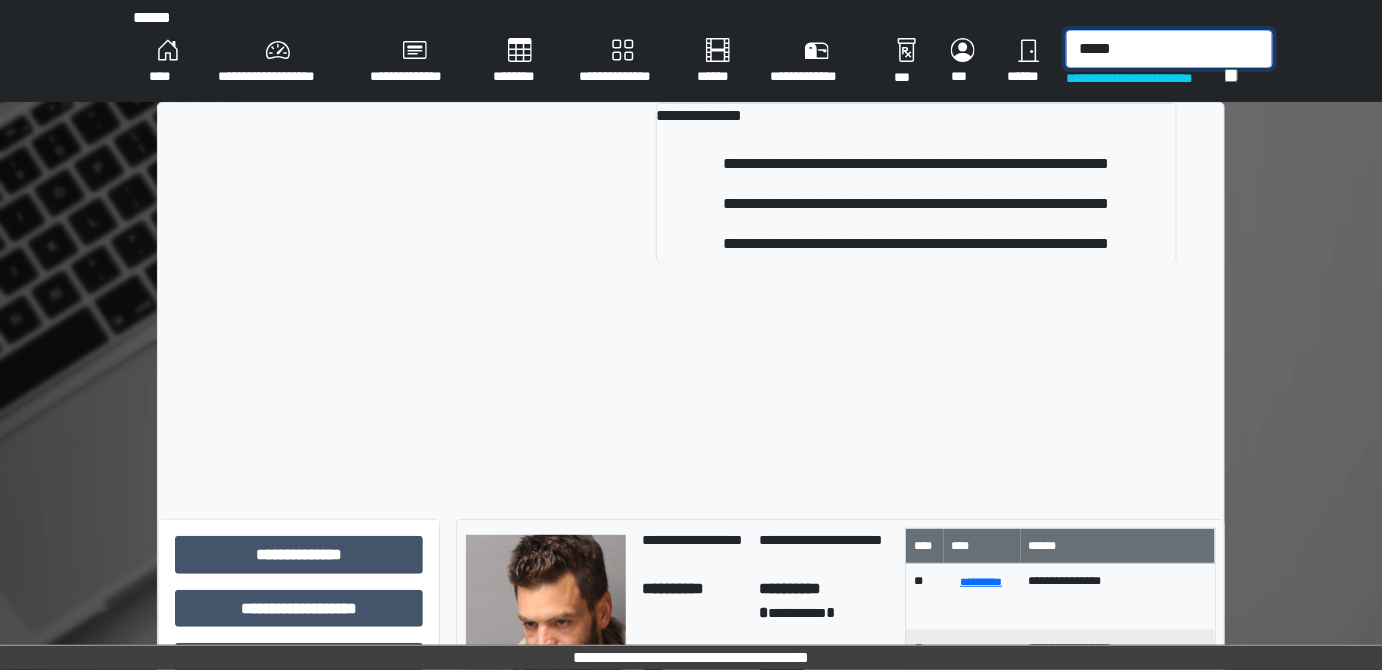 type on "*****" 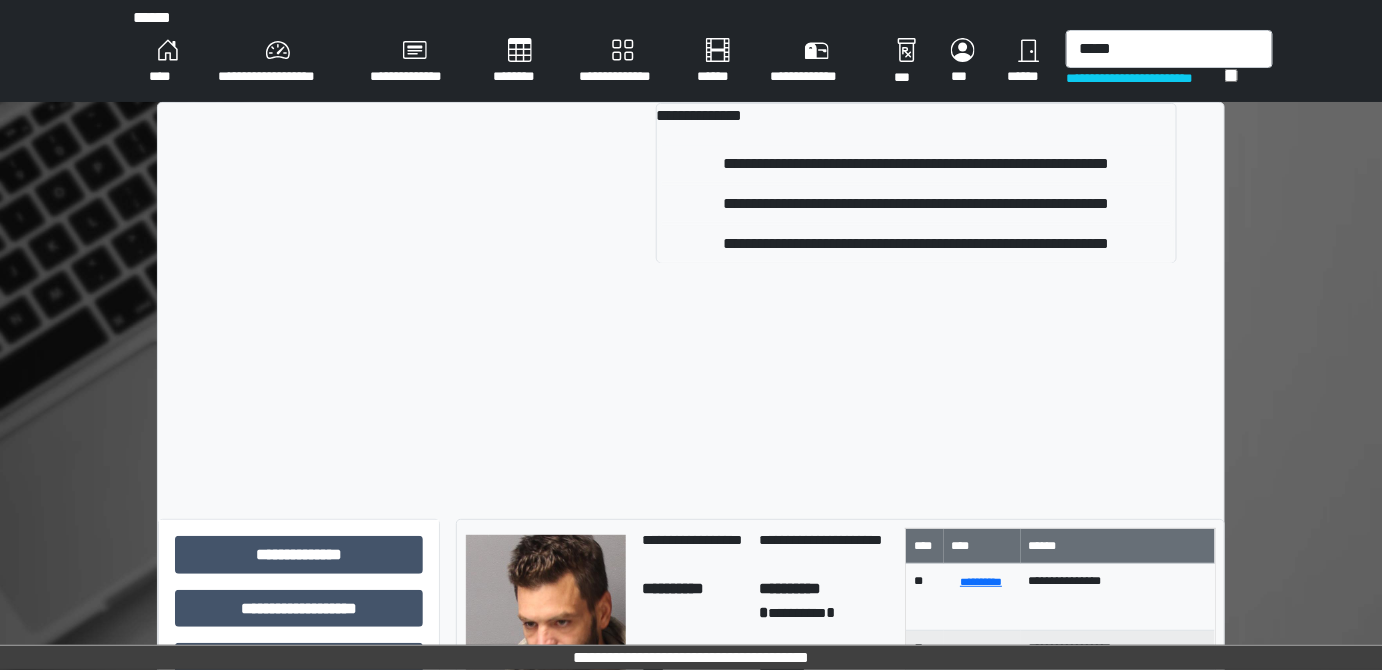 click on "**********" at bounding box center [916, 164] 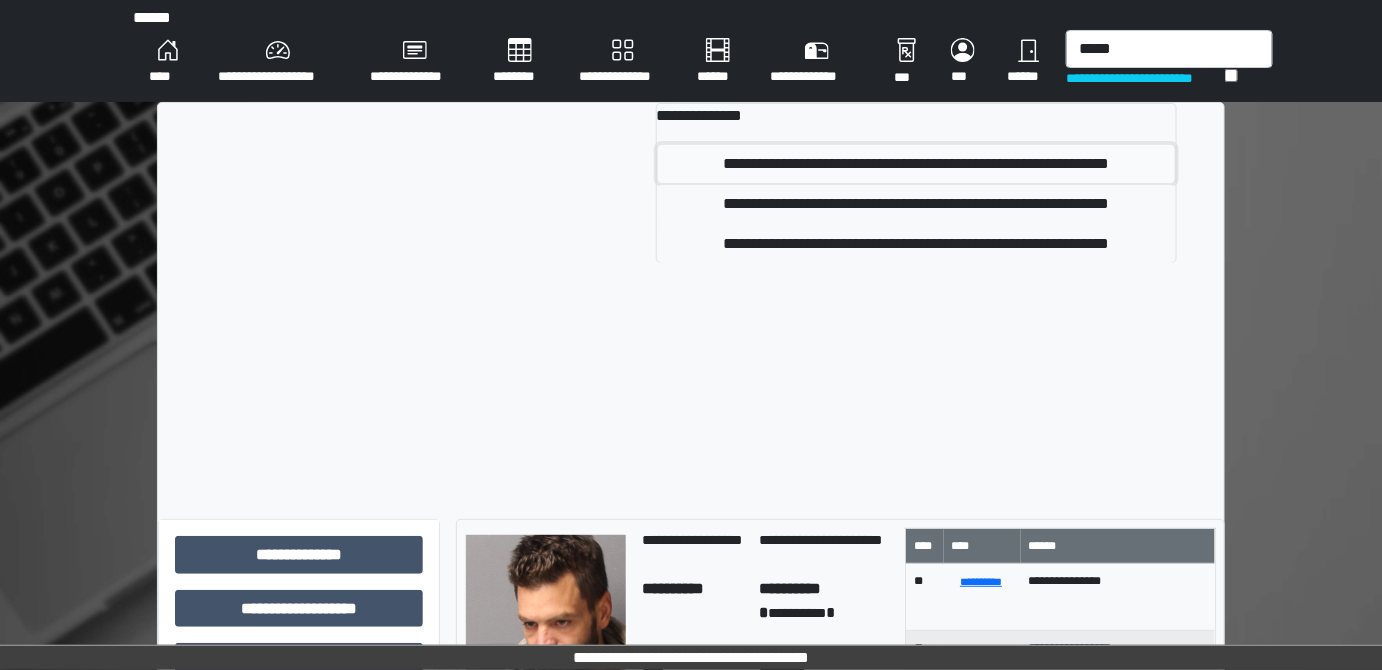 click on "**********" at bounding box center (916, 164) 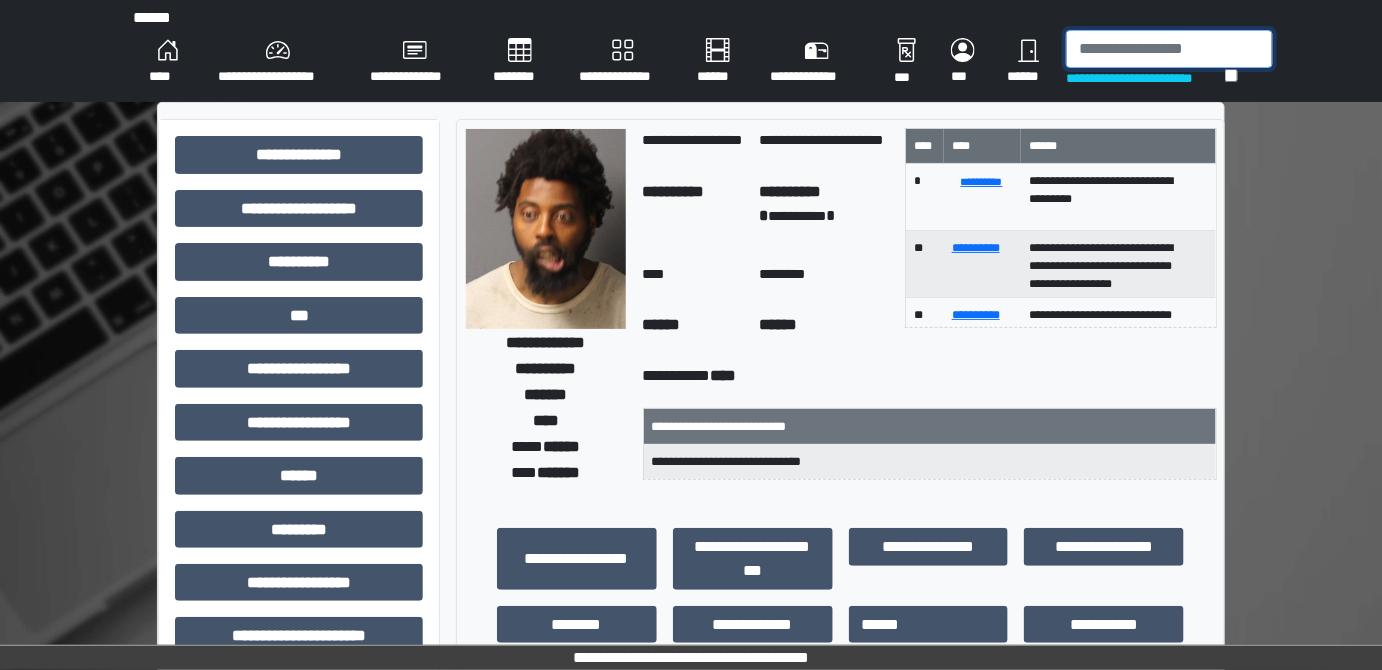 click at bounding box center [1169, 49] 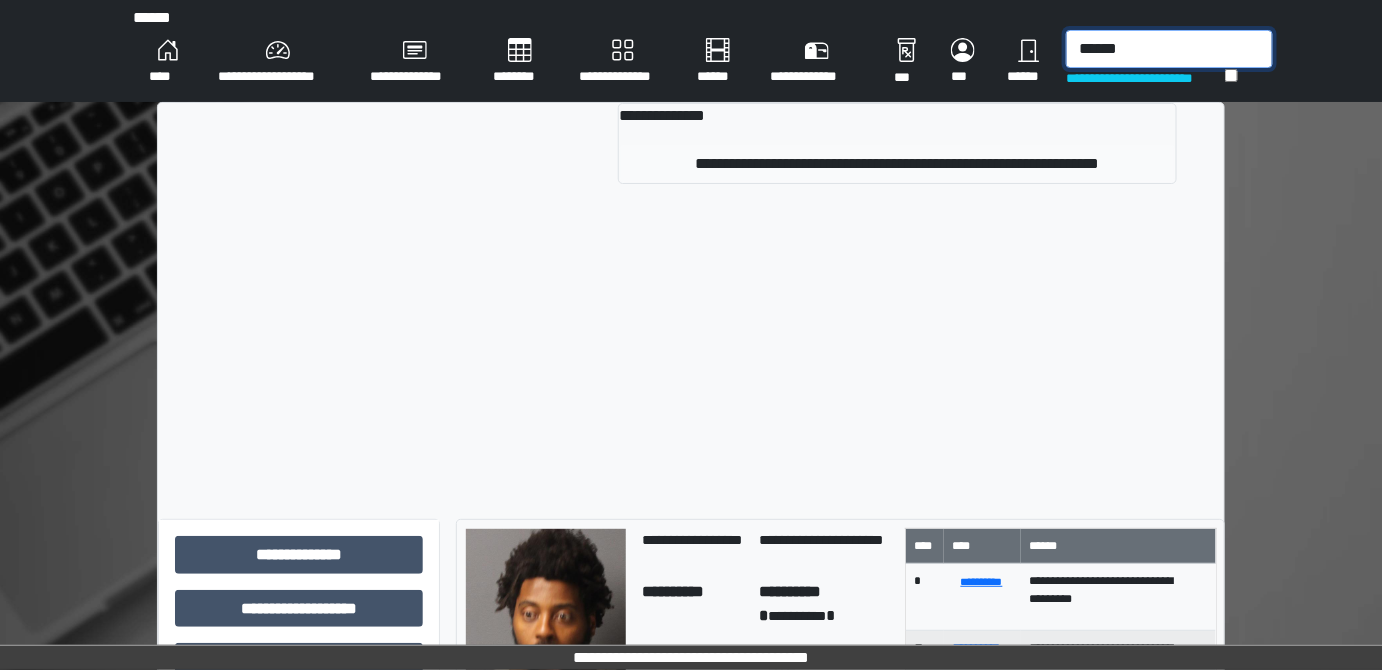 type on "******" 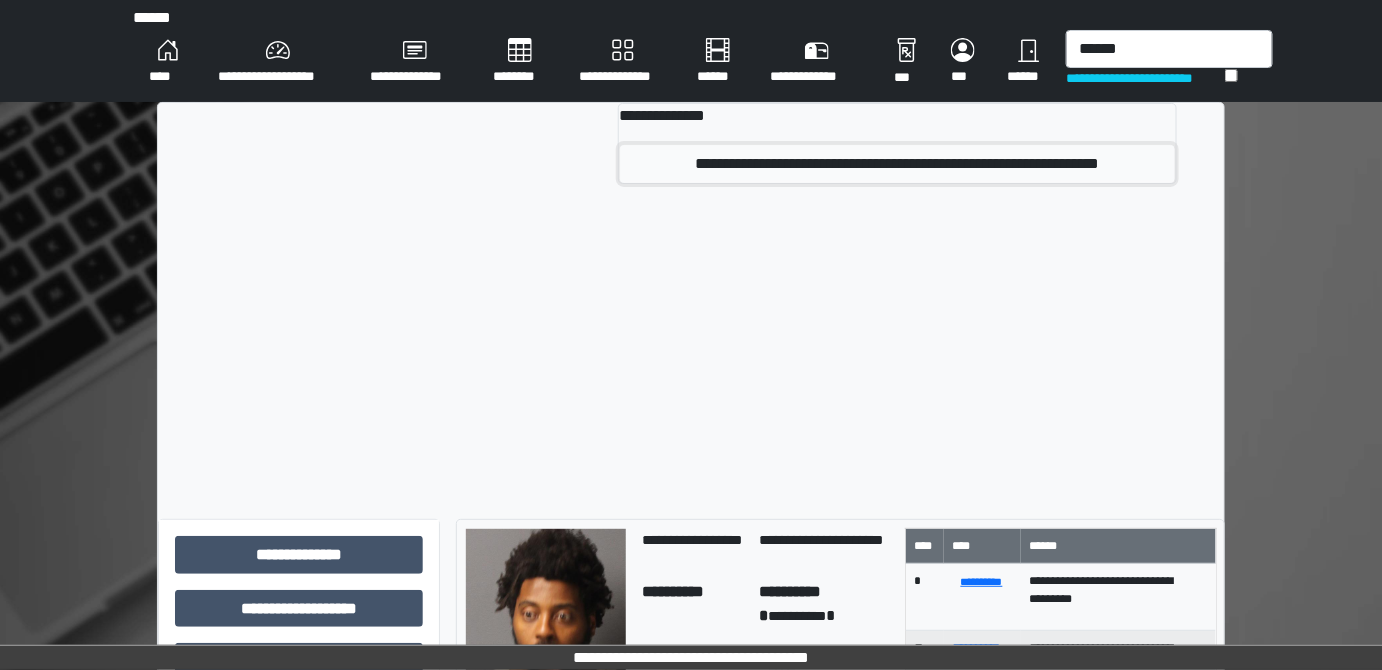 click on "**********" at bounding box center [897, 164] 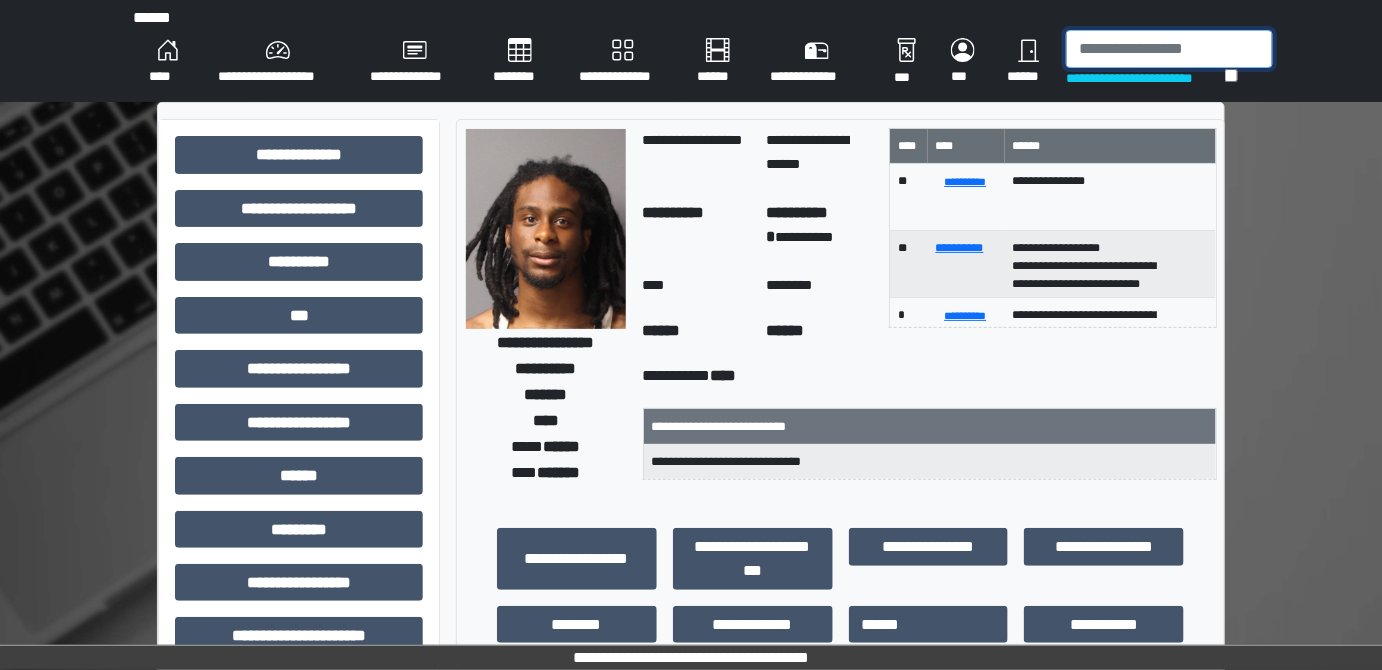 click at bounding box center (1169, 49) 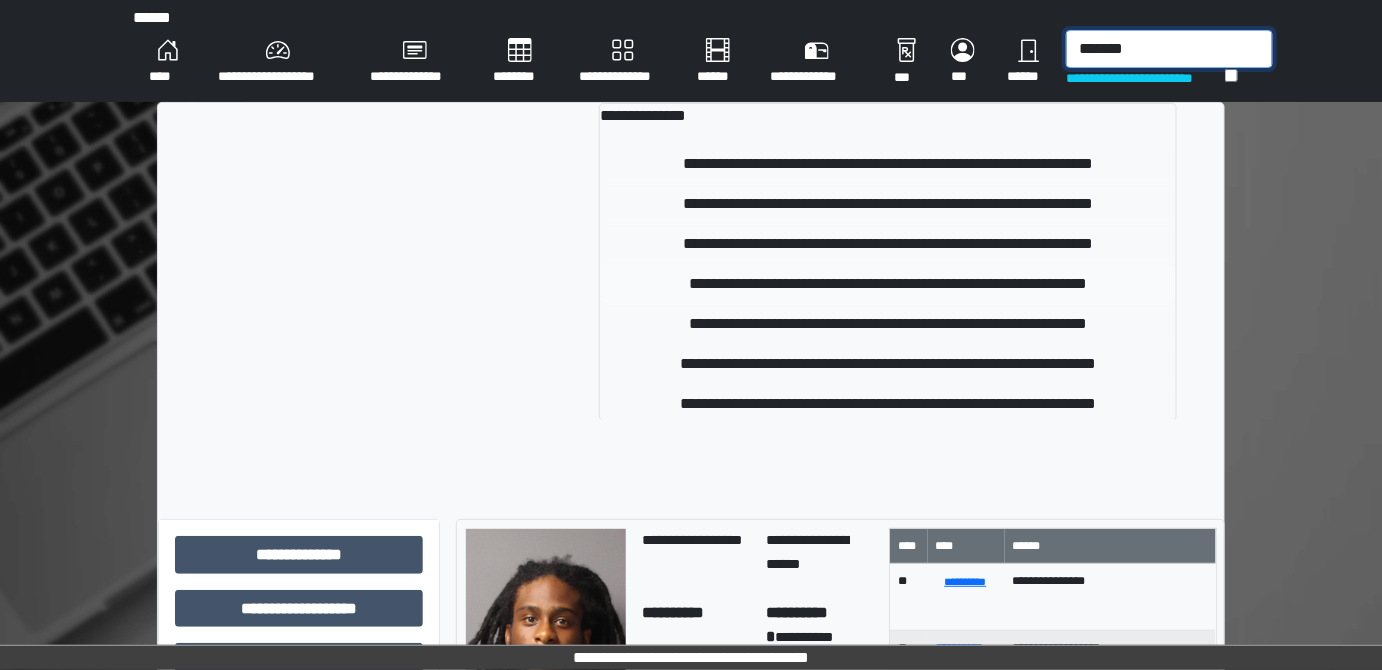 type on "*******" 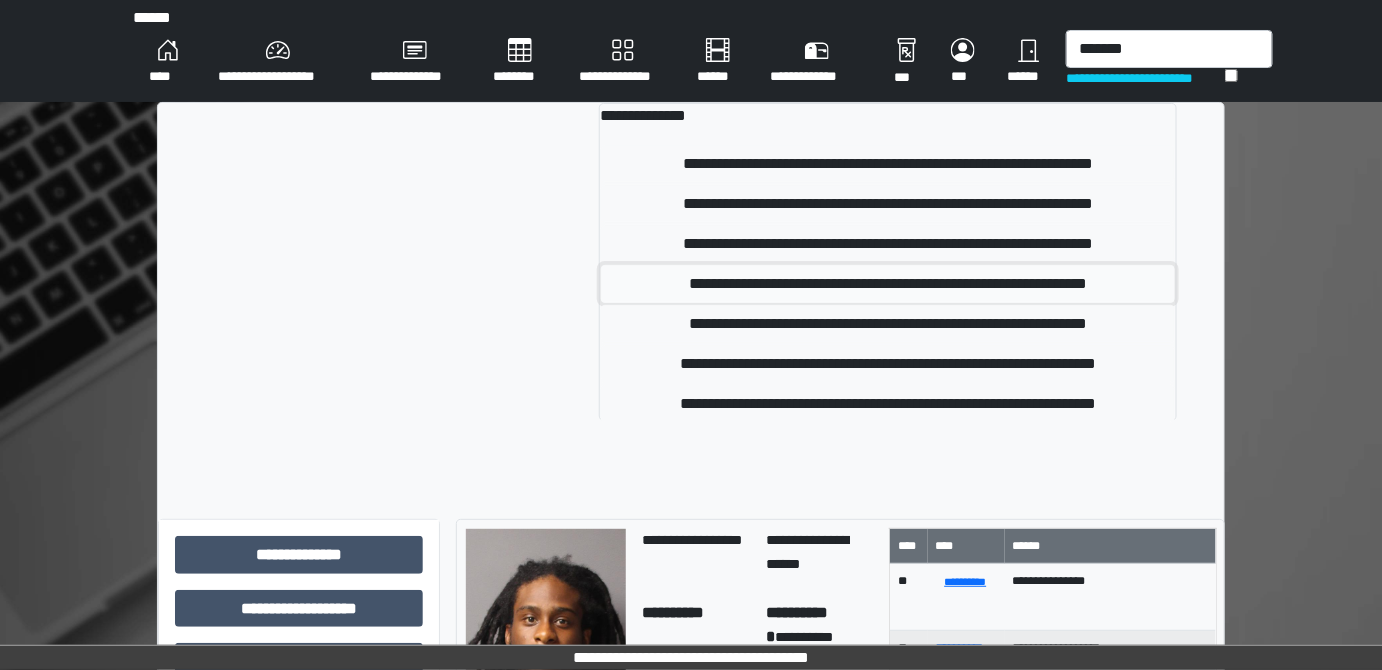 click on "**********" at bounding box center (888, 284) 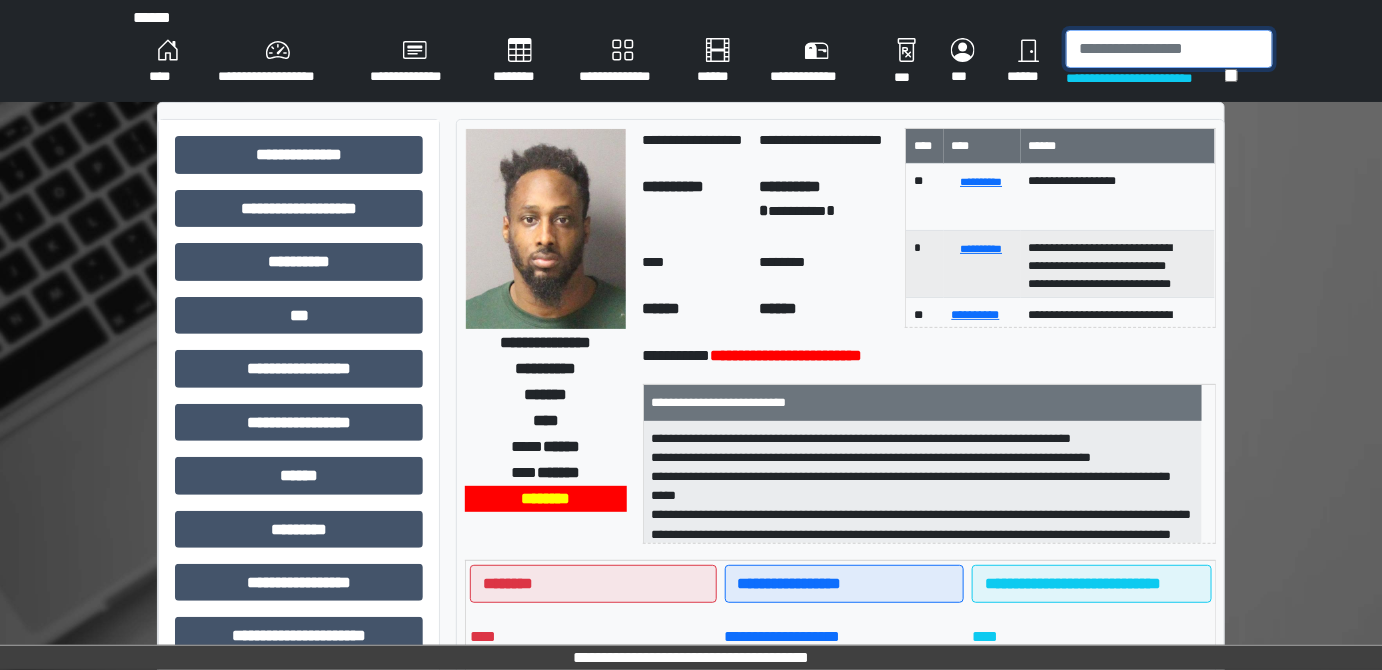 click at bounding box center [1169, 49] 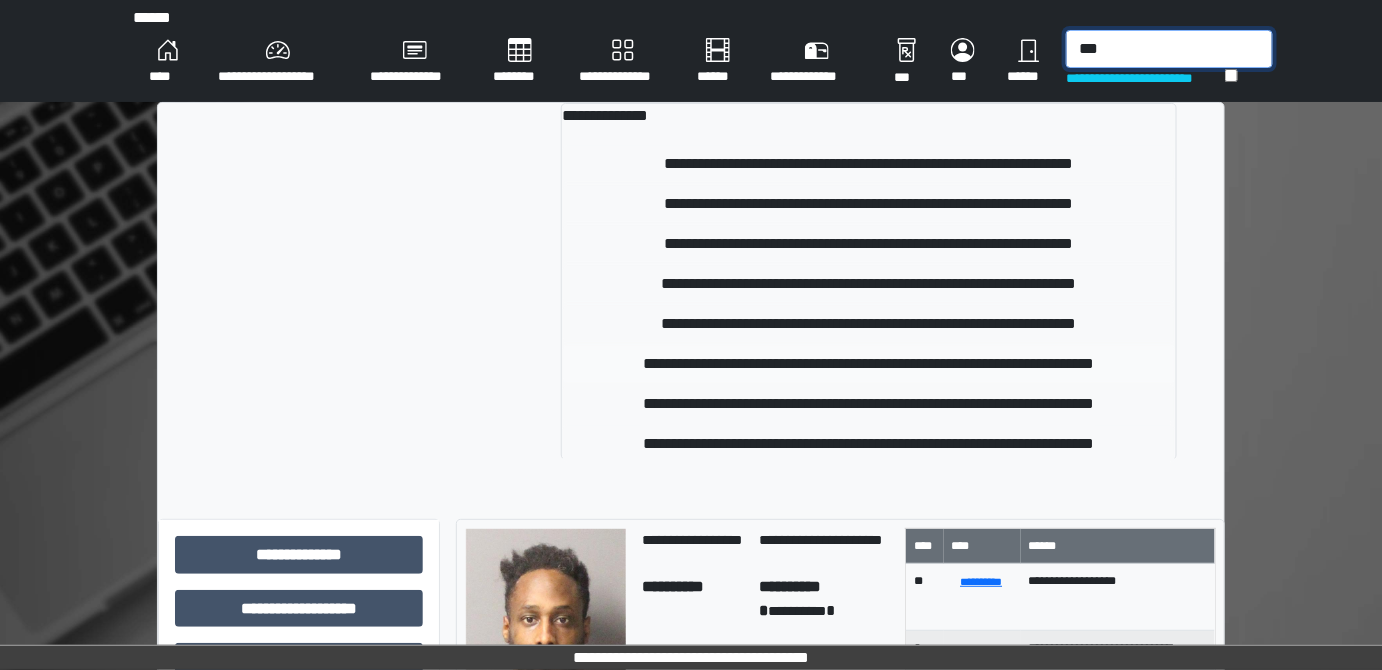 type on "***" 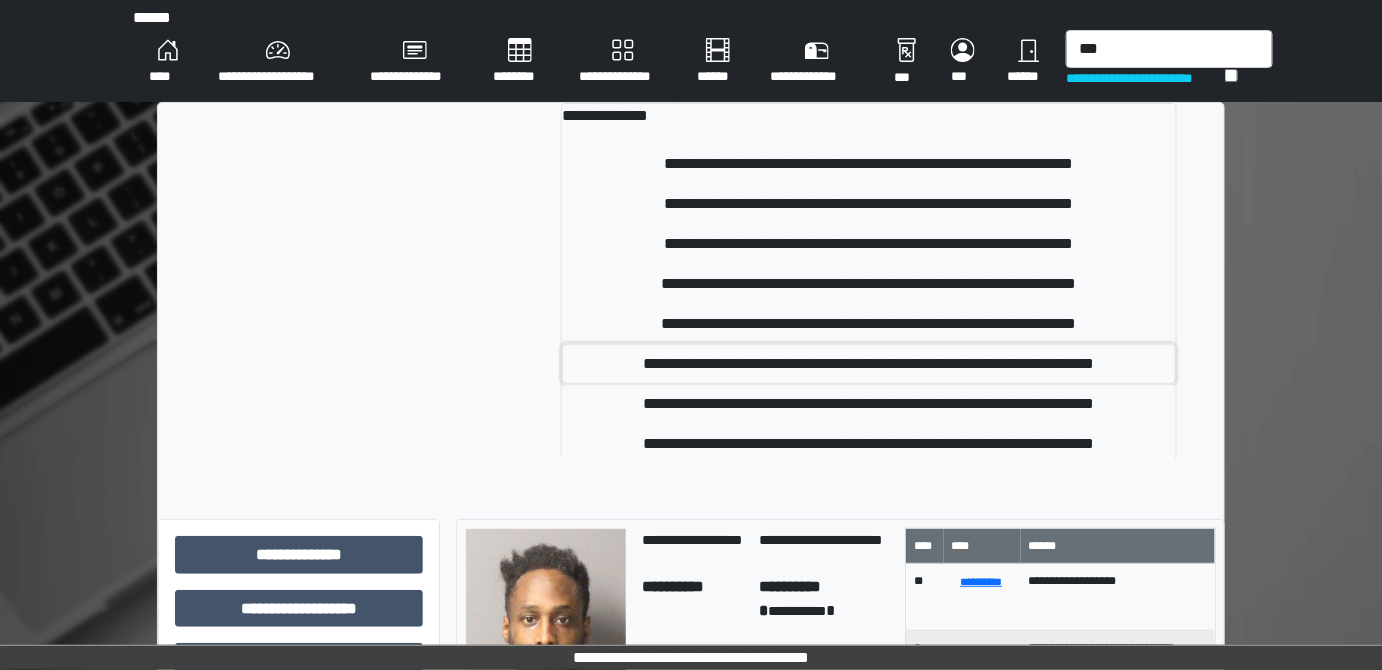 click on "**********" at bounding box center [869, 364] 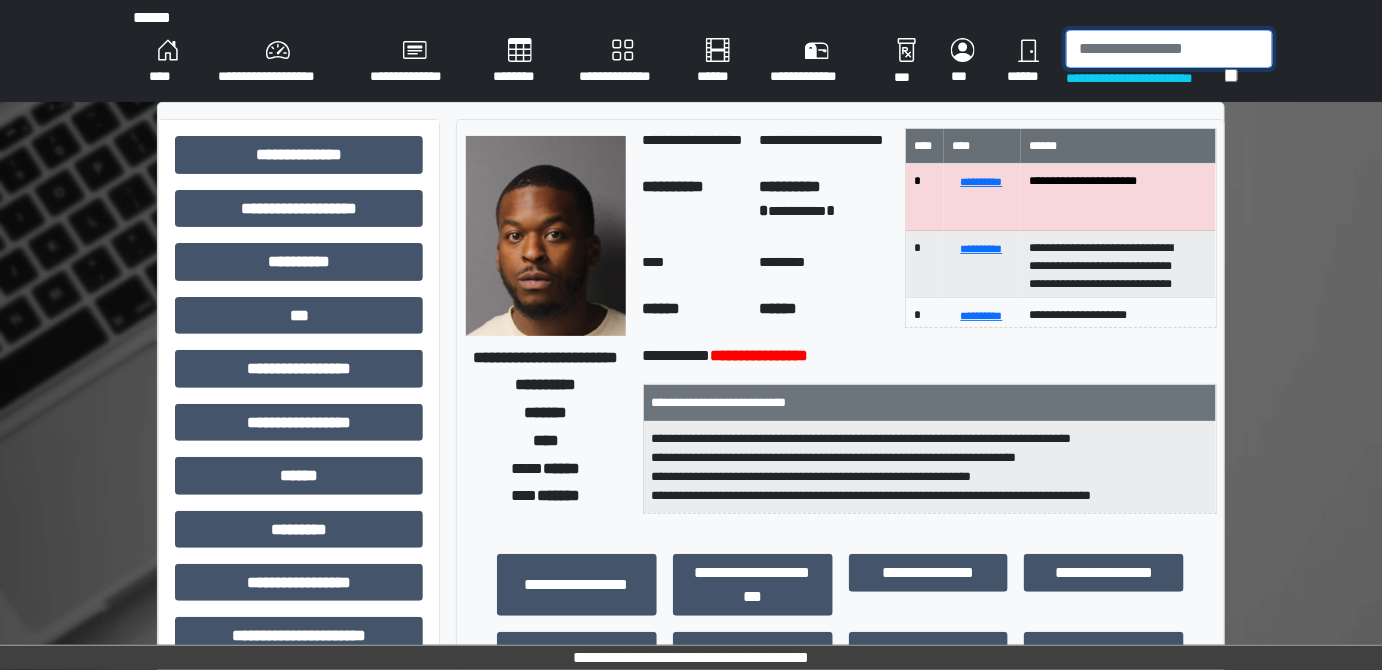 click at bounding box center (1169, 49) 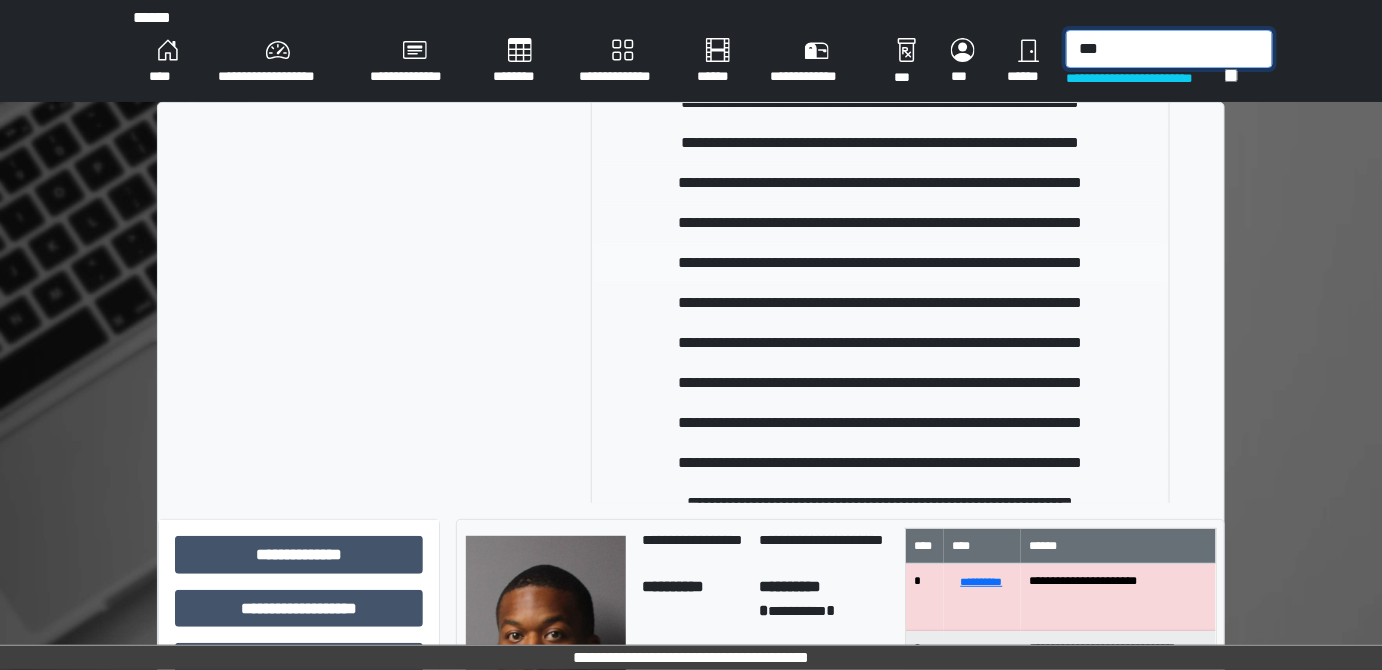 scroll, scrollTop: 248, scrollLeft: 0, axis: vertical 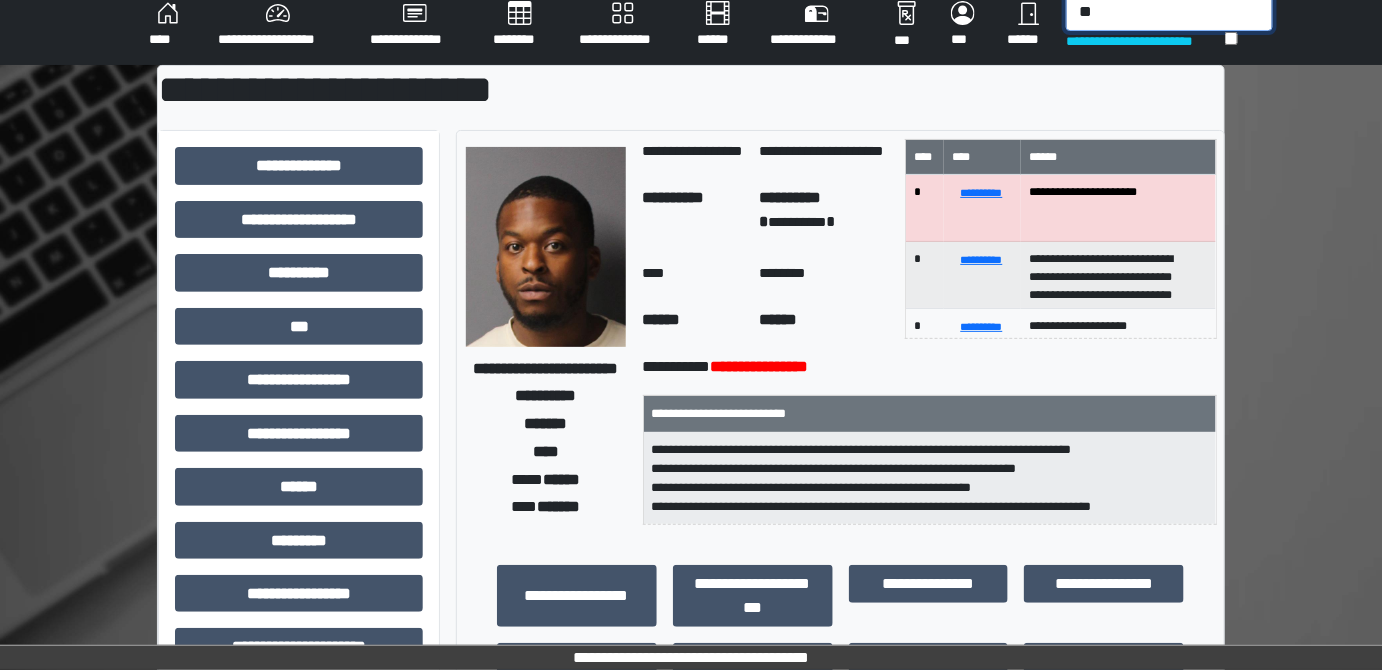 type on "*" 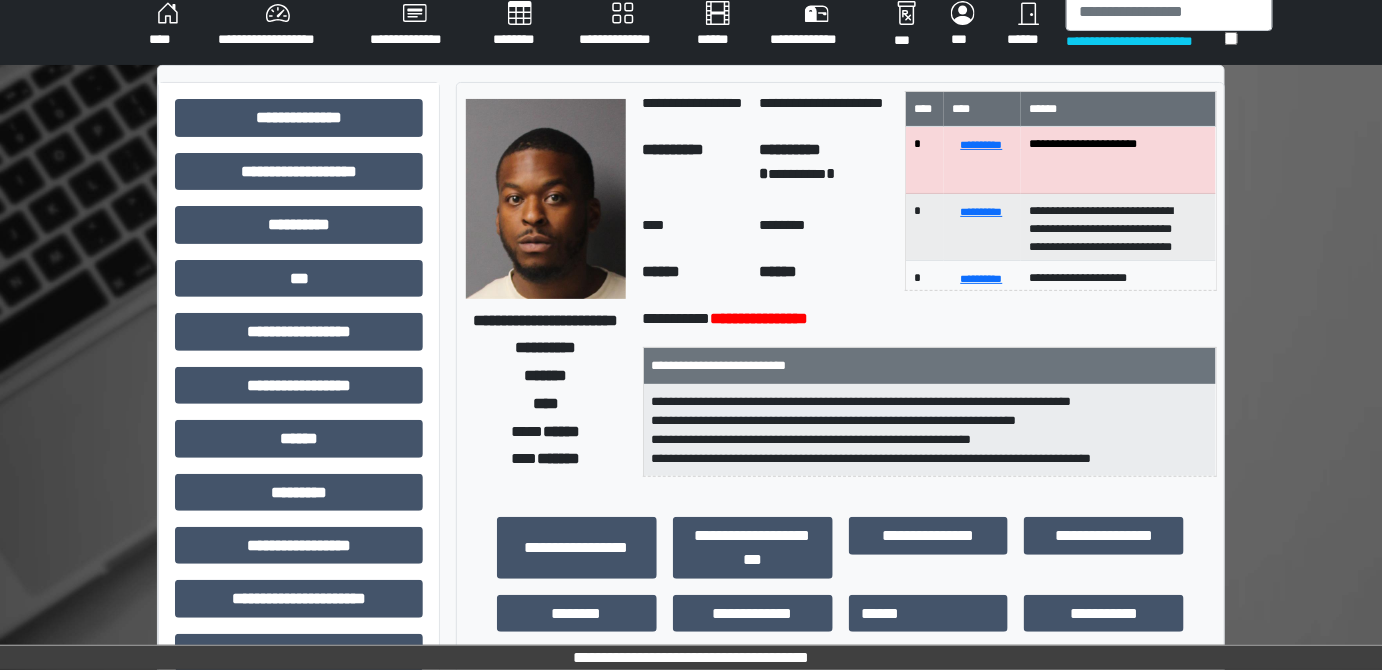 click on "**********" at bounding box center [1145, 41] 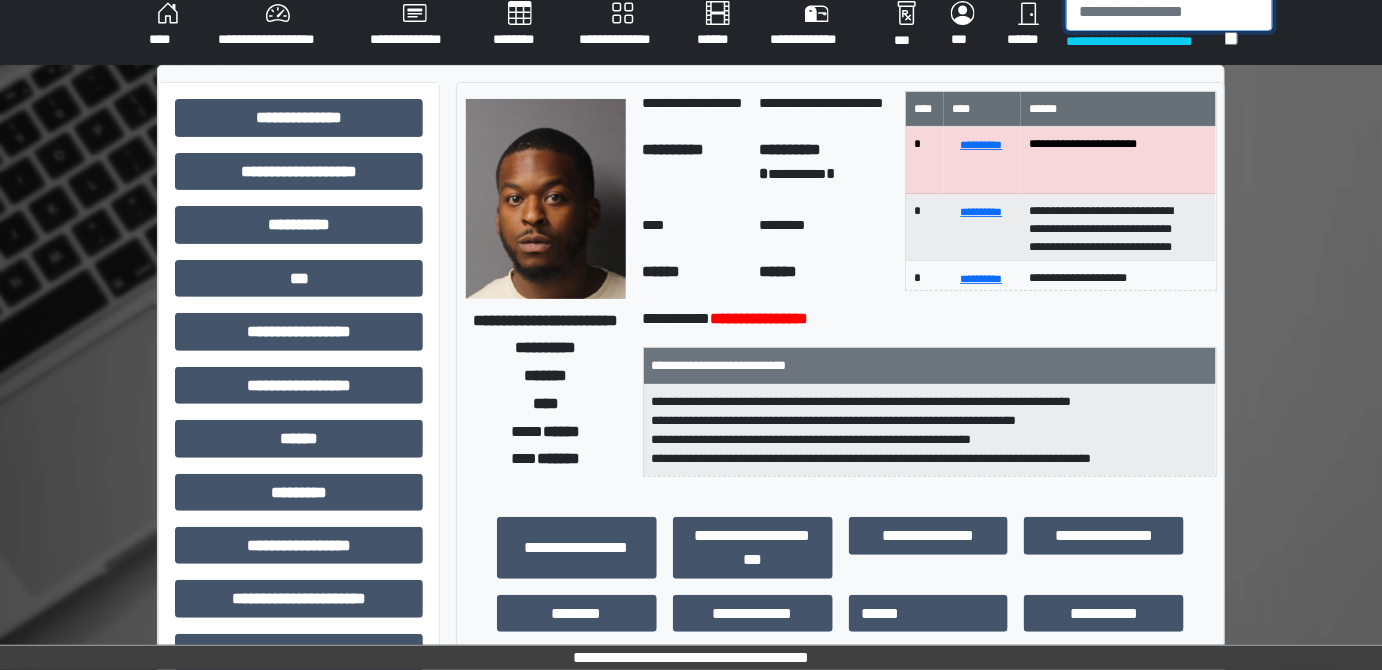 click at bounding box center (1169, 12) 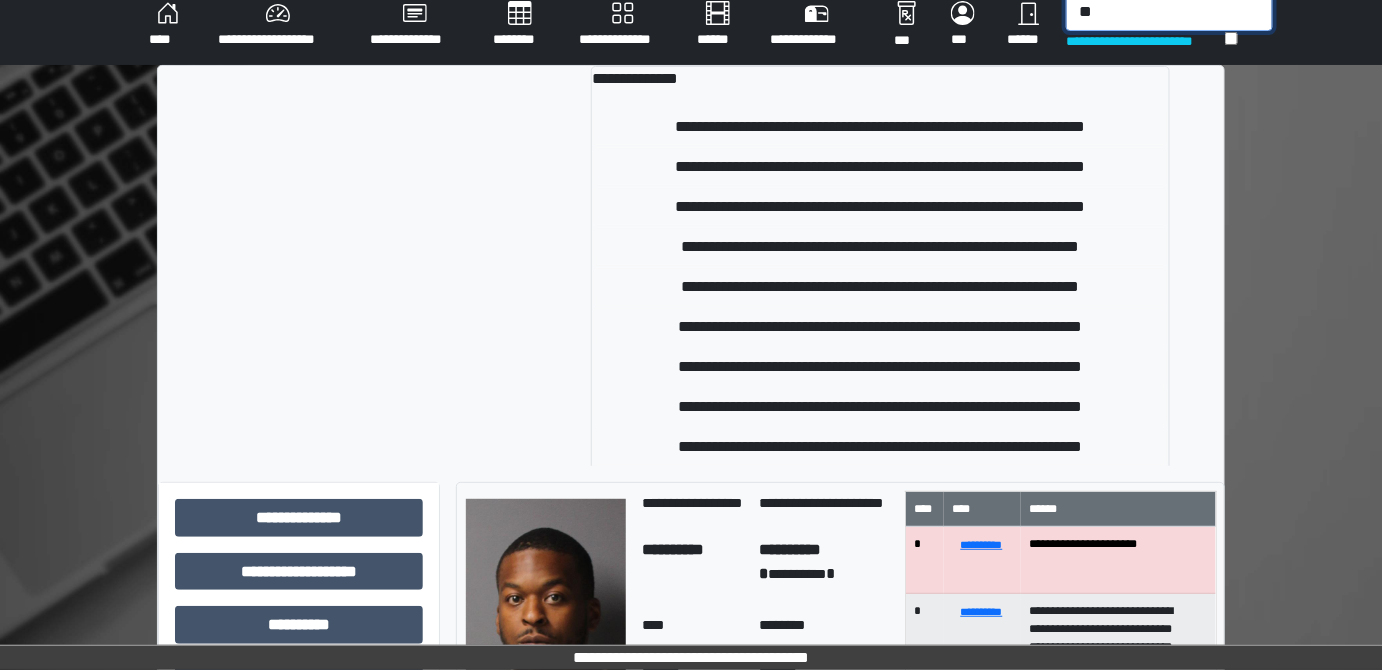 type on "*" 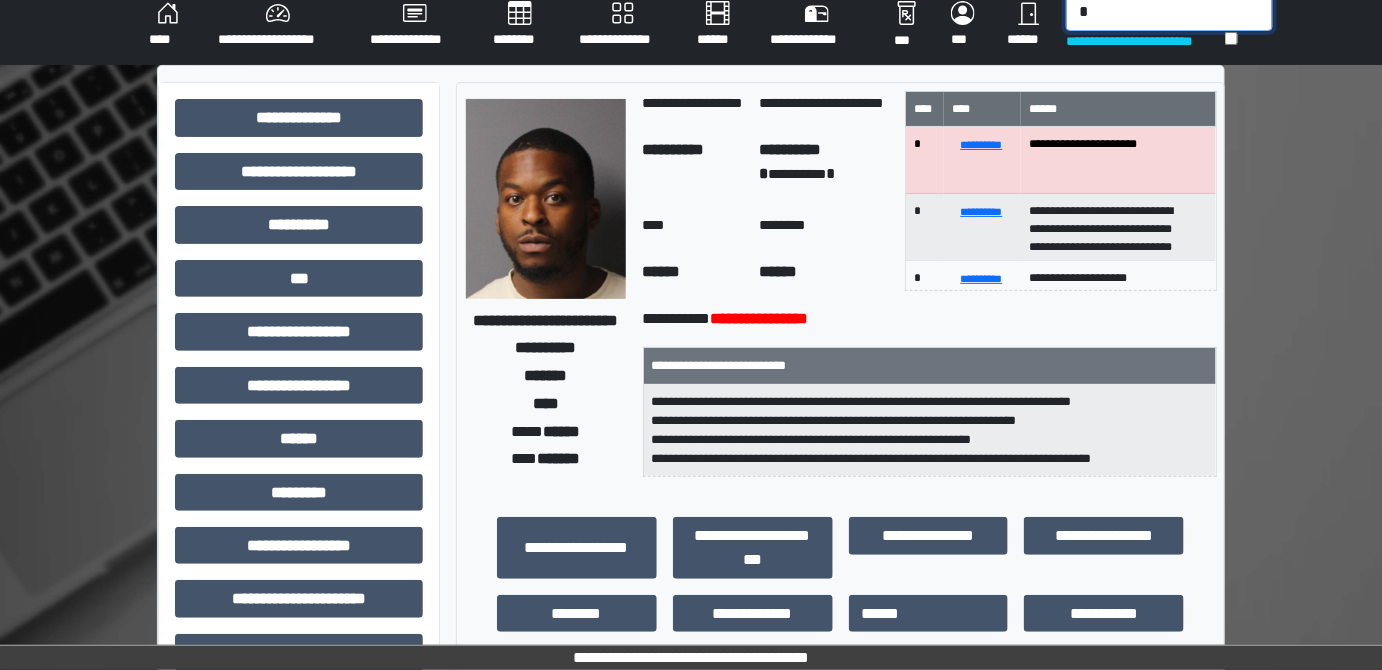 type 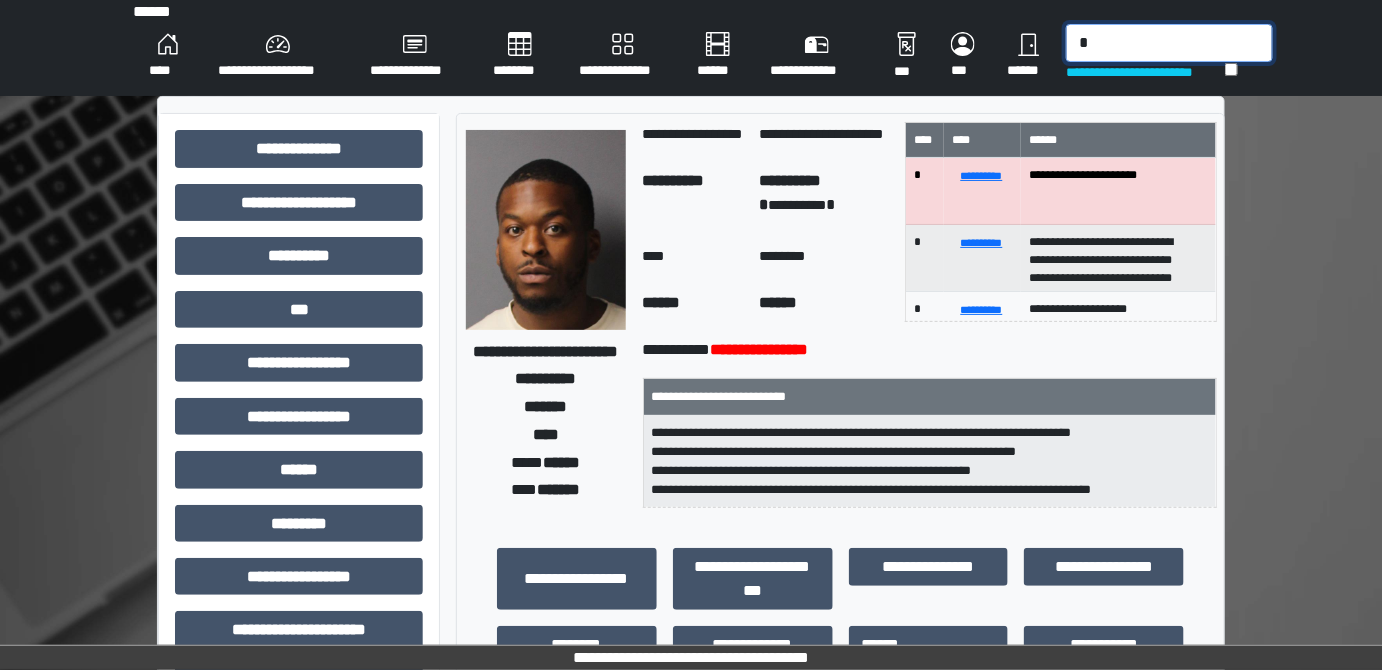 scroll, scrollTop: 0, scrollLeft: 0, axis: both 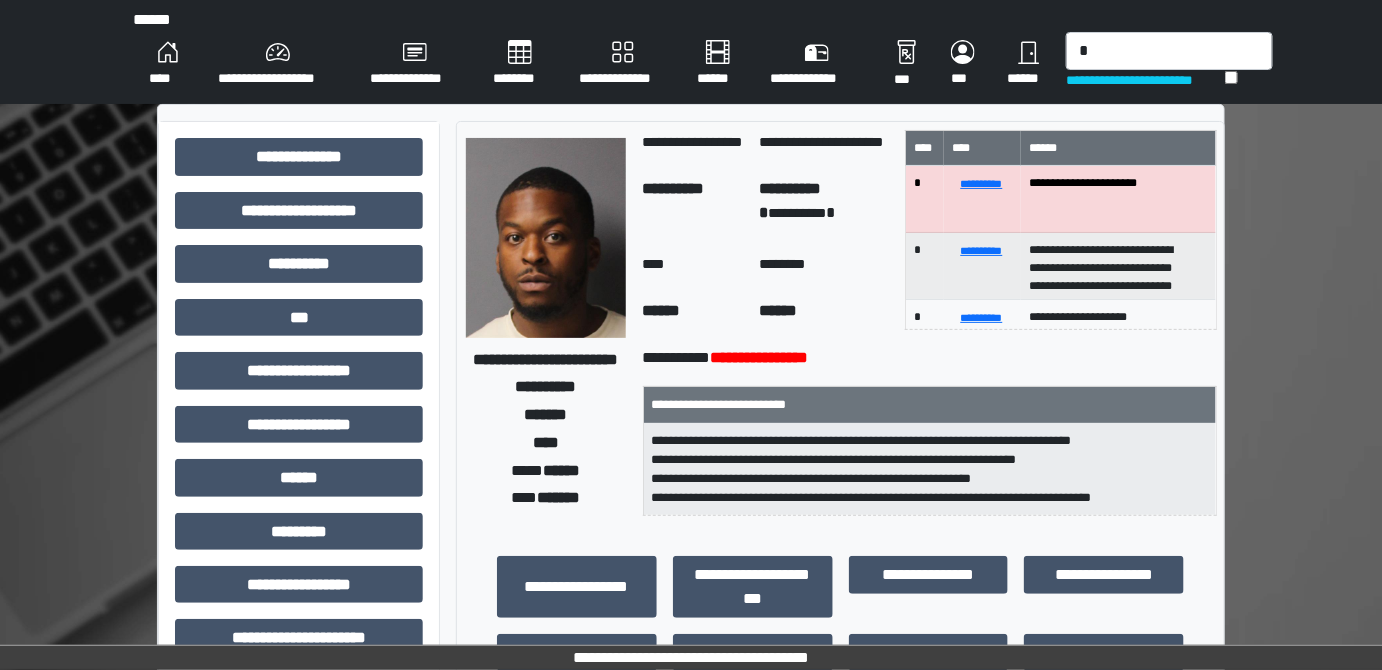 click on "****" at bounding box center [167, 64] 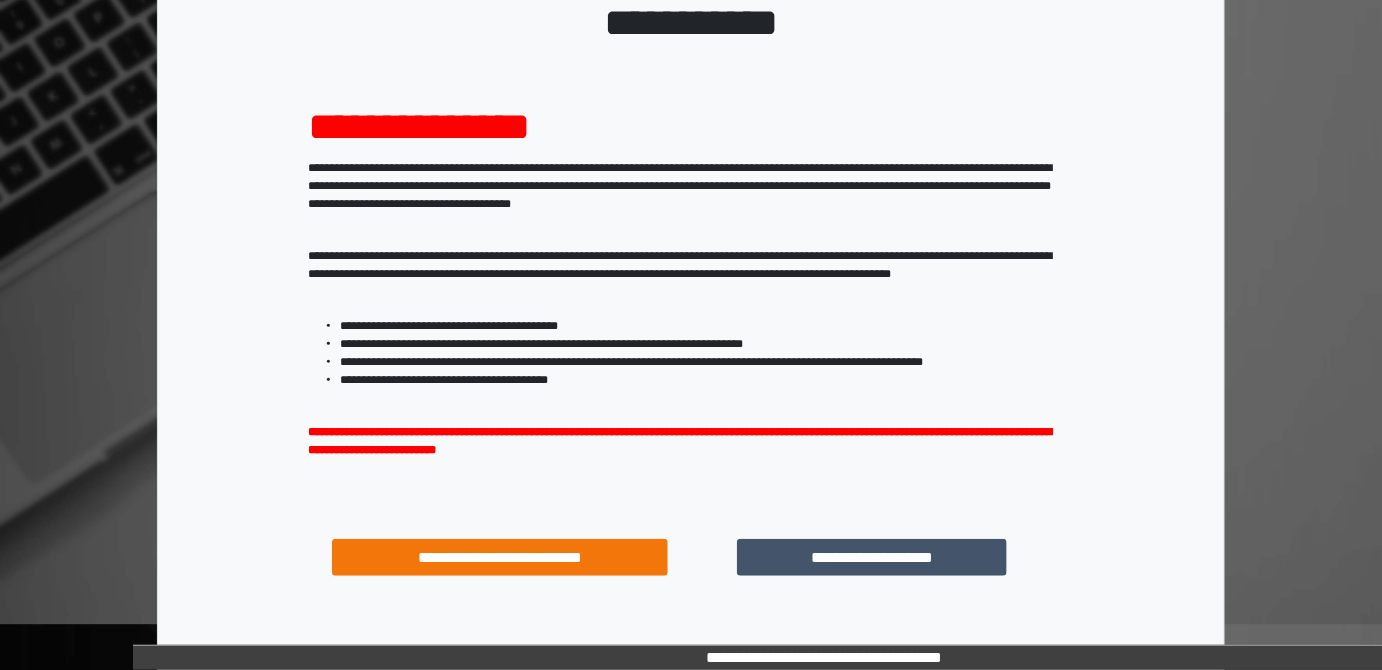 scroll, scrollTop: 256, scrollLeft: 0, axis: vertical 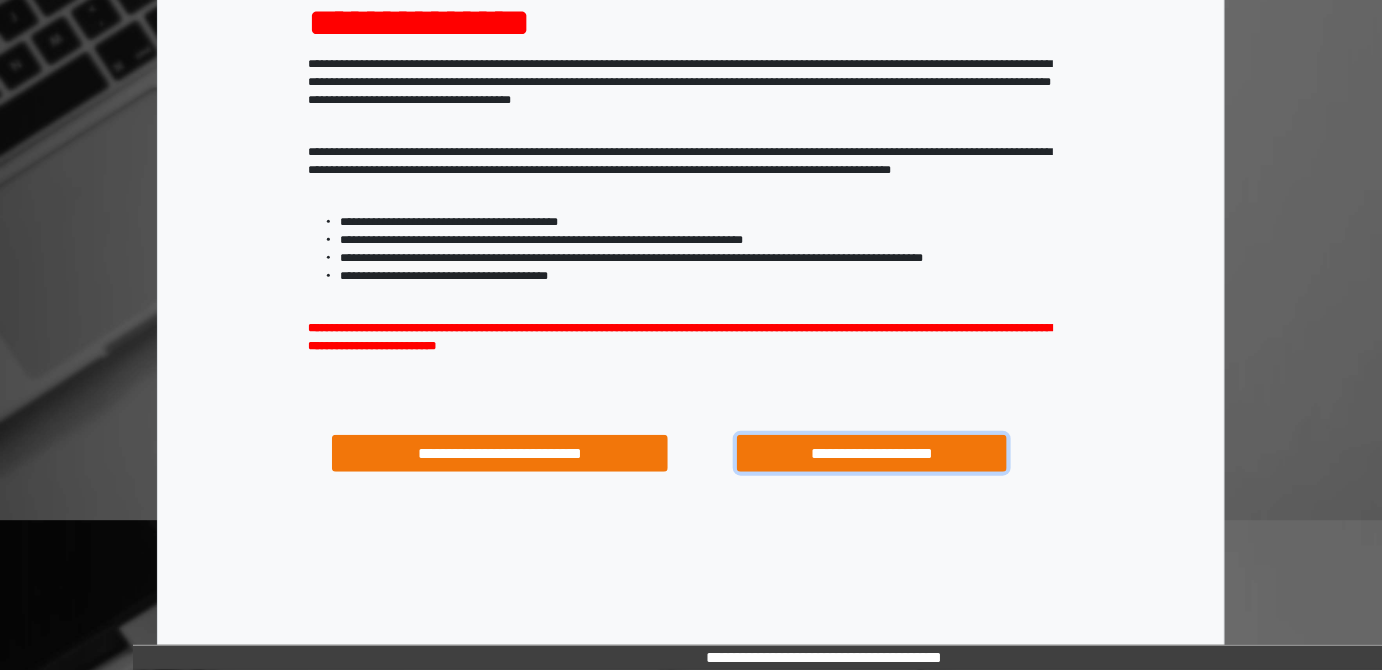 click on "**********" at bounding box center [871, 453] 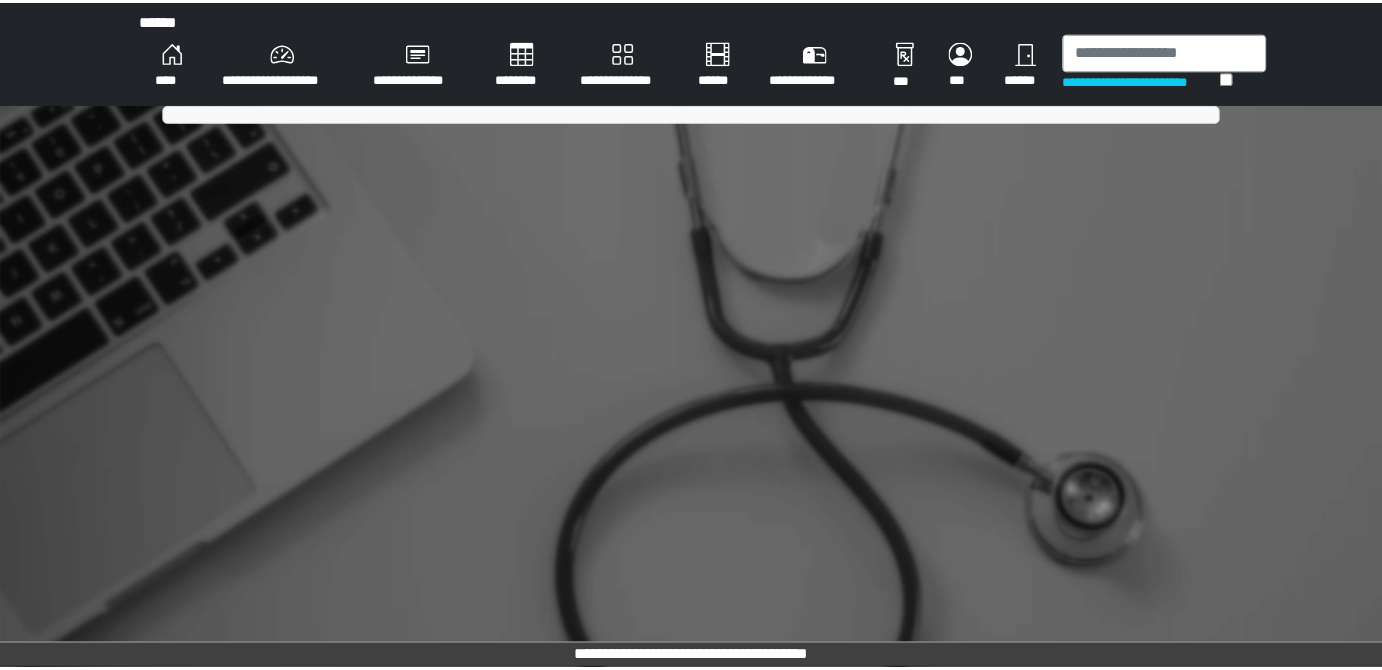 scroll, scrollTop: 0, scrollLeft: 0, axis: both 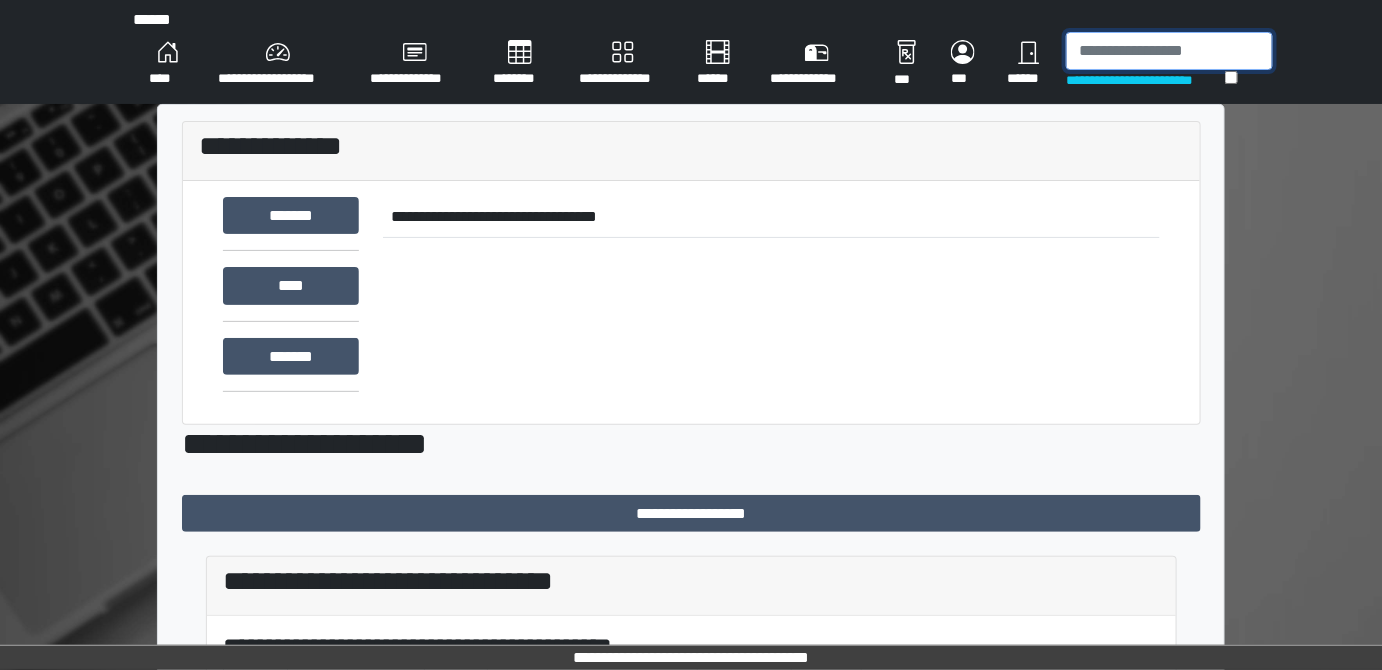 click at bounding box center (1169, 51) 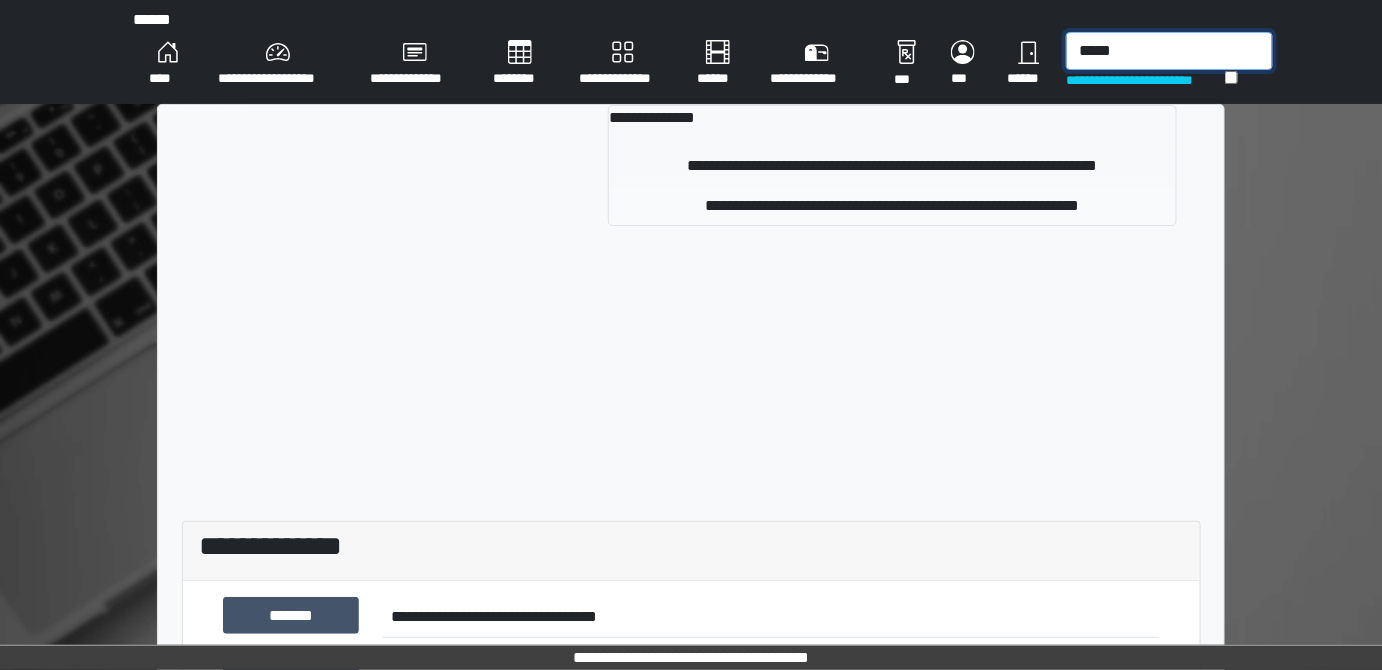 type on "*****" 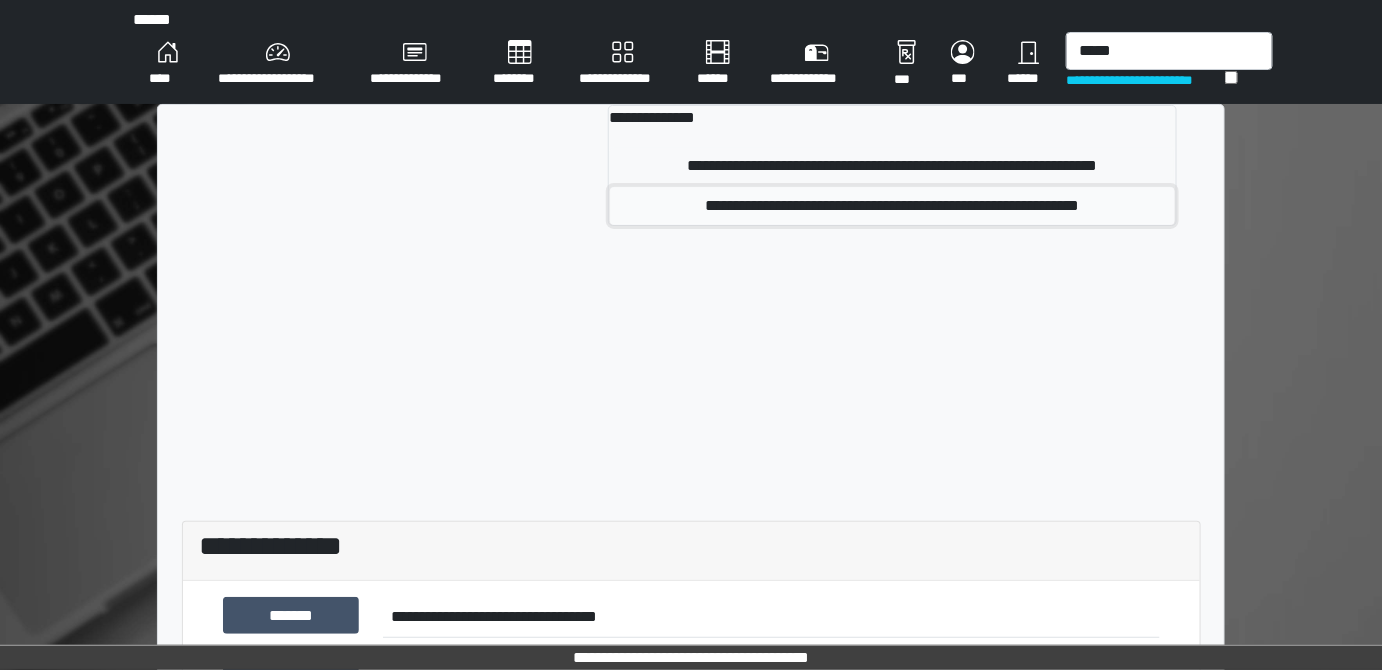click on "**********" at bounding box center (892, 206) 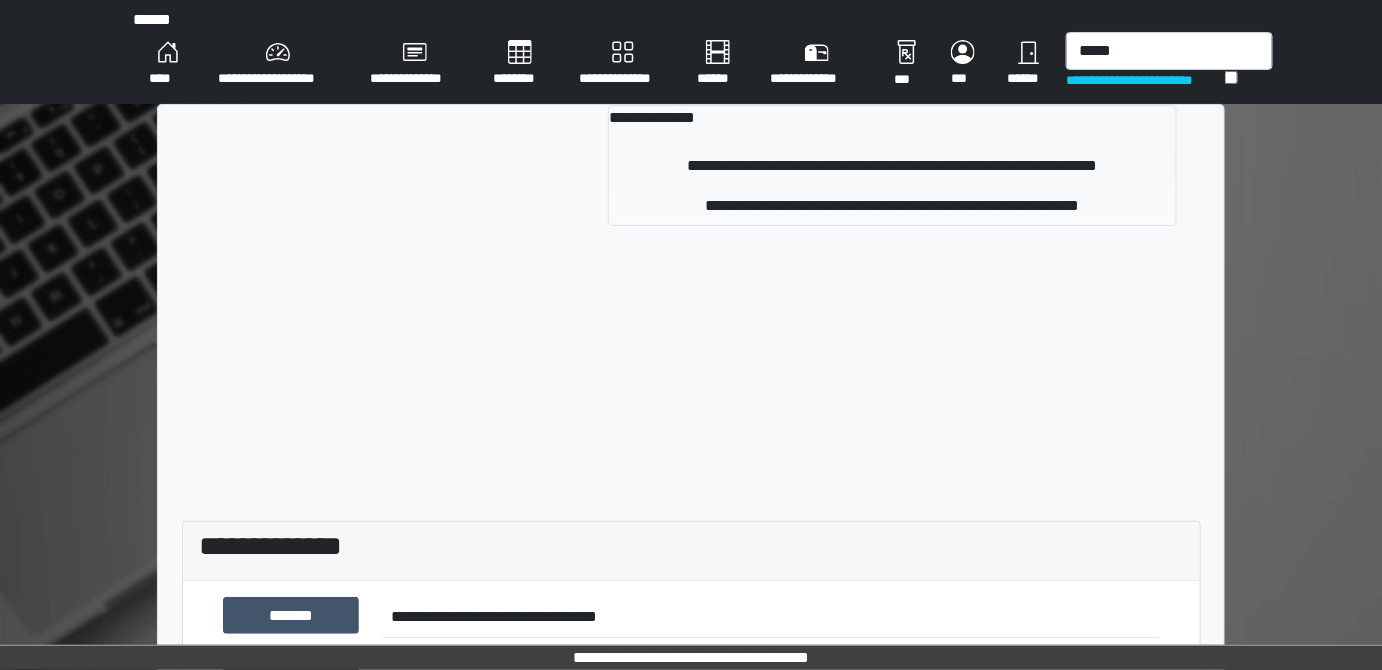 type 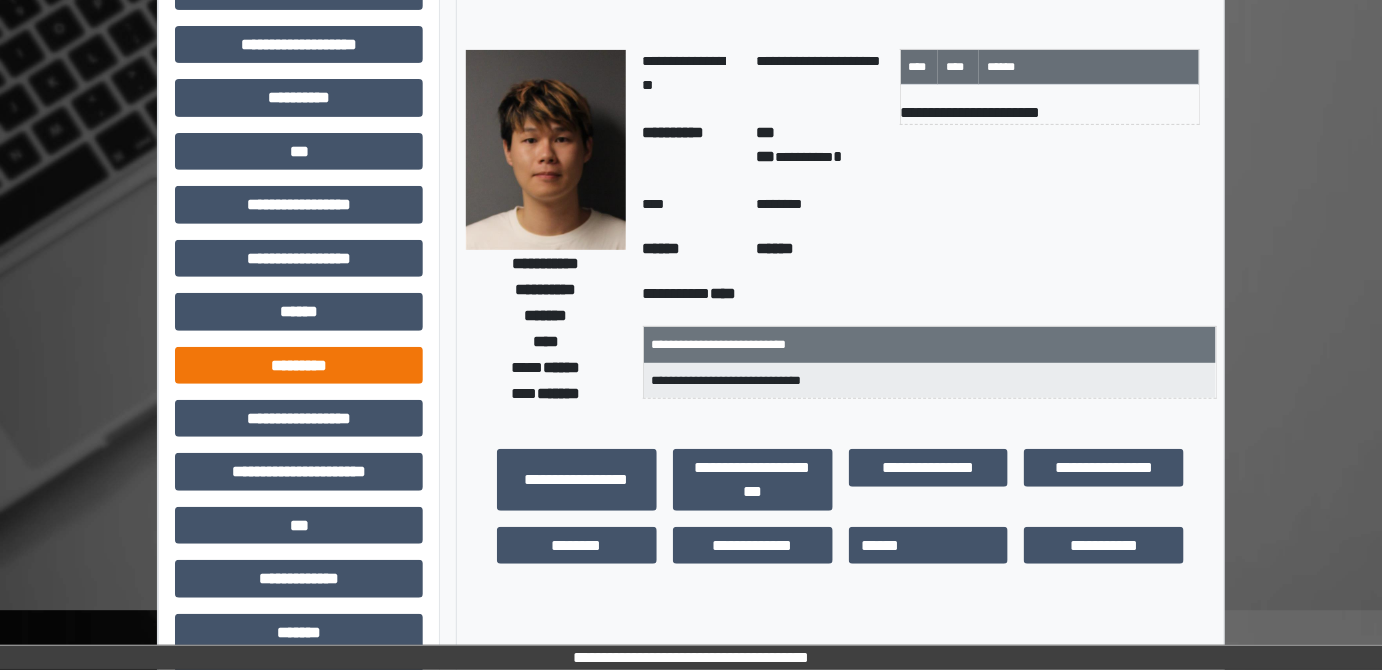 scroll, scrollTop: 197, scrollLeft: 0, axis: vertical 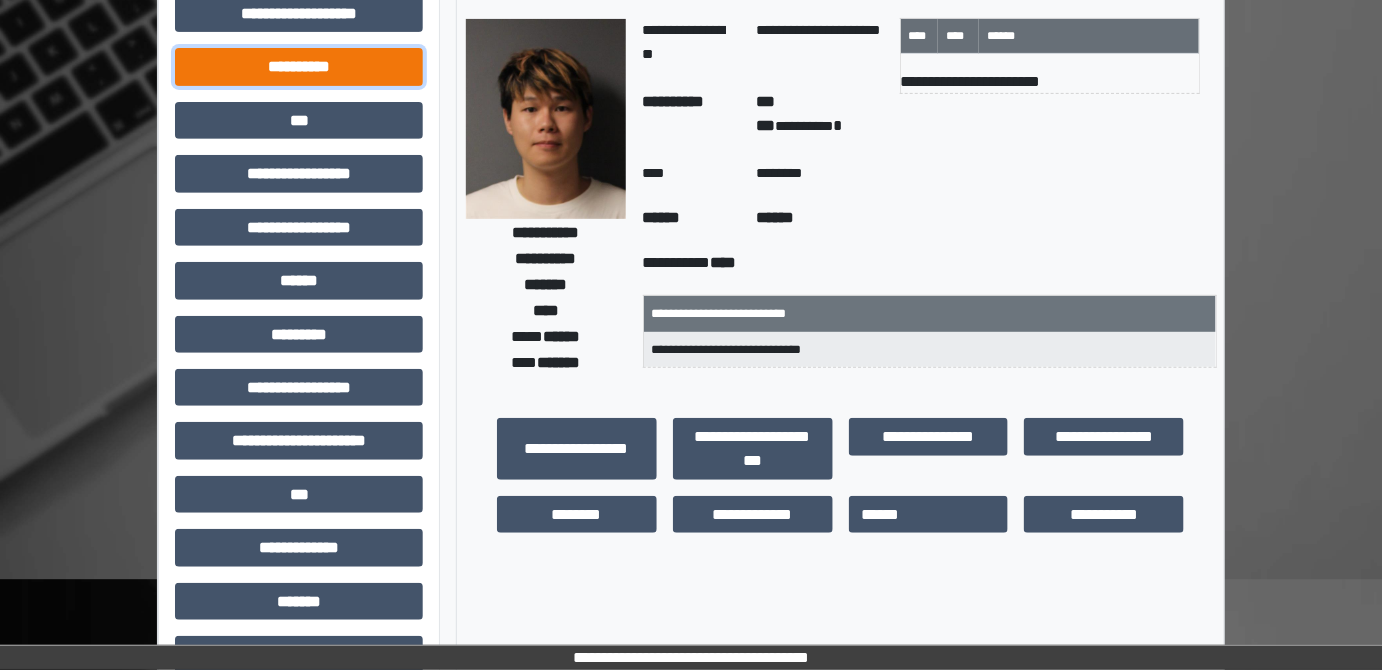click on "**********" at bounding box center (299, 66) 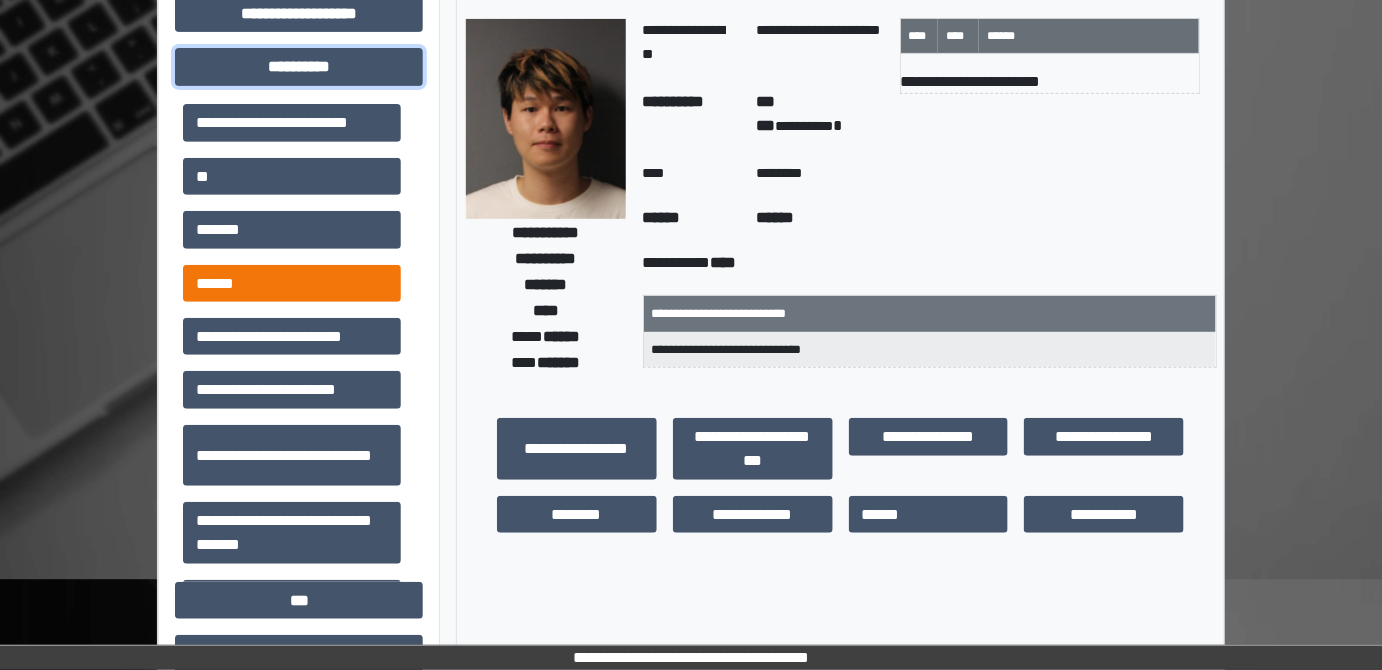 scroll, scrollTop: 90, scrollLeft: 0, axis: vertical 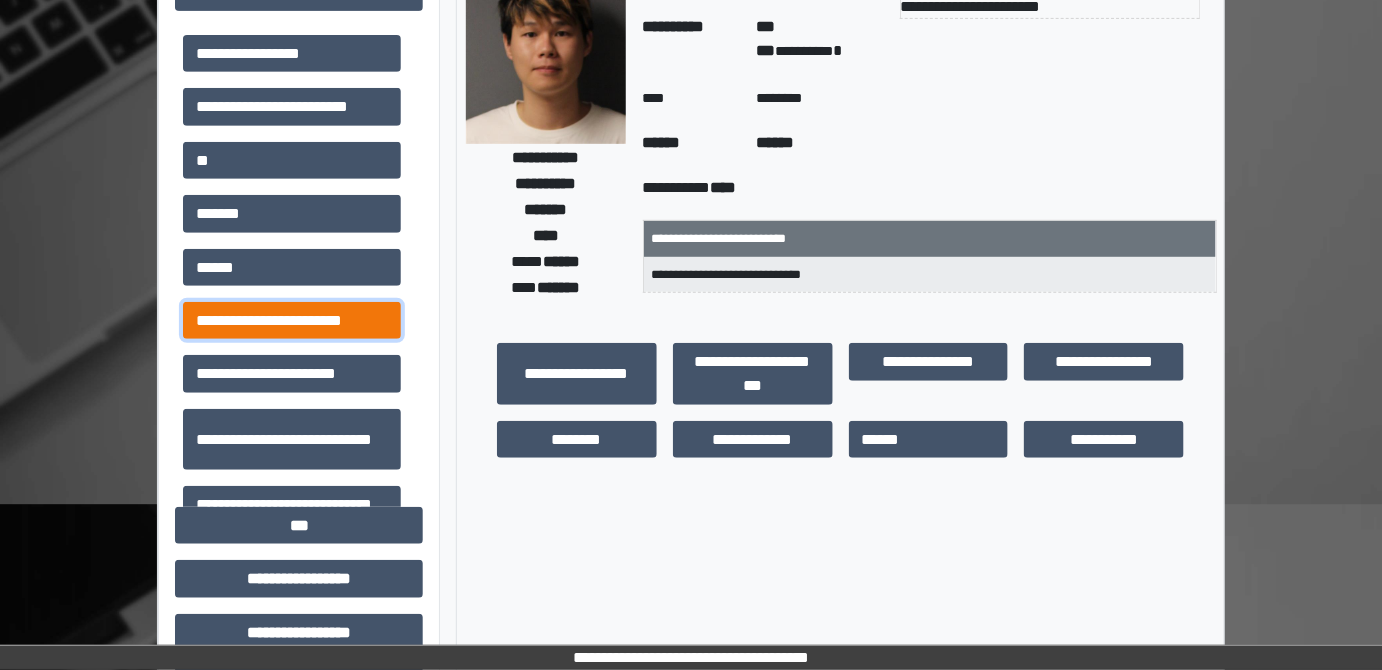 click on "**********" at bounding box center [292, 320] 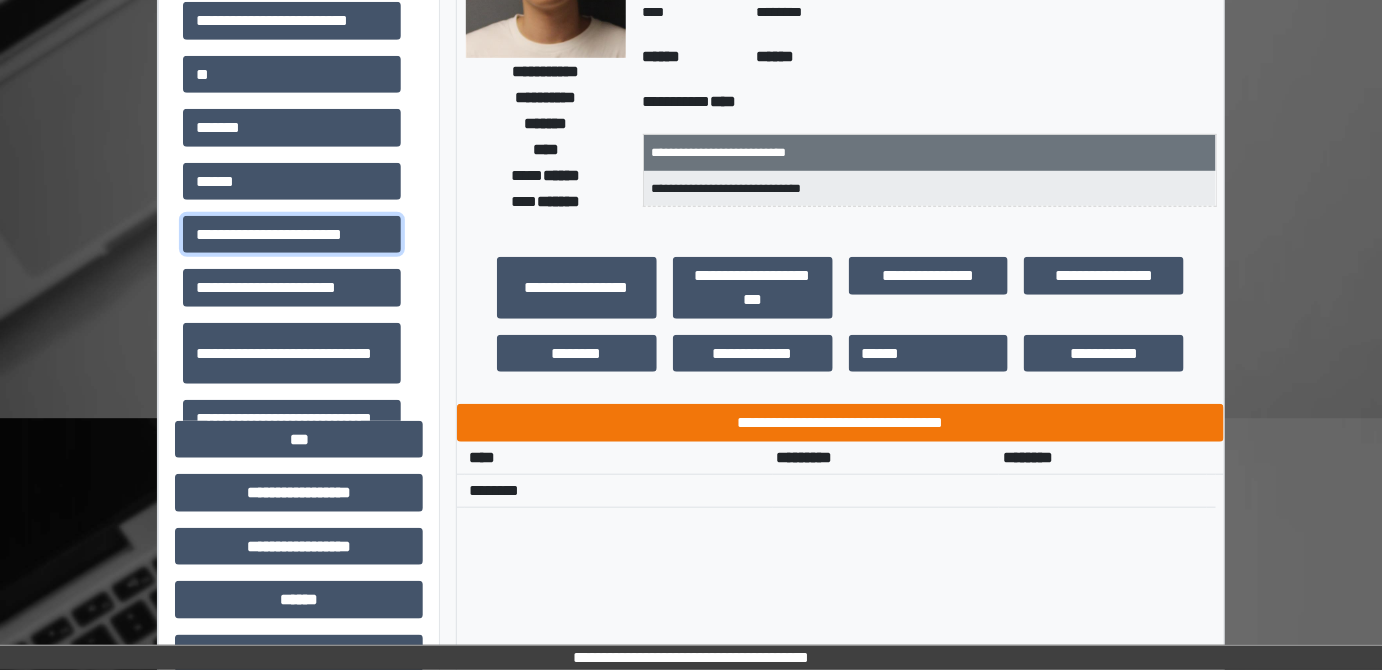 scroll, scrollTop: 454, scrollLeft: 0, axis: vertical 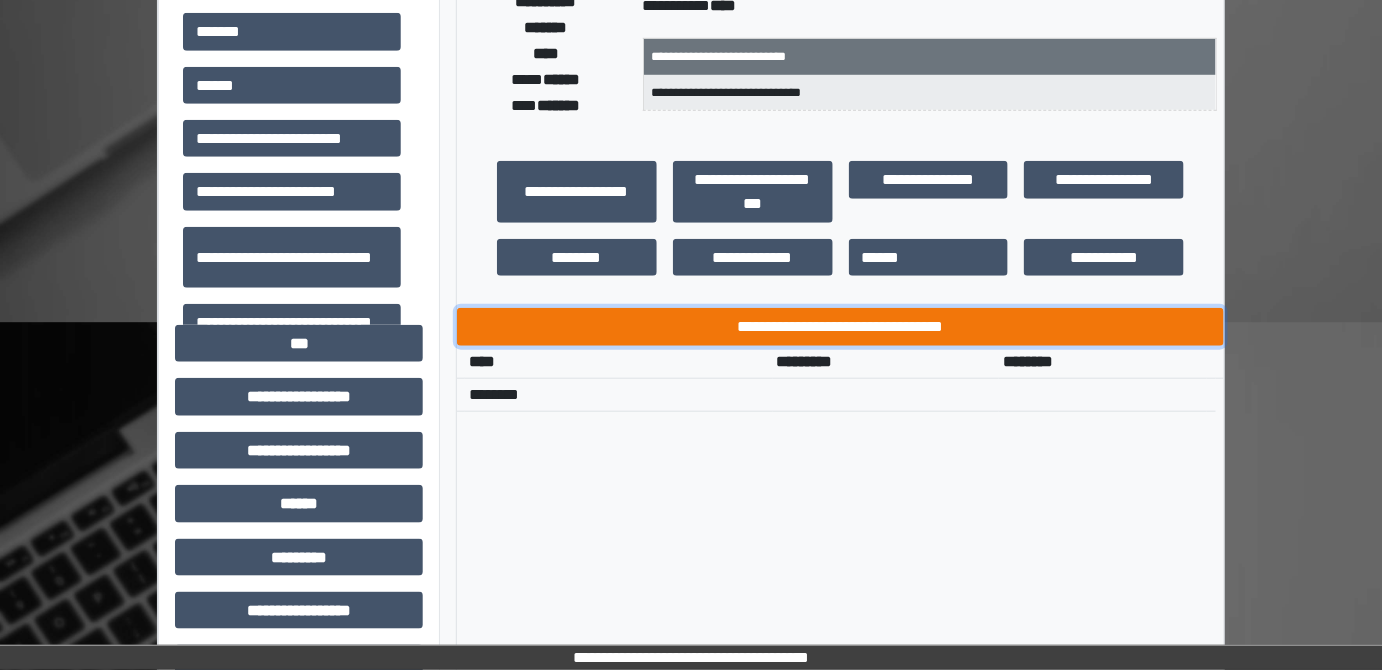click on "**********" at bounding box center (841, 326) 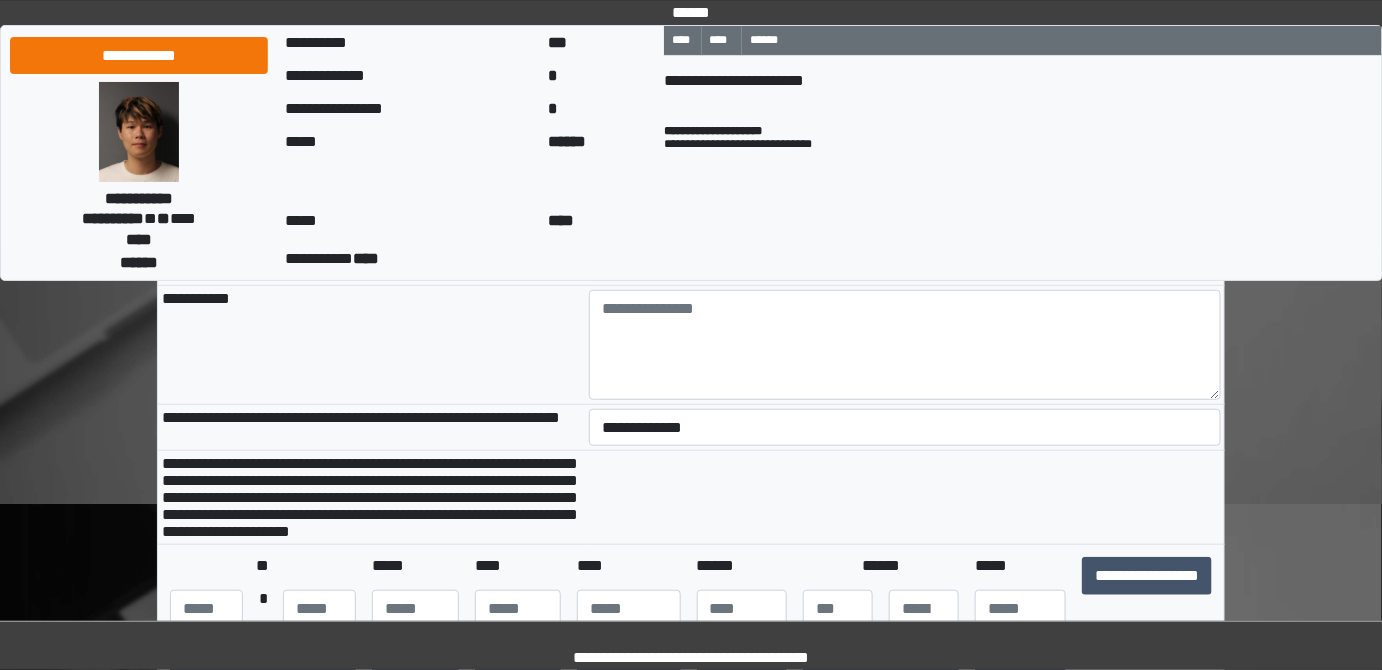 scroll, scrollTop: 363, scrollLeft: 0, axis: vertical 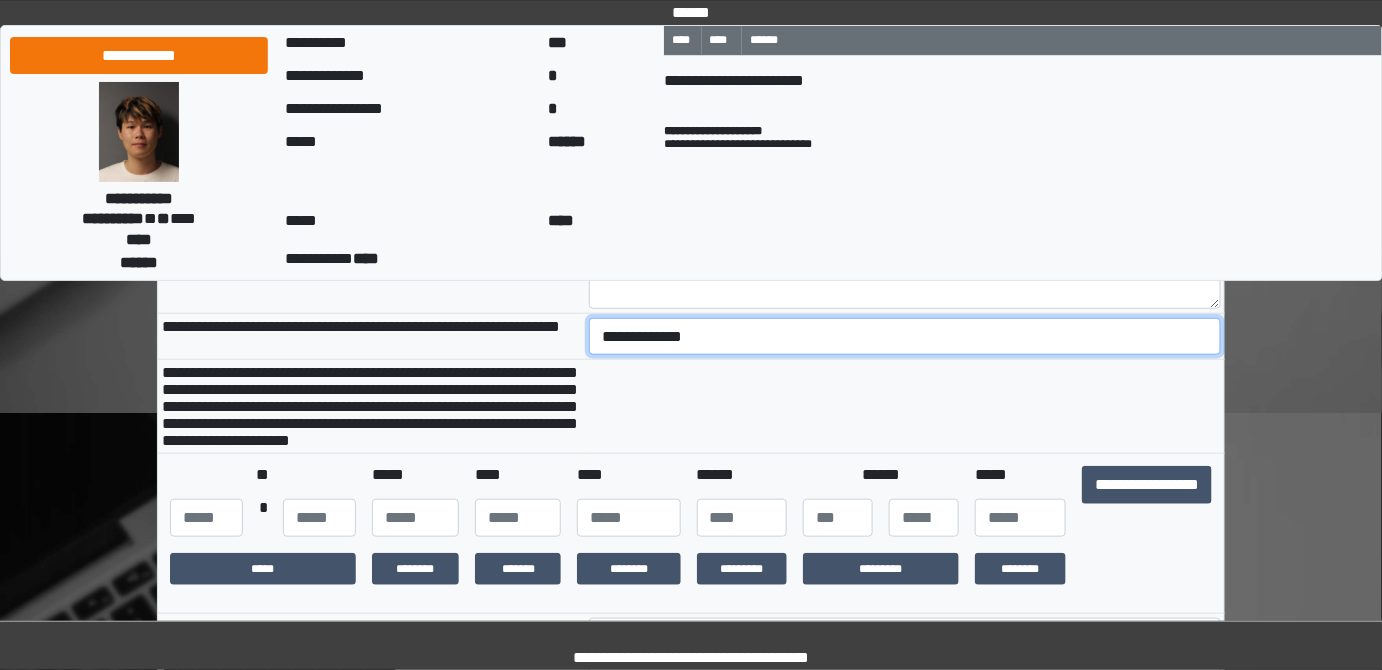 drag, startPoint x: 680, startPoint y: 335, endPoint x: 680, endPoint y: 350, distance: 15 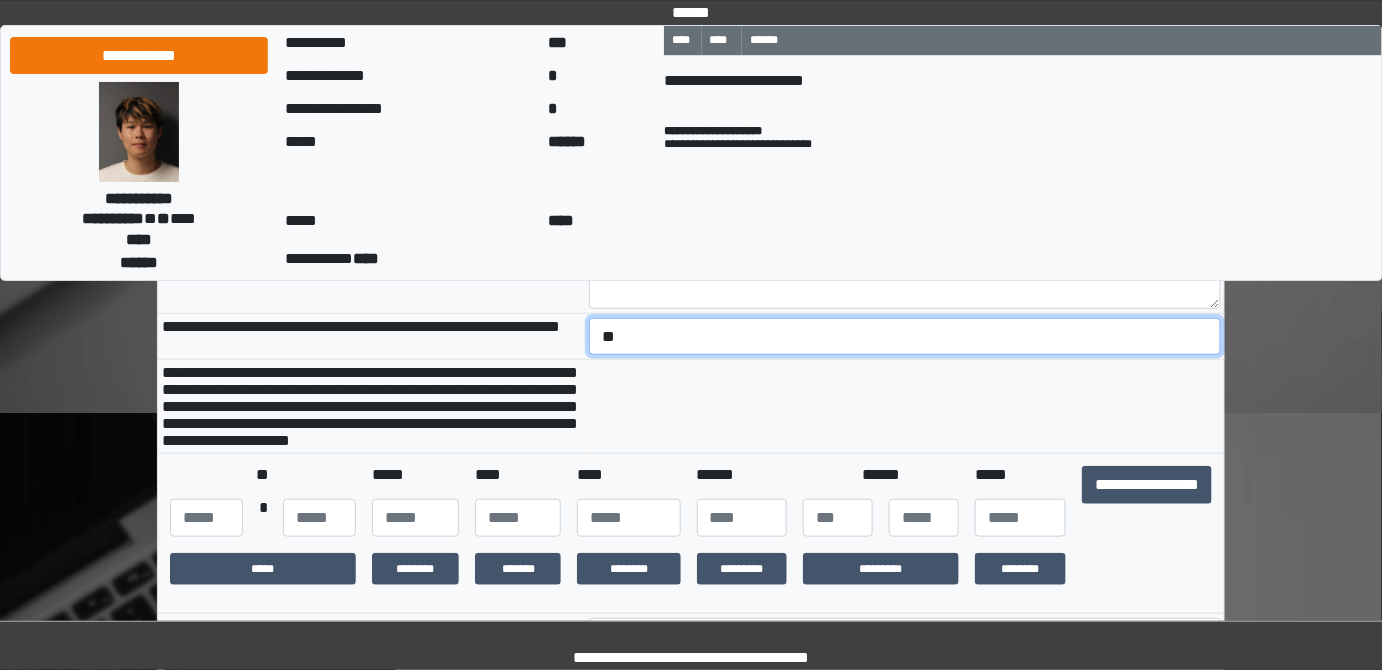 click on "**********" at bounding box center (905, 336) 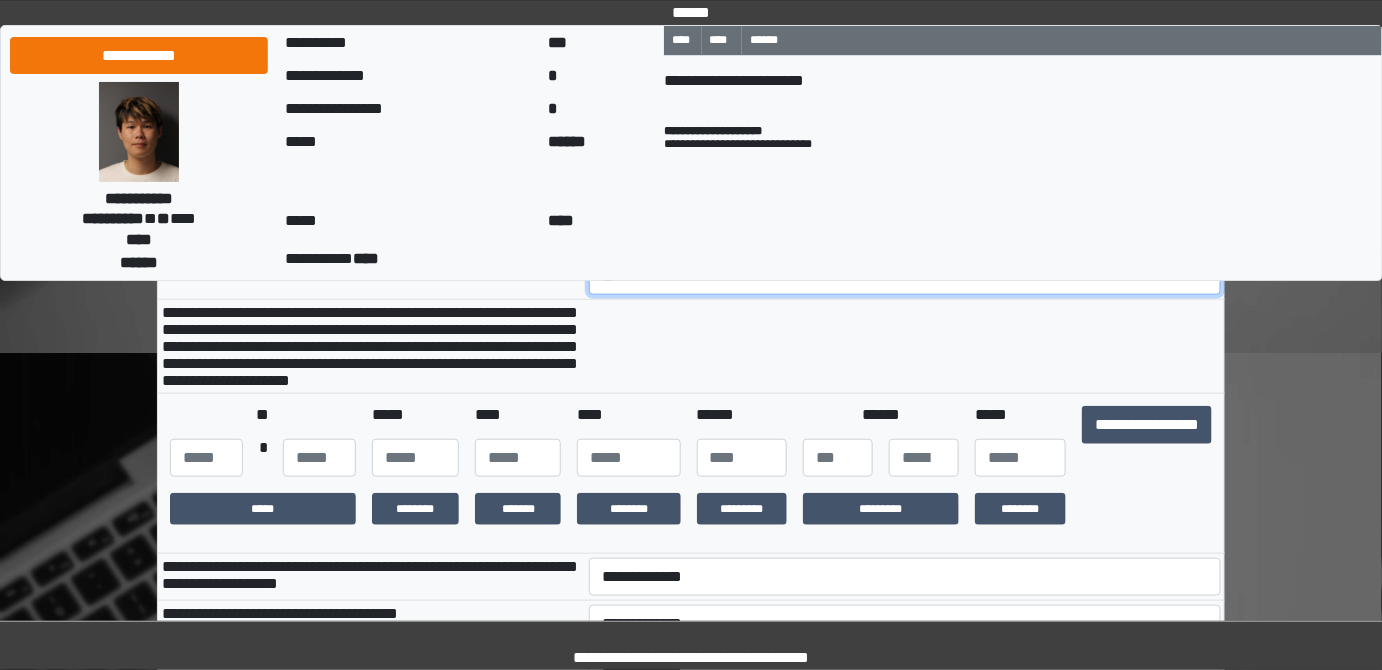 scroll, scrollTop: 454, scrollLeft: 0, axis: vertical 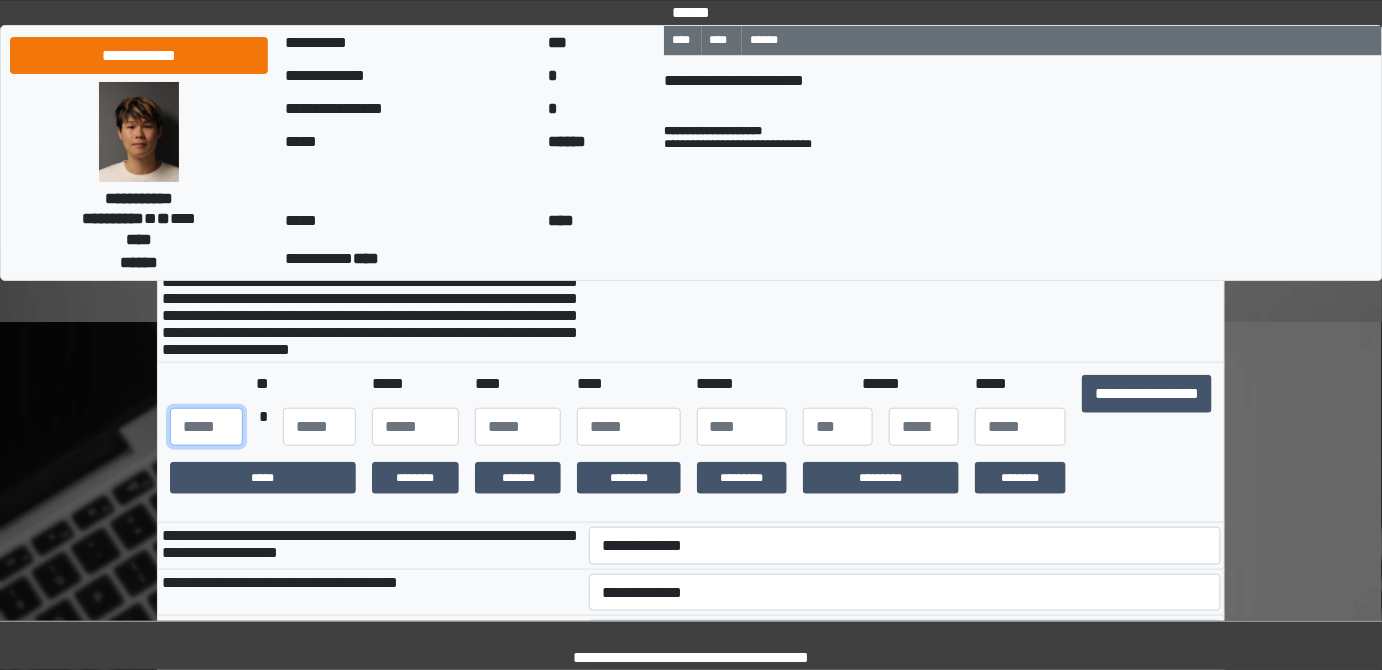 drag, startPoint x: 170, startPoint y: 475, endPoint x: 184, endPoint y: 466, distance: 16.643316 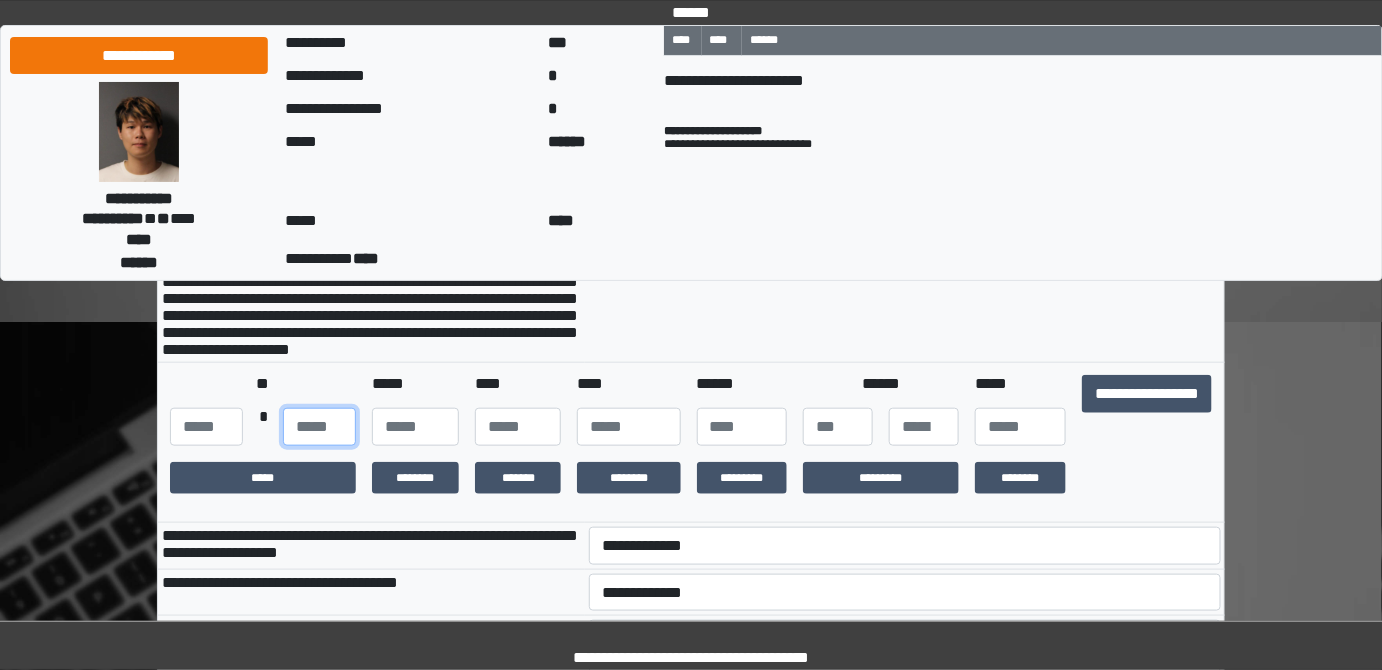 type on "**" 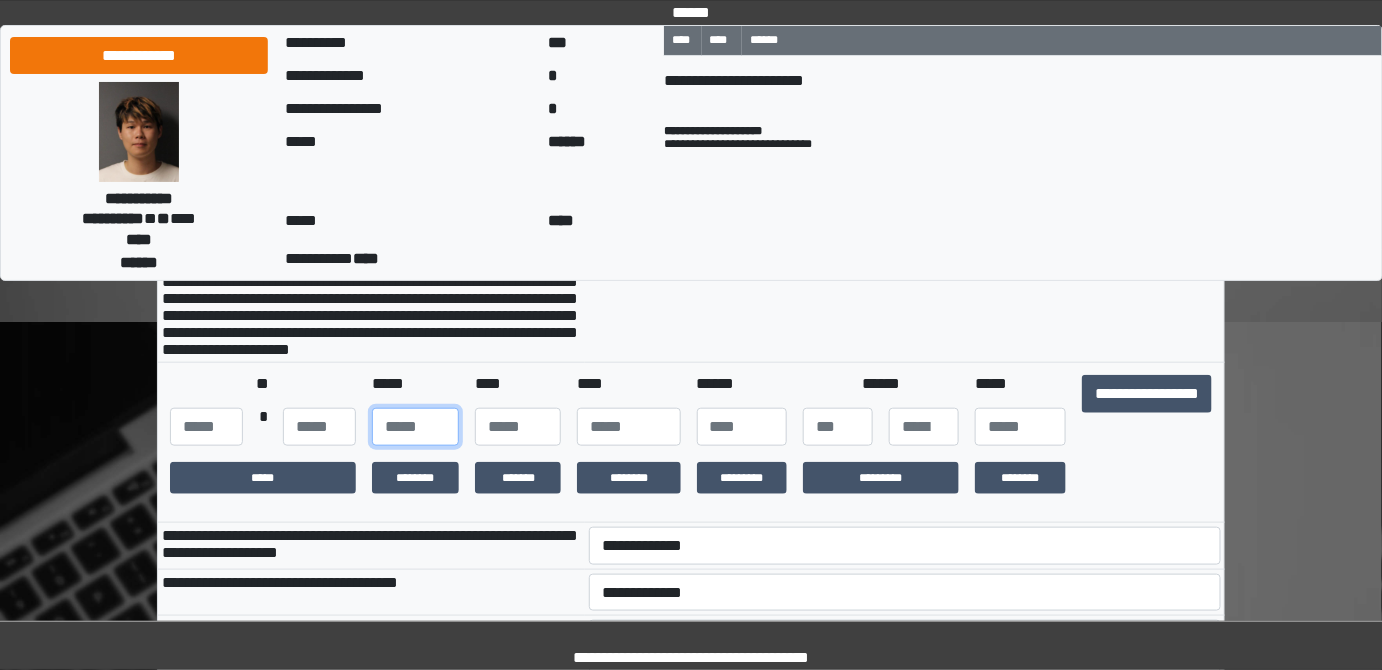 type on "**" 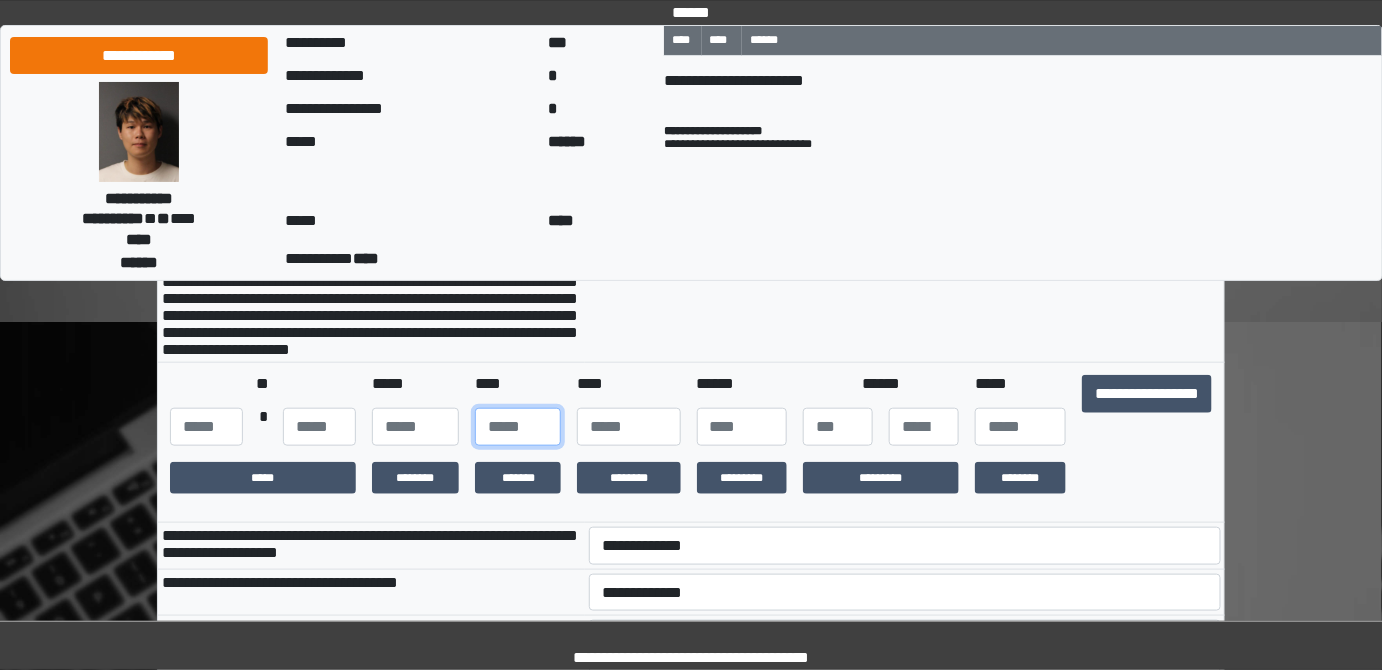 type on "**" 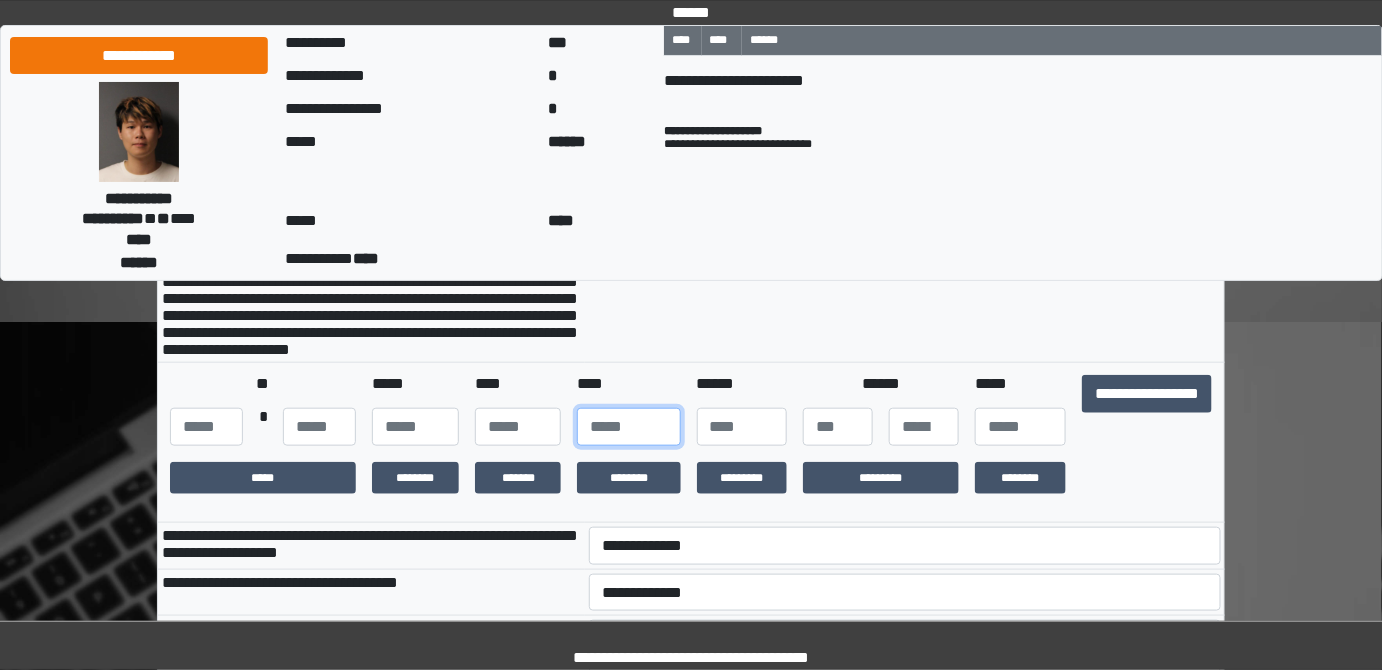 type on "****" 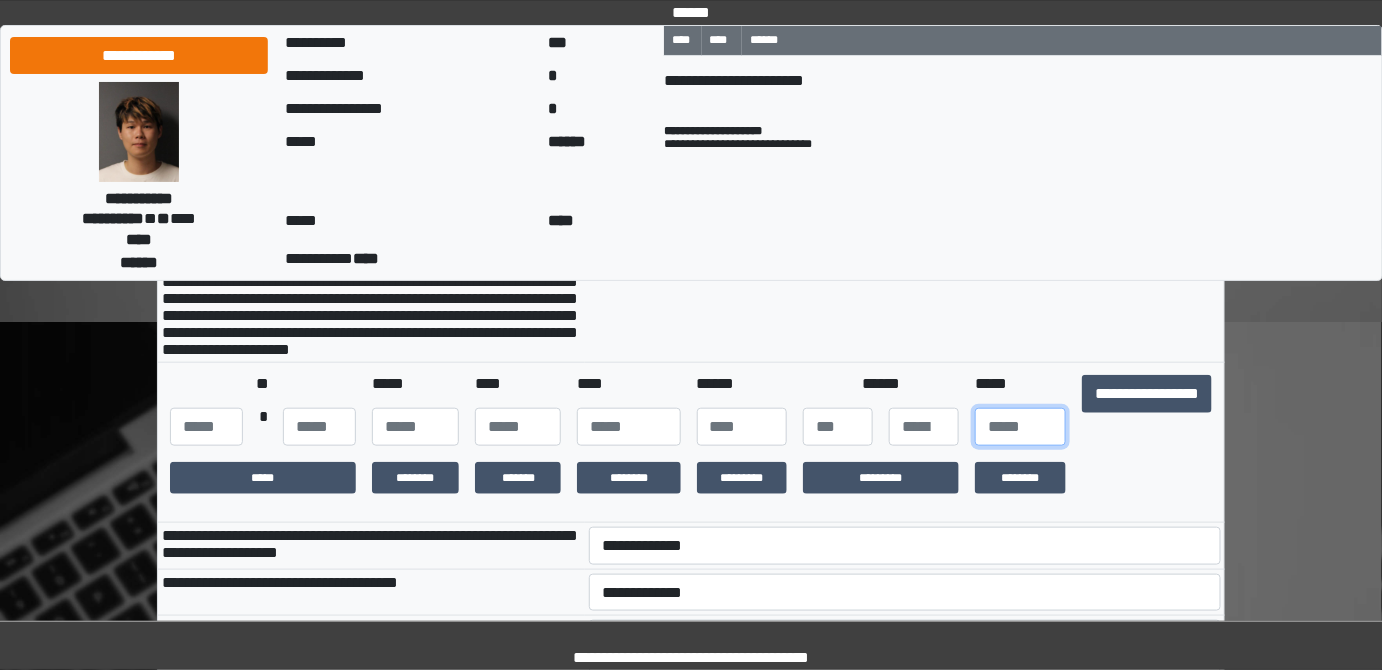 click at bounding box center (1020, 427) 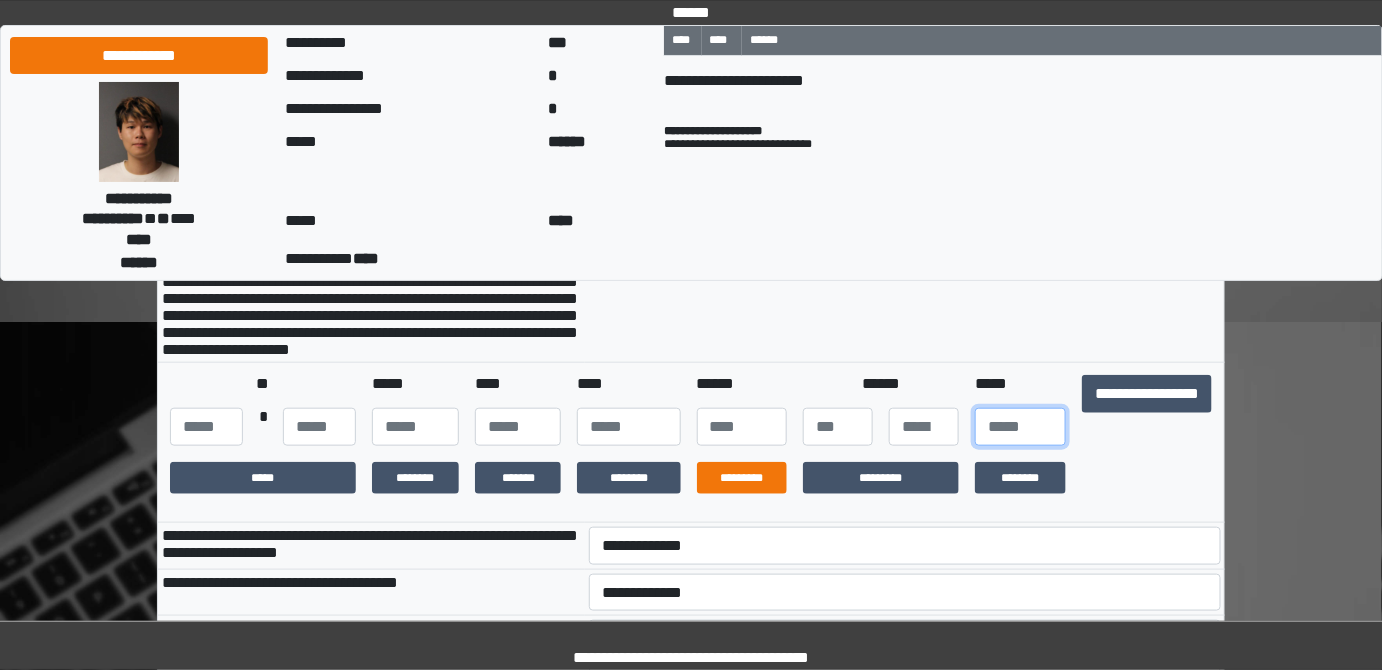 type on "**" 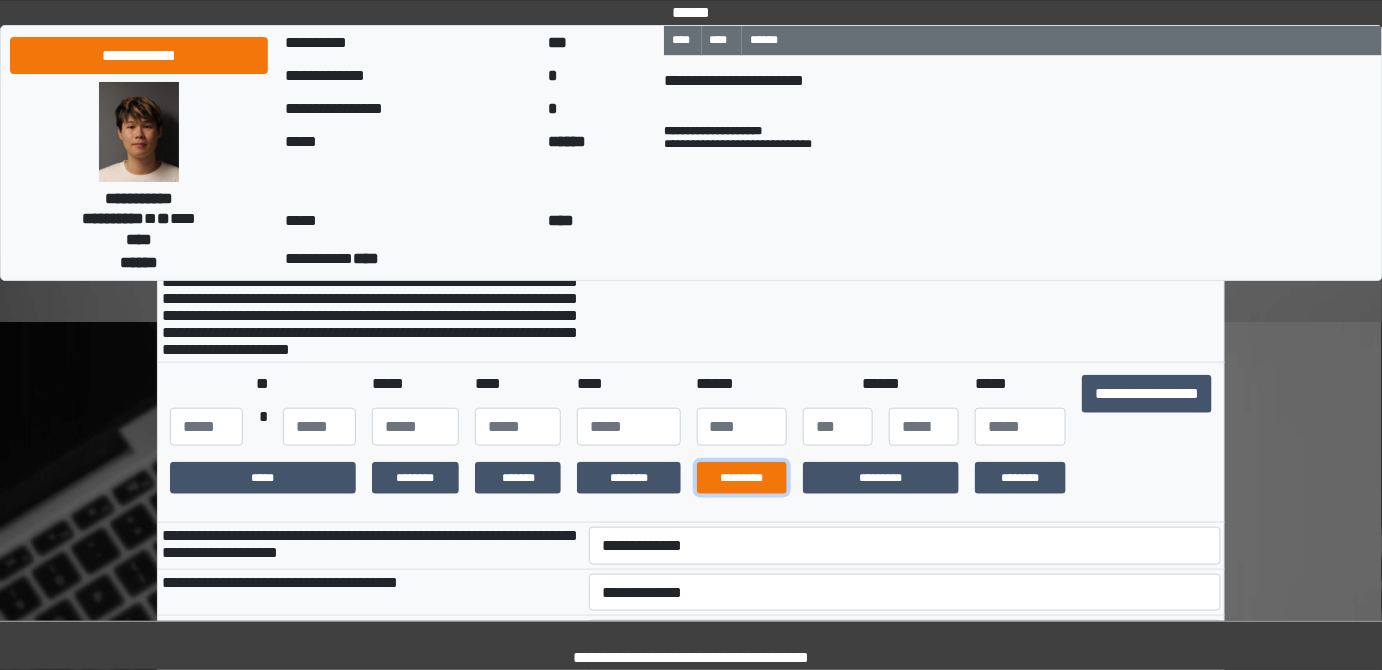 drag, startPoint x: 742, startPoint y: 543, endPoint x: 784, endPoint y: 538, distance: 42.296574 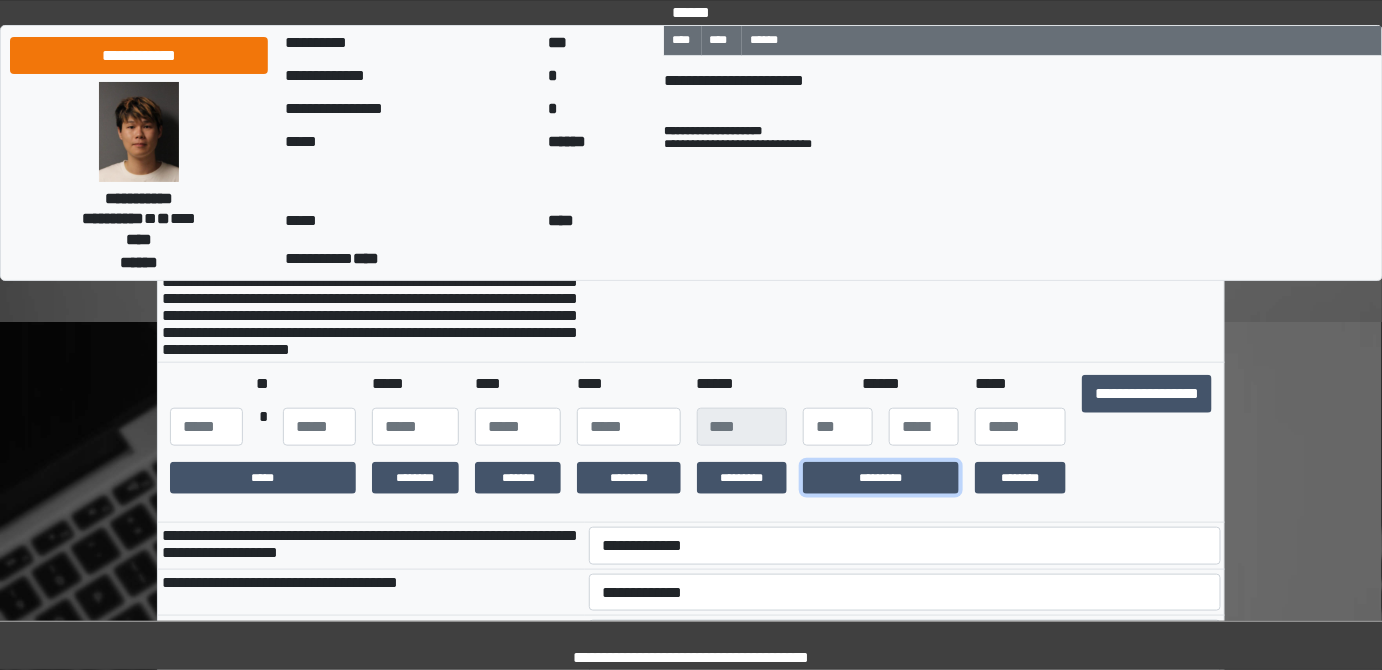 drag, startPoint x: 869, startPoint y: 541, endPoint x: 897, endPoint y: 510, distance: 41.773197 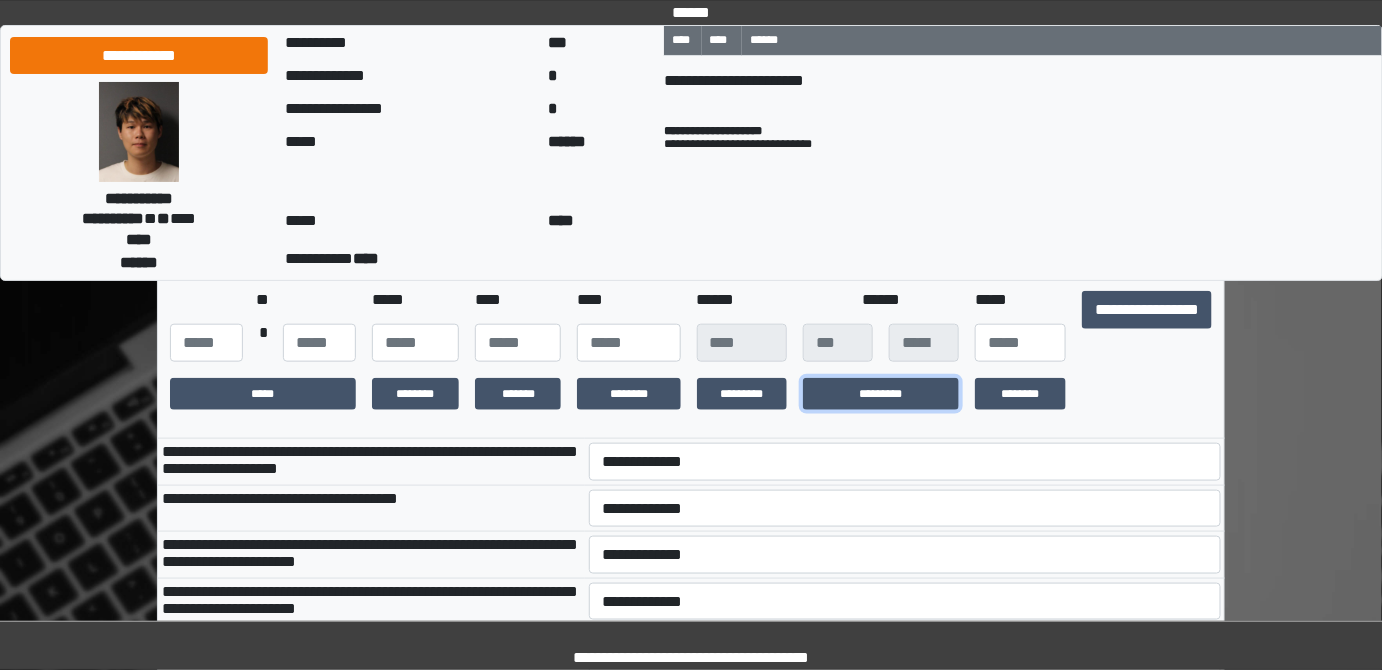 scroll, scrollTop: 636, scrollLeft: 0, axis: vertical 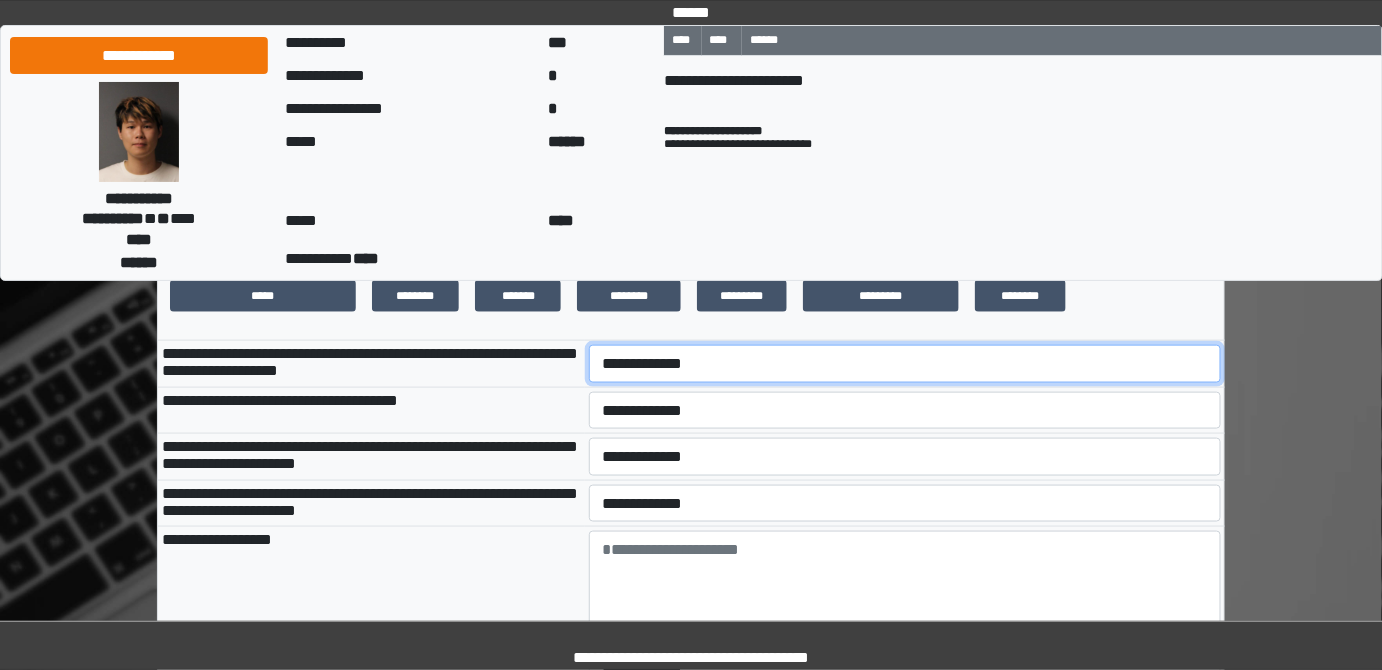 click on "**********" at bounding box center [905, 363] 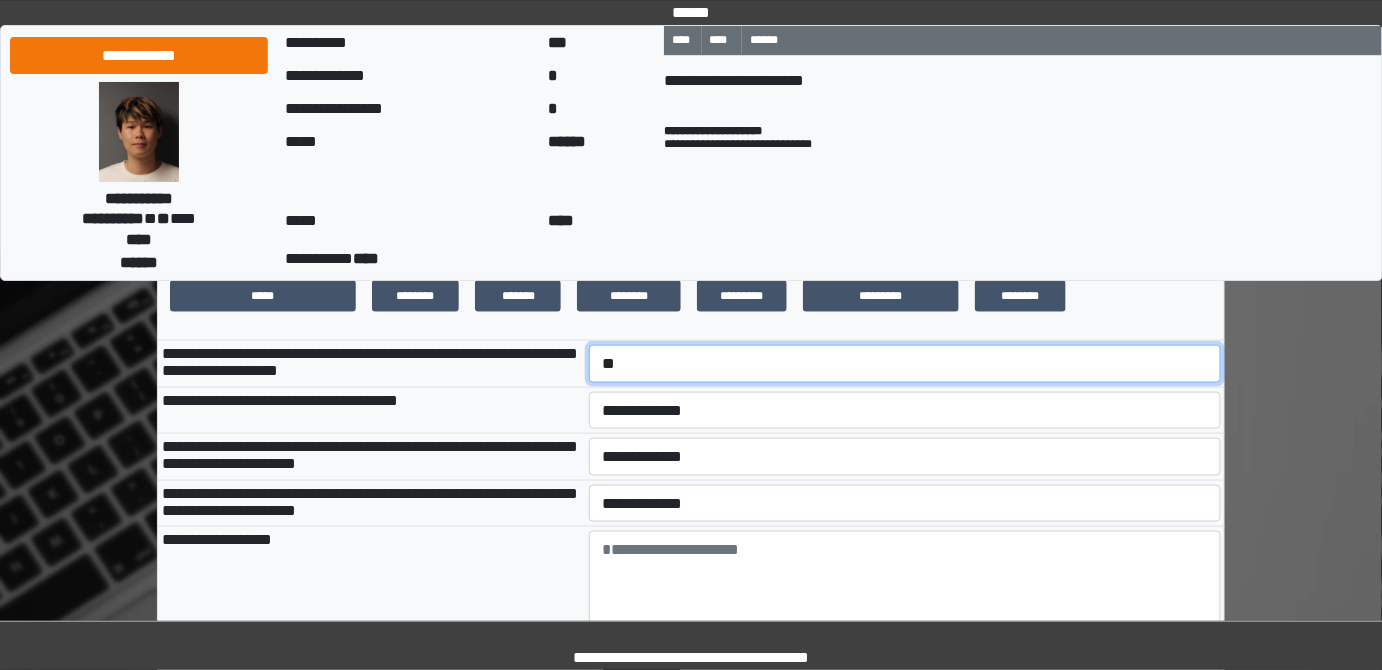 click on "**********" at bounding box center (905, 363) 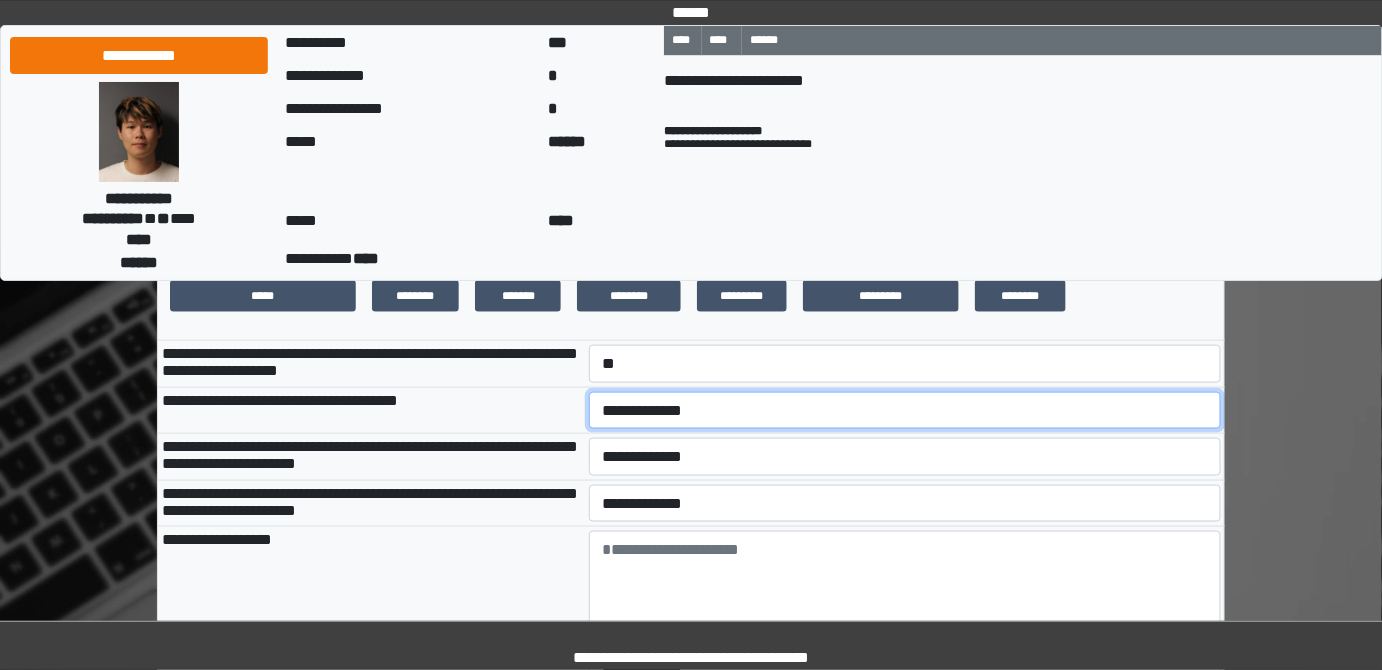 click on "**********" at bounding box center (905, 410) 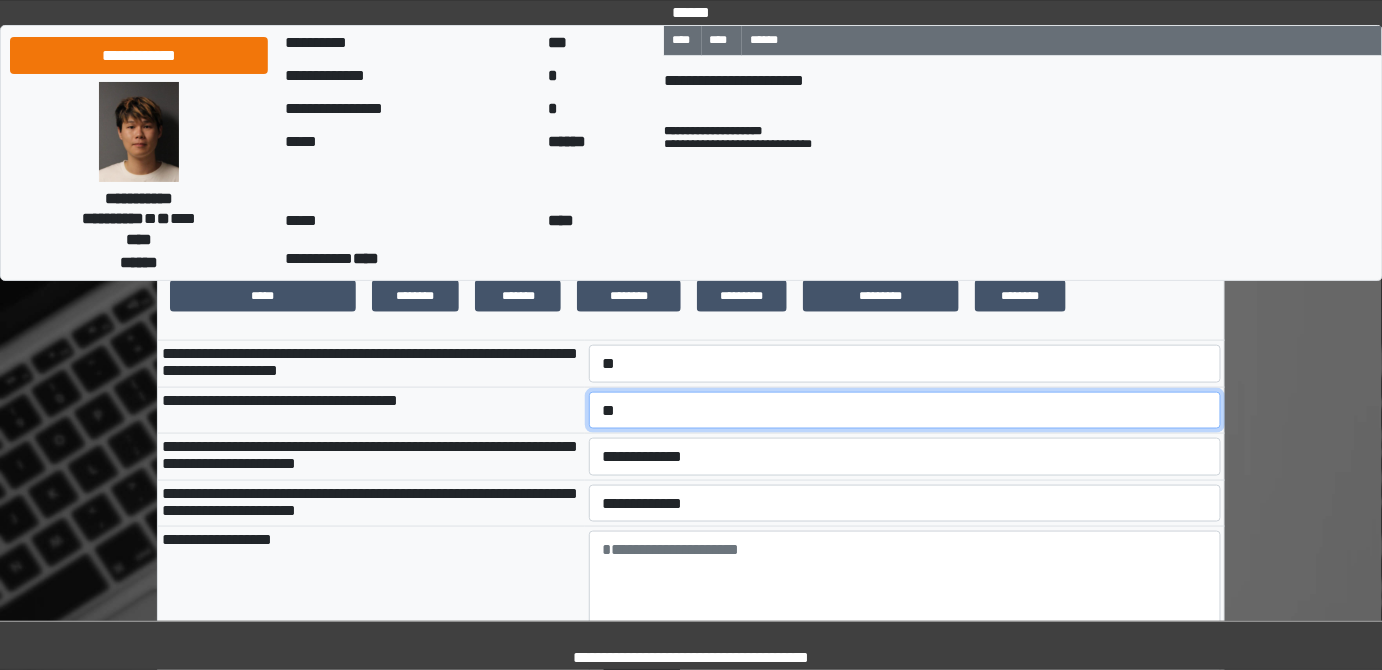 click on "**********" at bounding box center [905, 410] 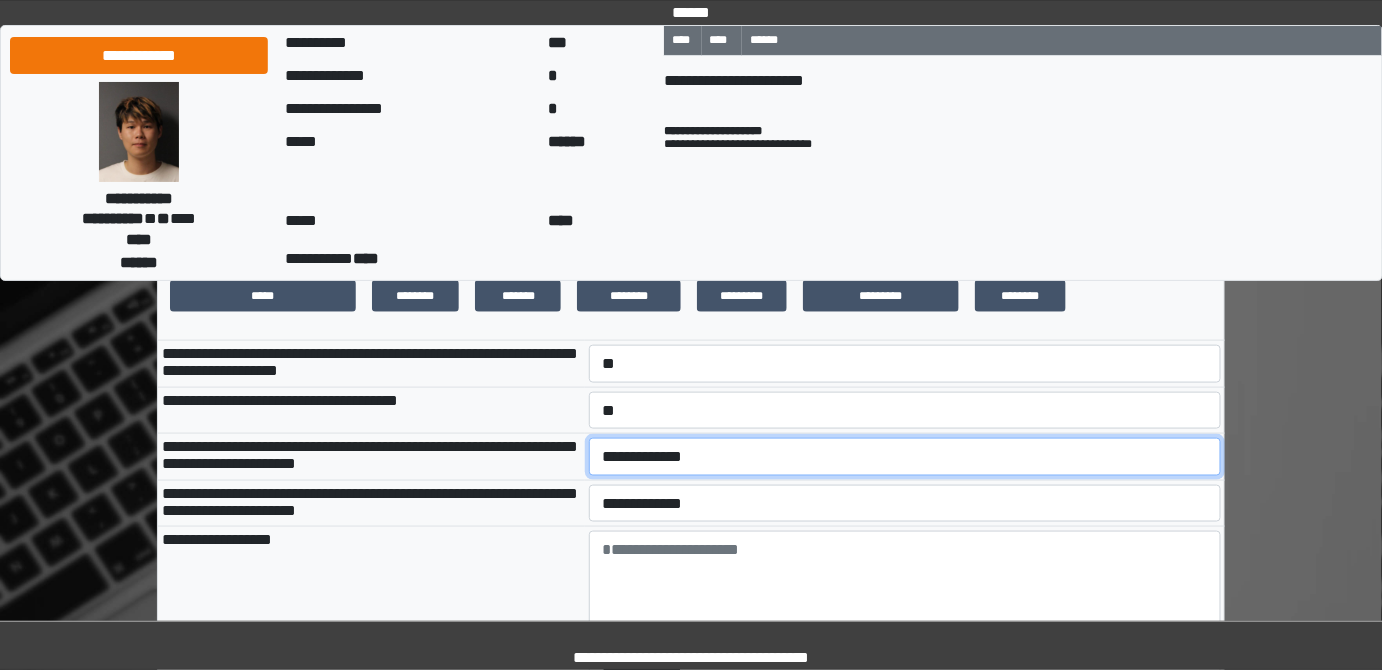 click on "**********" at bounding box center (905, 456) 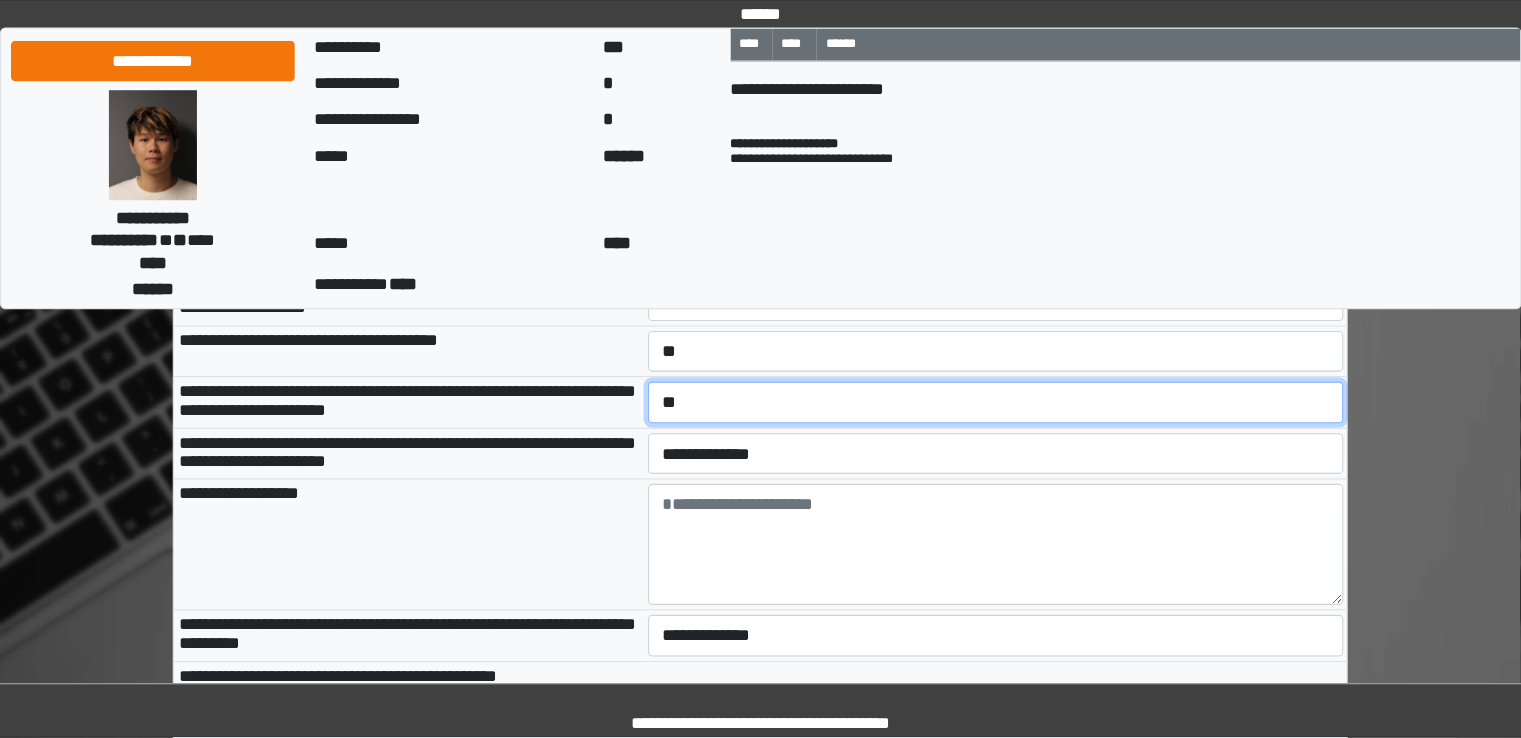 scroll, scrollTop: 727, scrollLeft: 0, axis: vertical 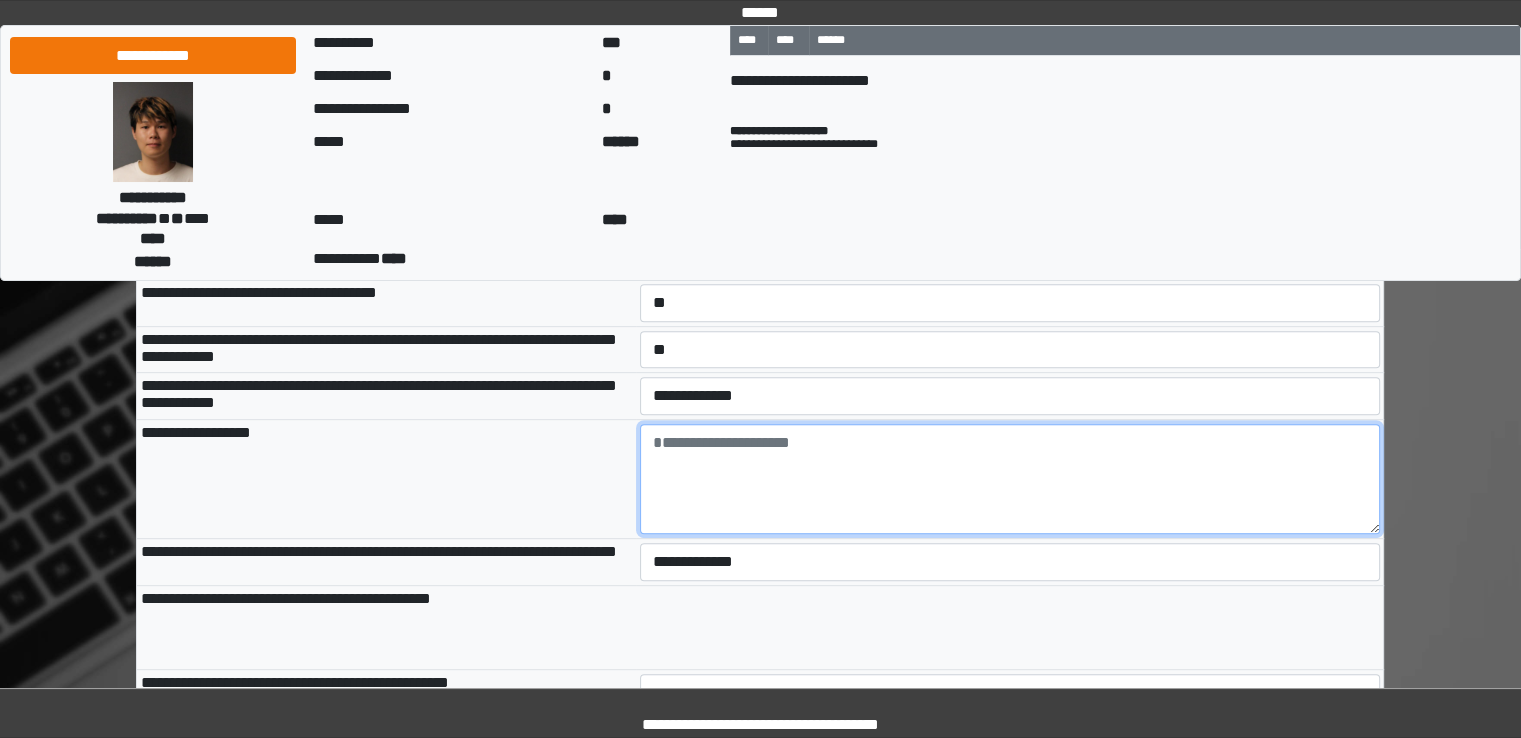 drag, startPoint x: 1001, startPoint y: 513, endPoint x: 1037, endPoint y: 496, distance: 39.812057 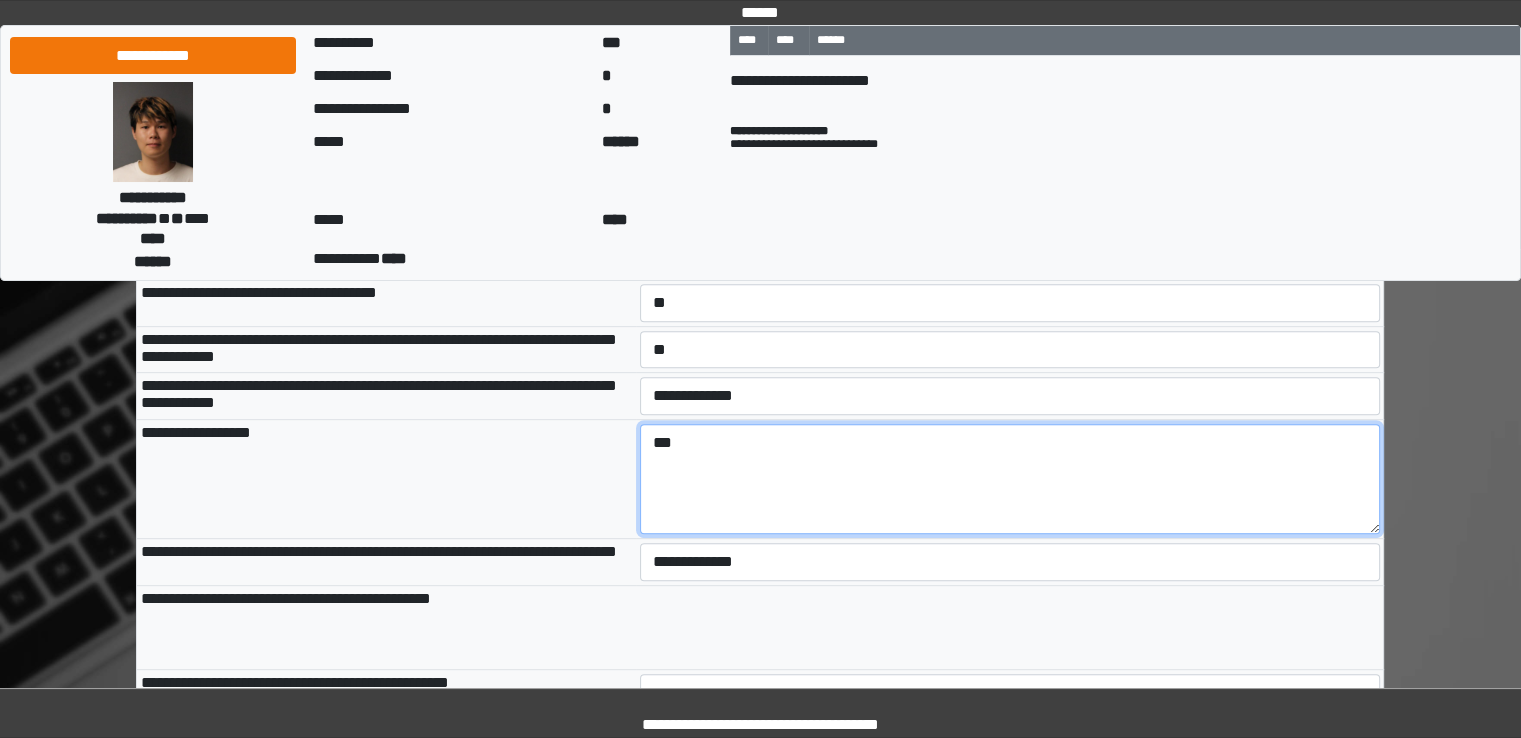 drag, startPoint x: 890, startPoint y: 508, endPoint x: 856, endPoint y: 494, distance: 36.769554 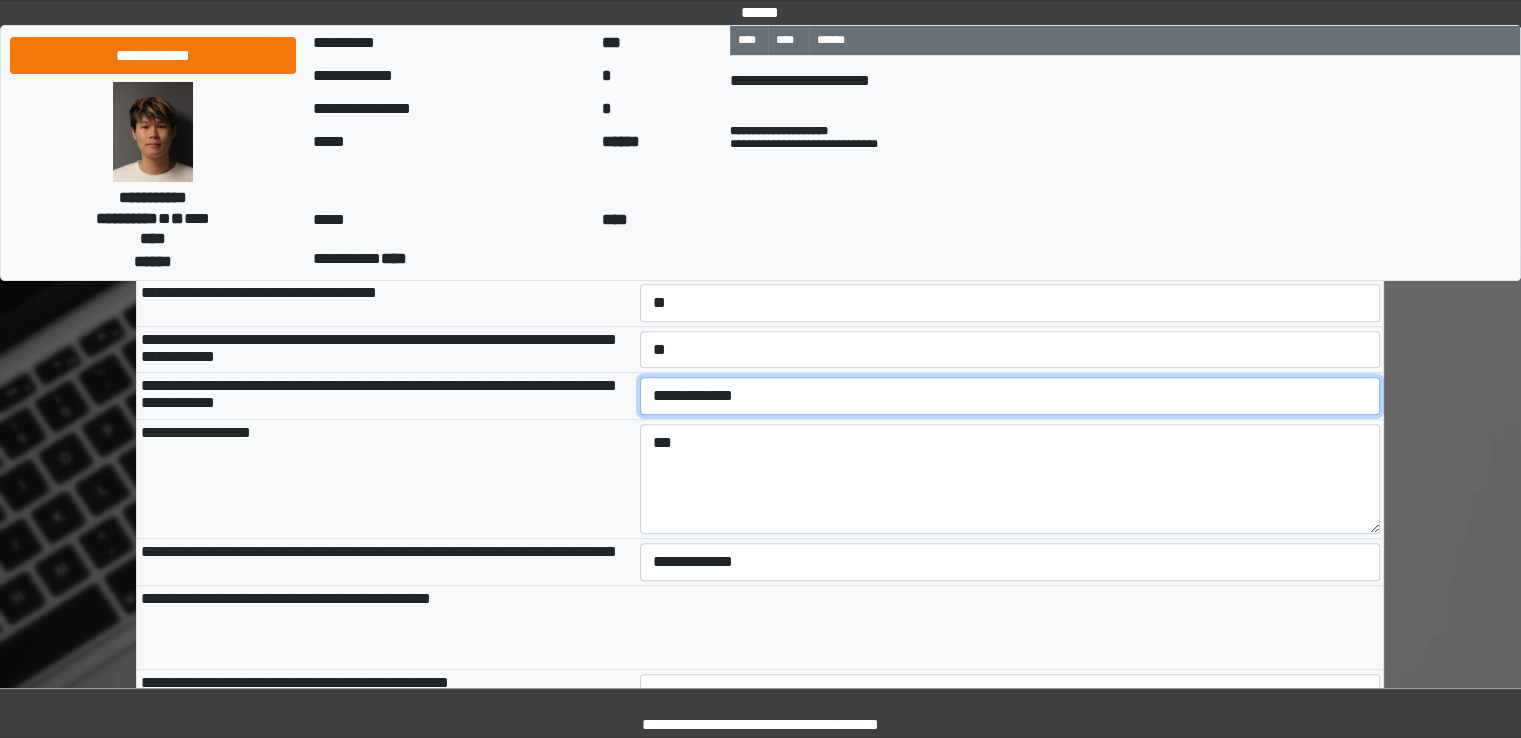 drag, startPoint x: 736, startPoint y: 447, endPoint x: 721, endPoint y: 465, distance: 23.43075 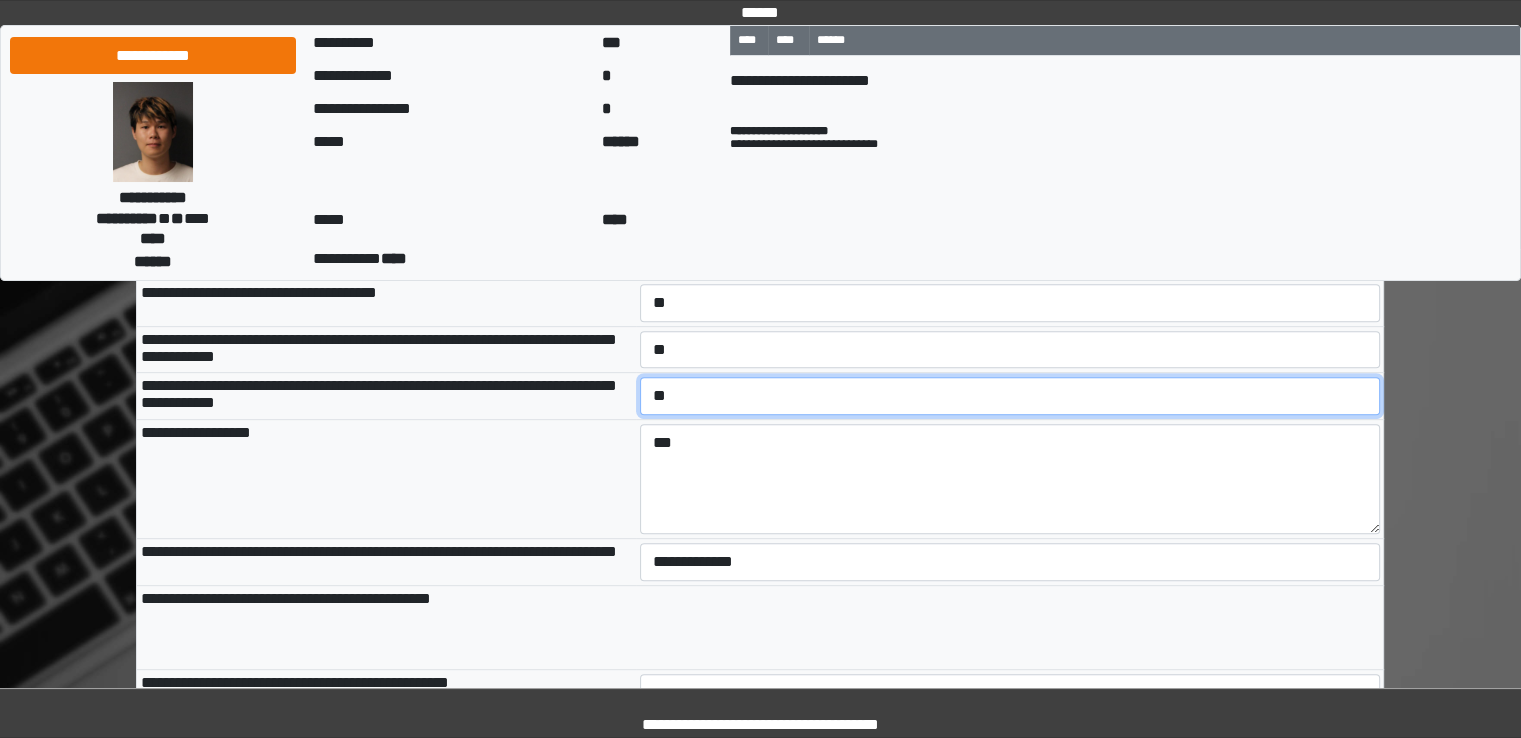 click on "**********" at bounding box center (1010, 396) 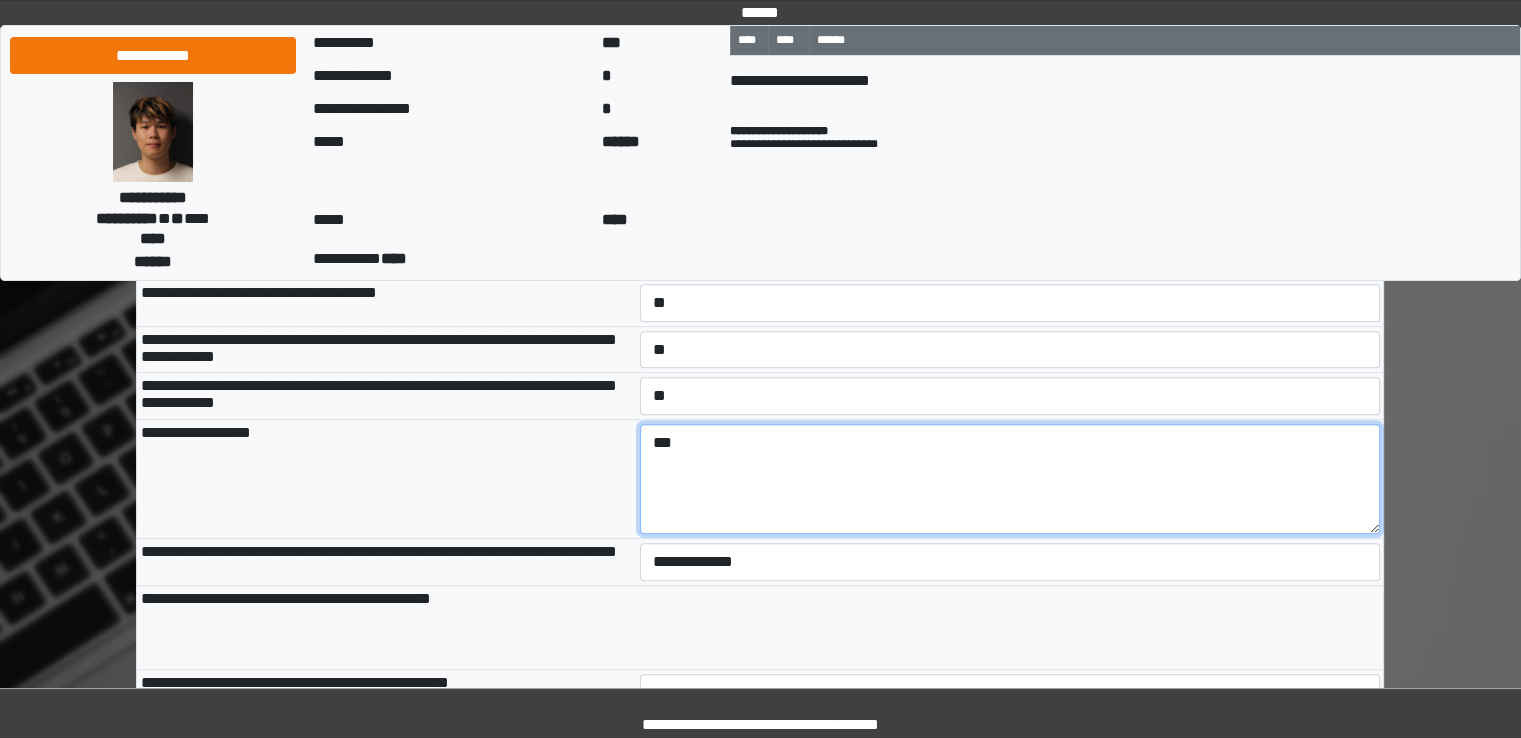 drag, startPoint x: 876, startPoint y: 525, endPoint x: 855, endPoint y: 521, distance: 21.377558 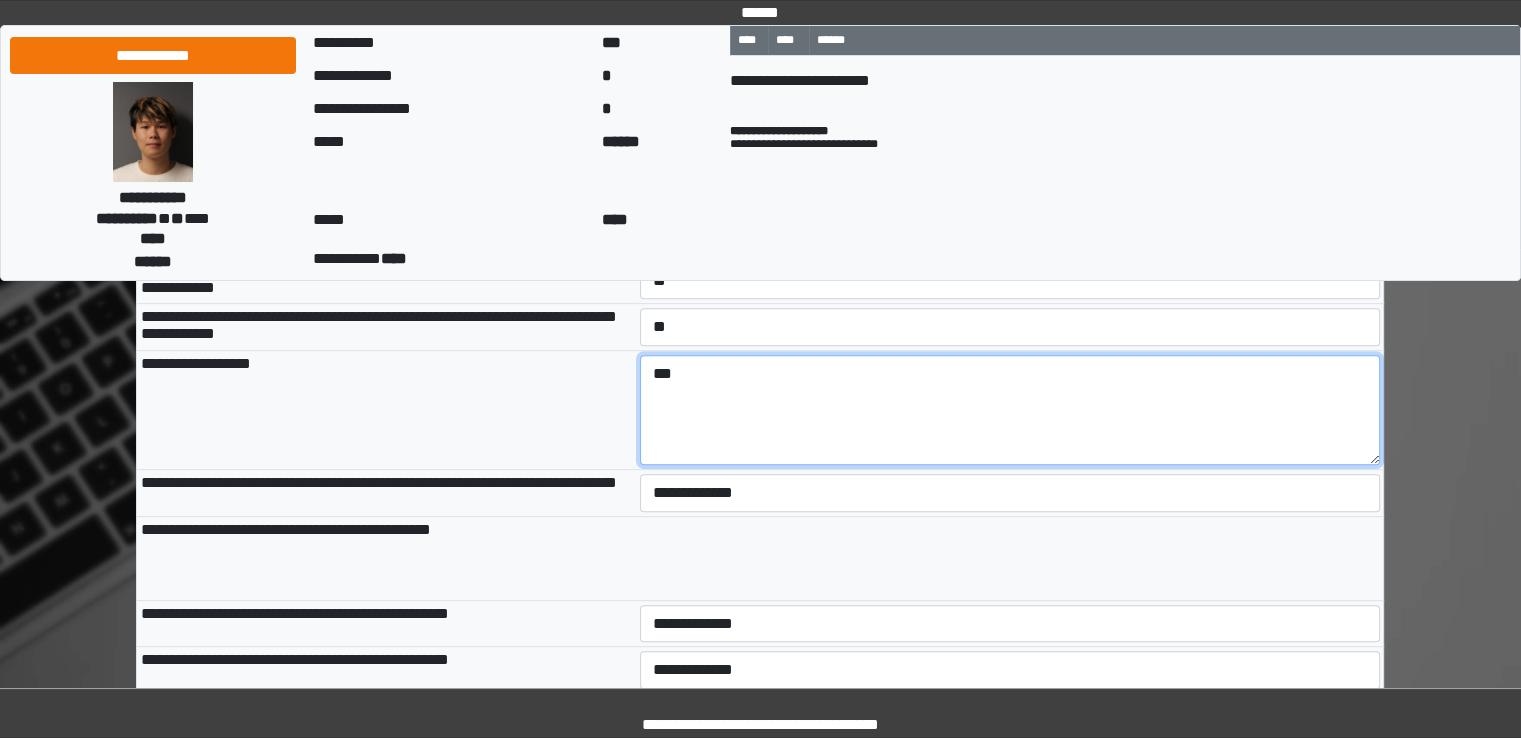 scroll, scrollTop: 827, scrollLeft: 0, axis: vertical 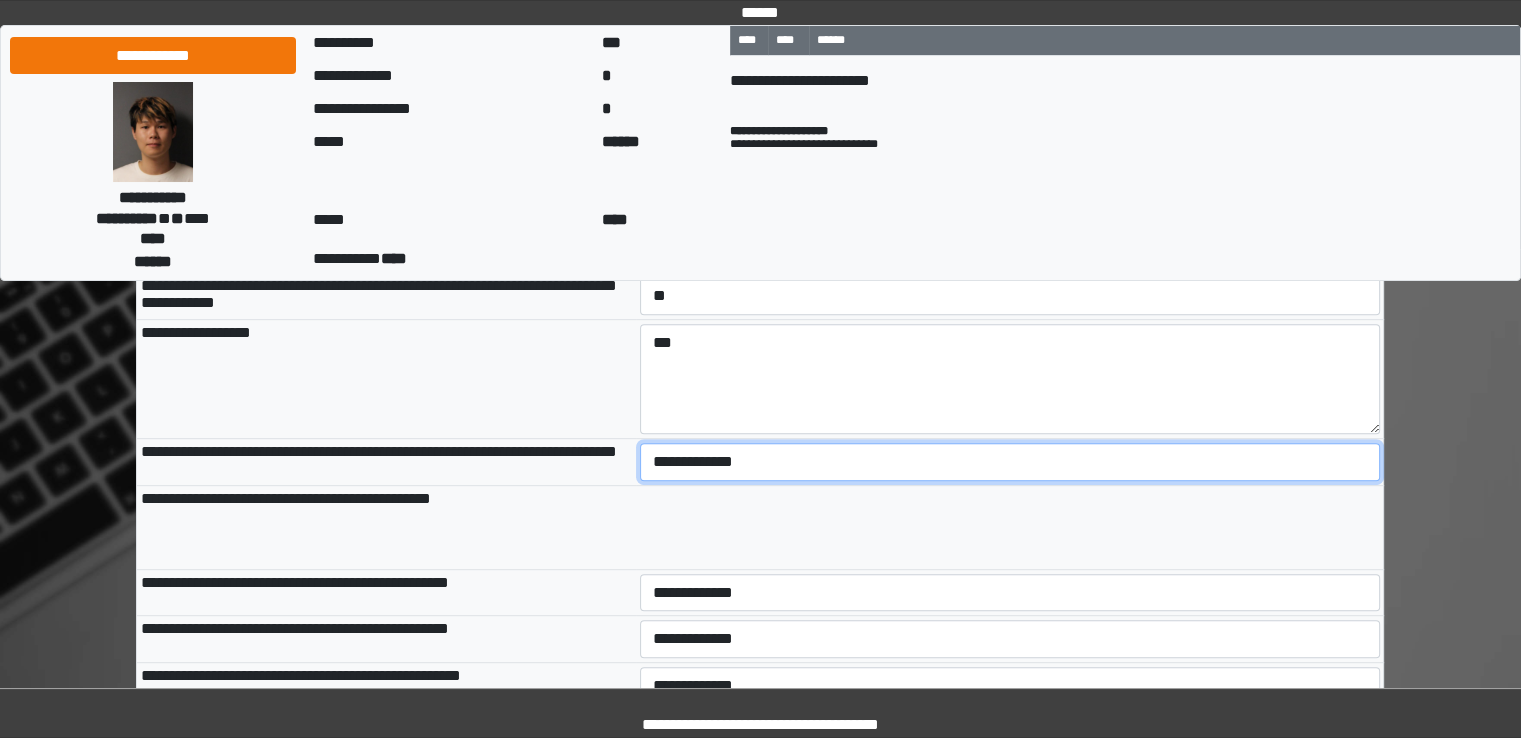 drag, startPoint x: 692, startPoint y: 519, endPoint x: 692, endPoint y: 535, distance: 16 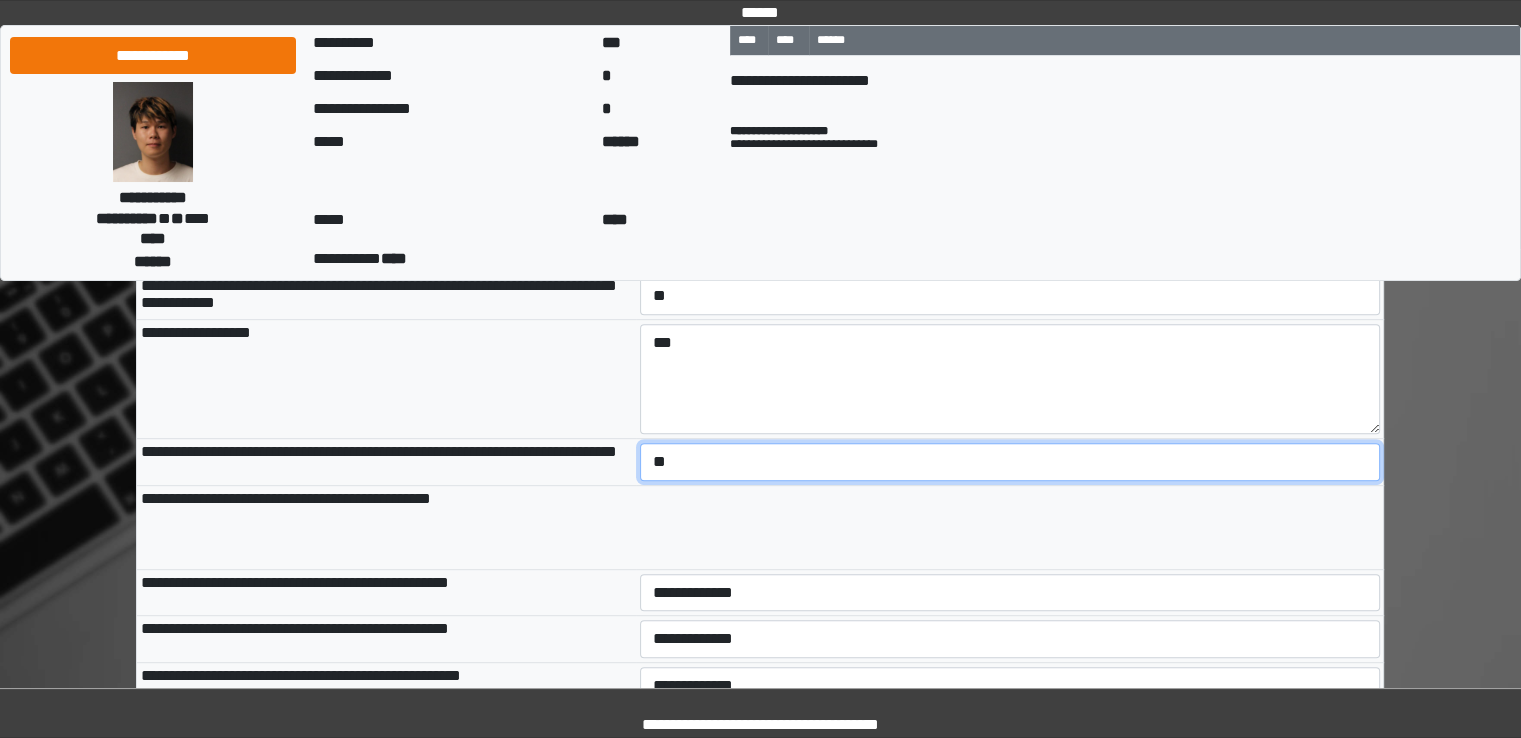 click on "**********" at bounding box center [1010, 462] 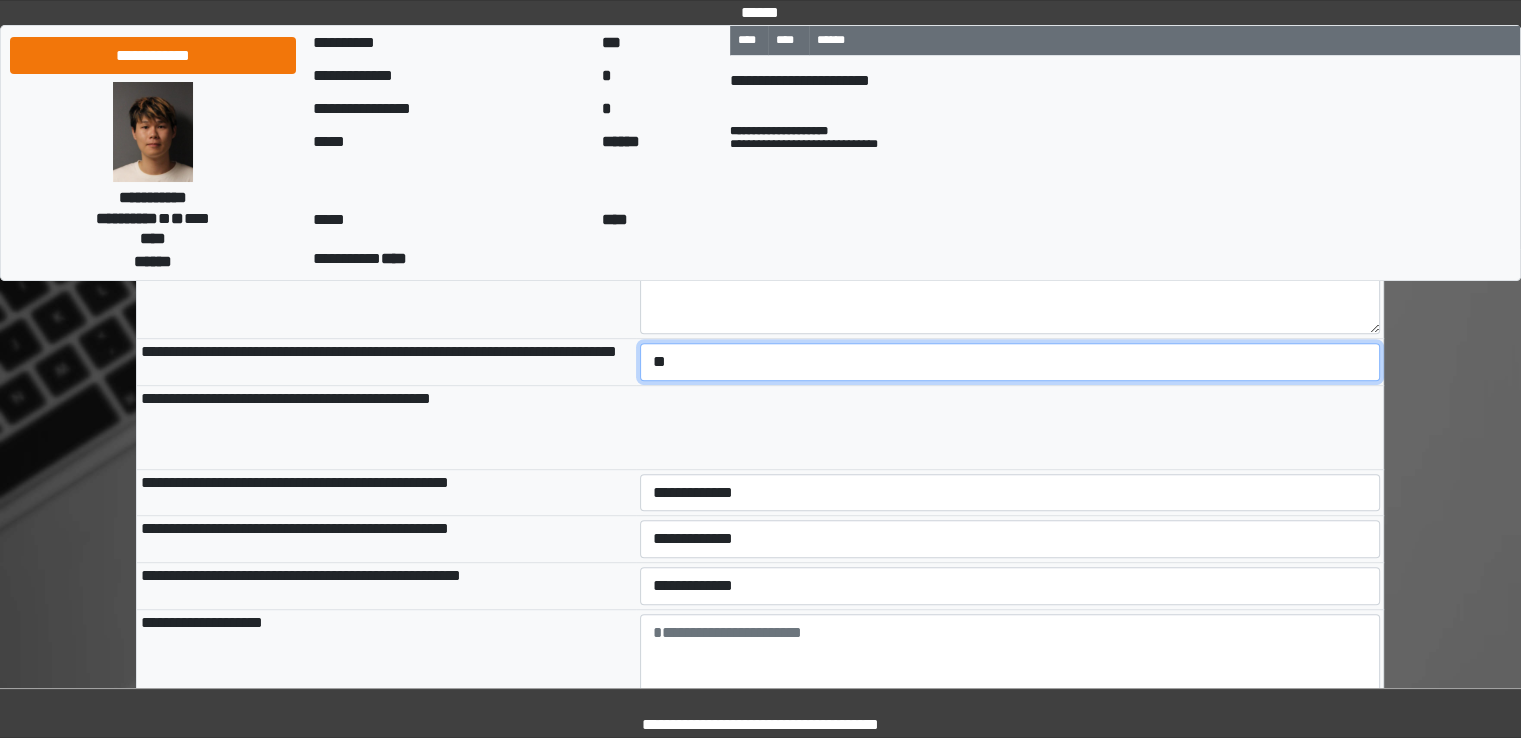 scroll, scrollTop: 1027, scrollLeft: 0, axis: vertical 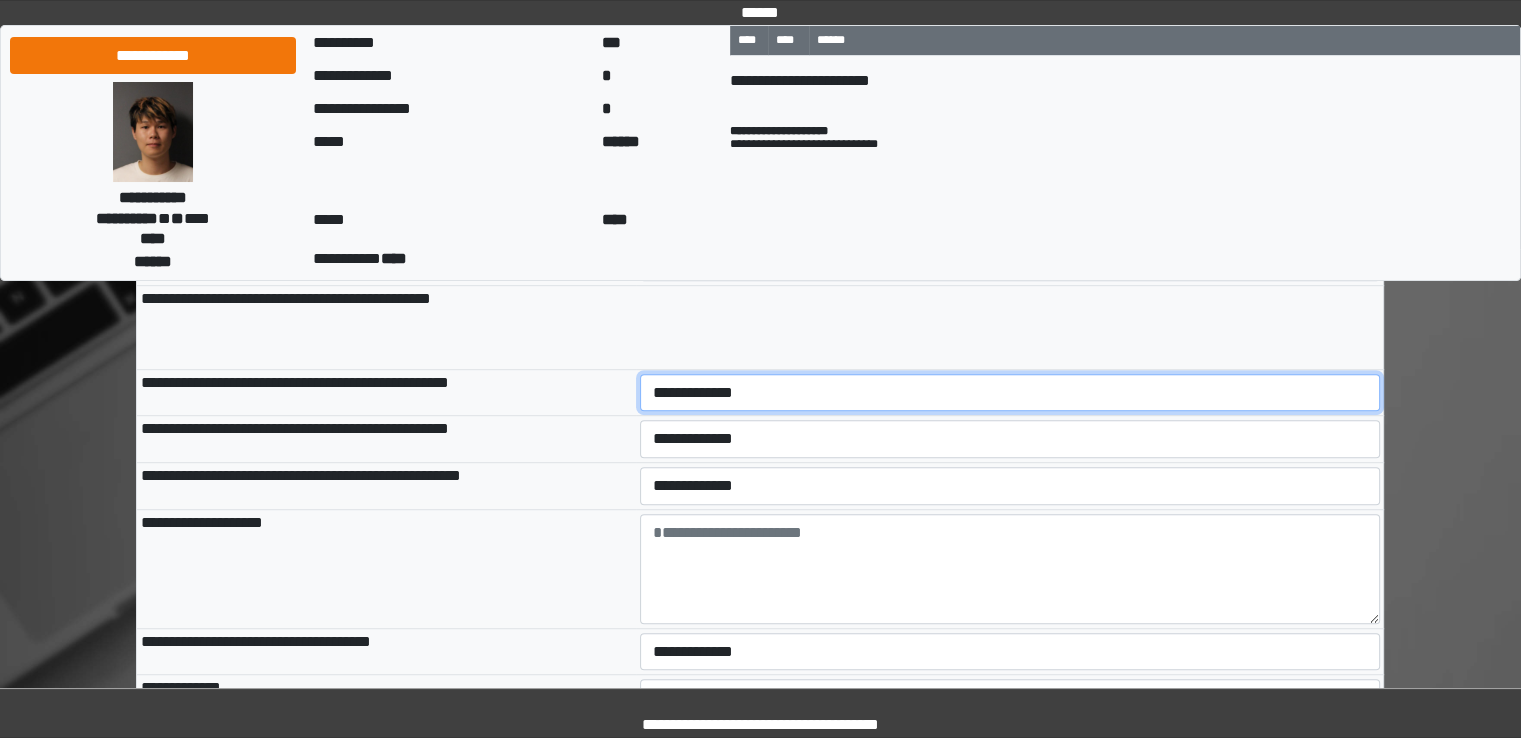 click on "**********" at bounding box center (1010, 393) 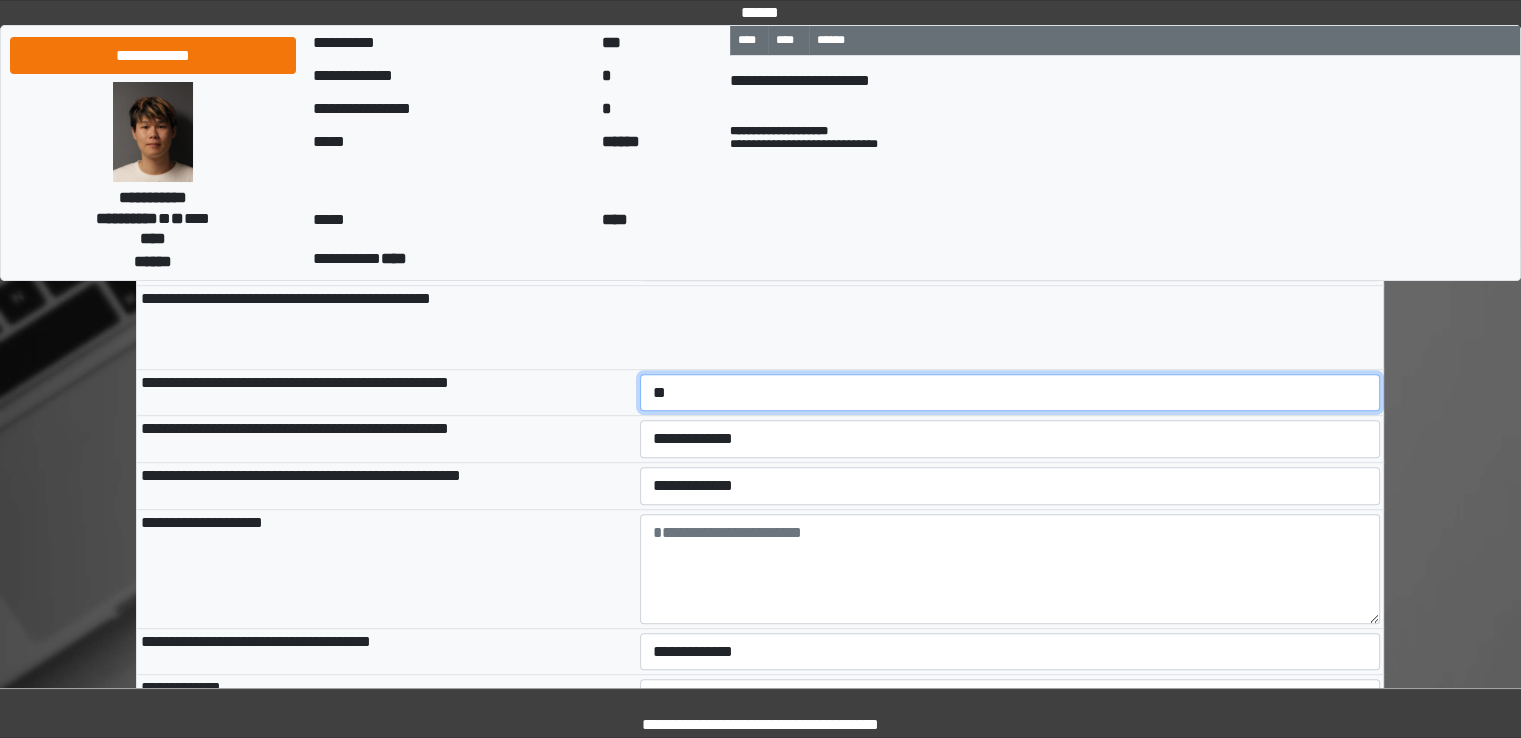 click on "**********" at bounding box center (1010, 393) 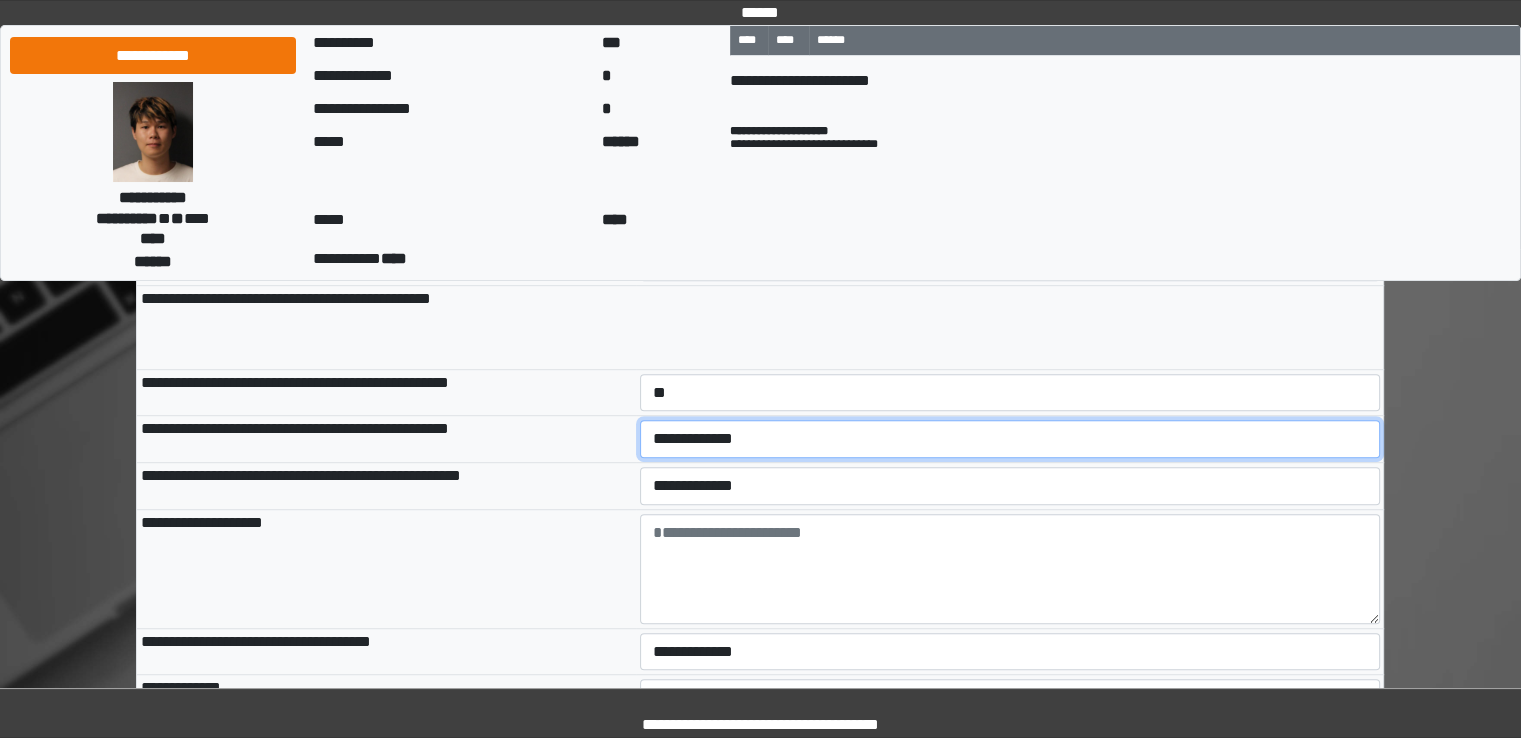 click on "**********" at bounding box center [1010, 439] 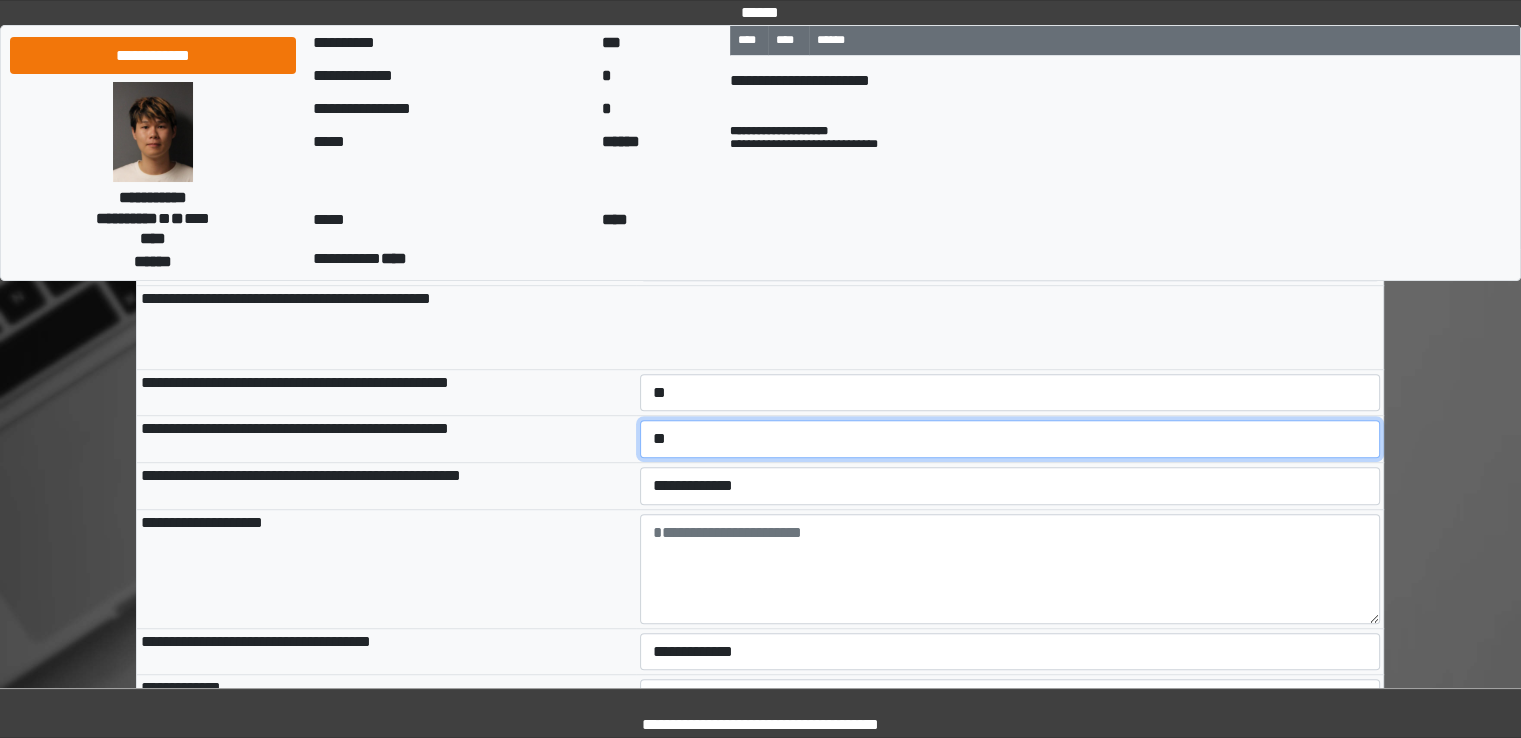 click on "**********" at bounding box center (1010, 439) 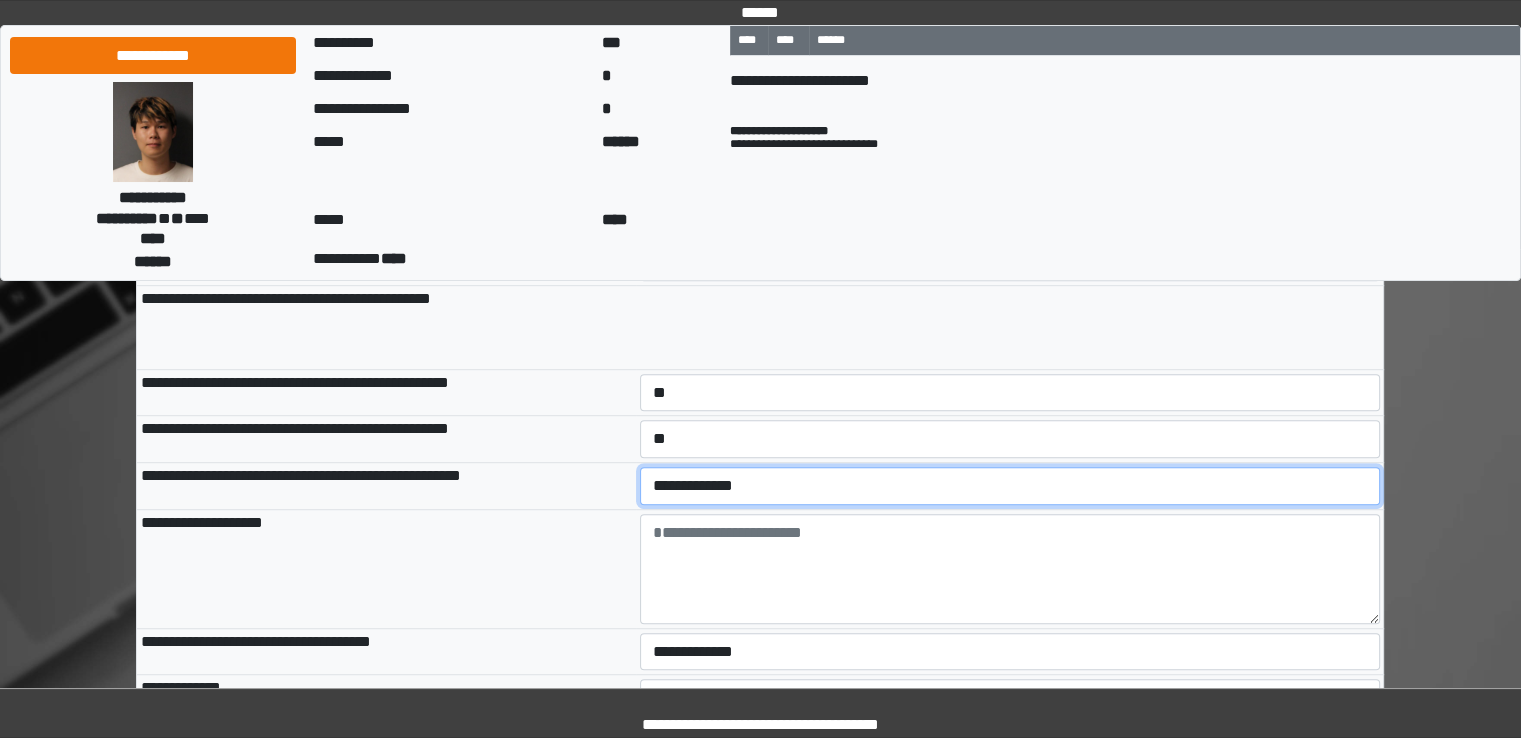 click on "**********" at bounding box center (1010, 486) 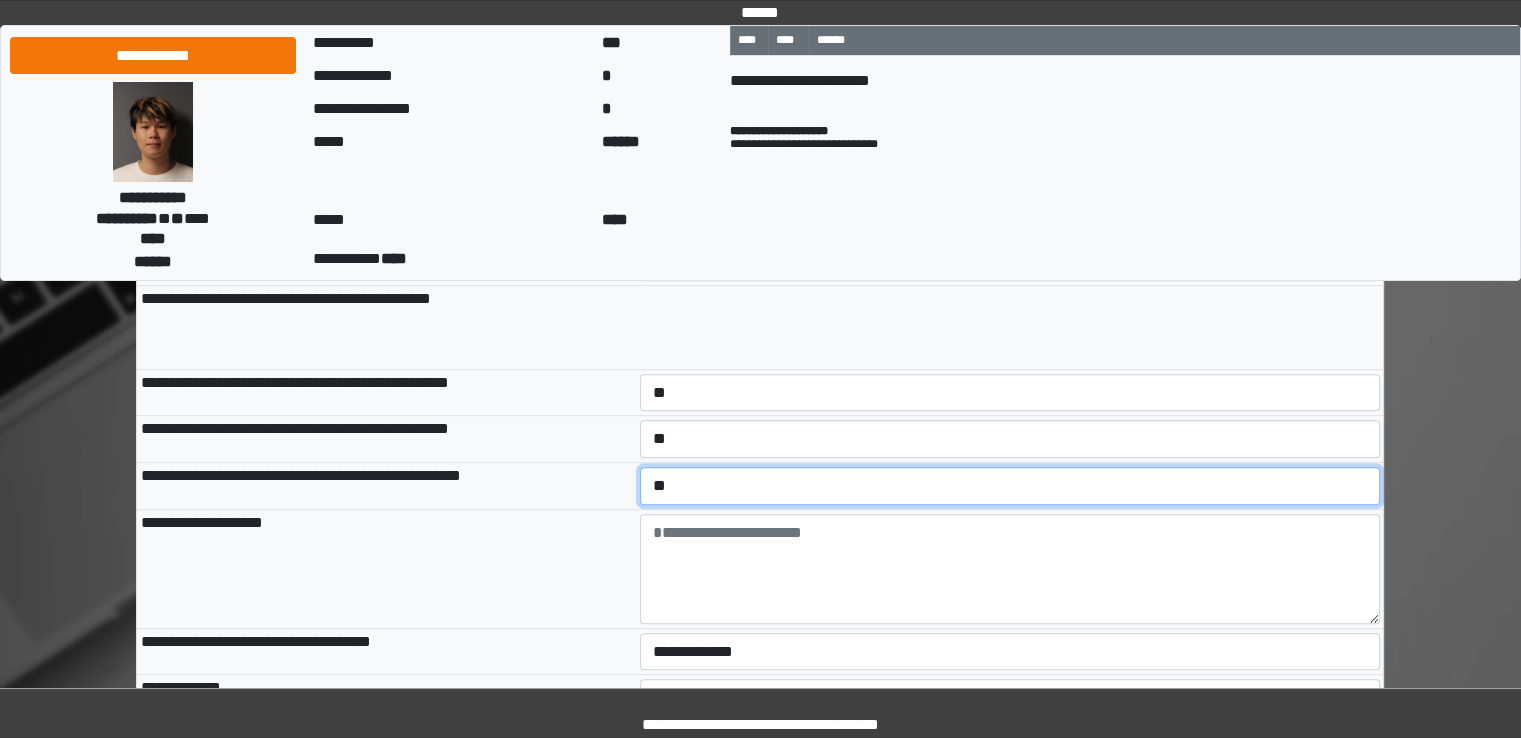 click on "**********" at bounding box center [1010, 486] 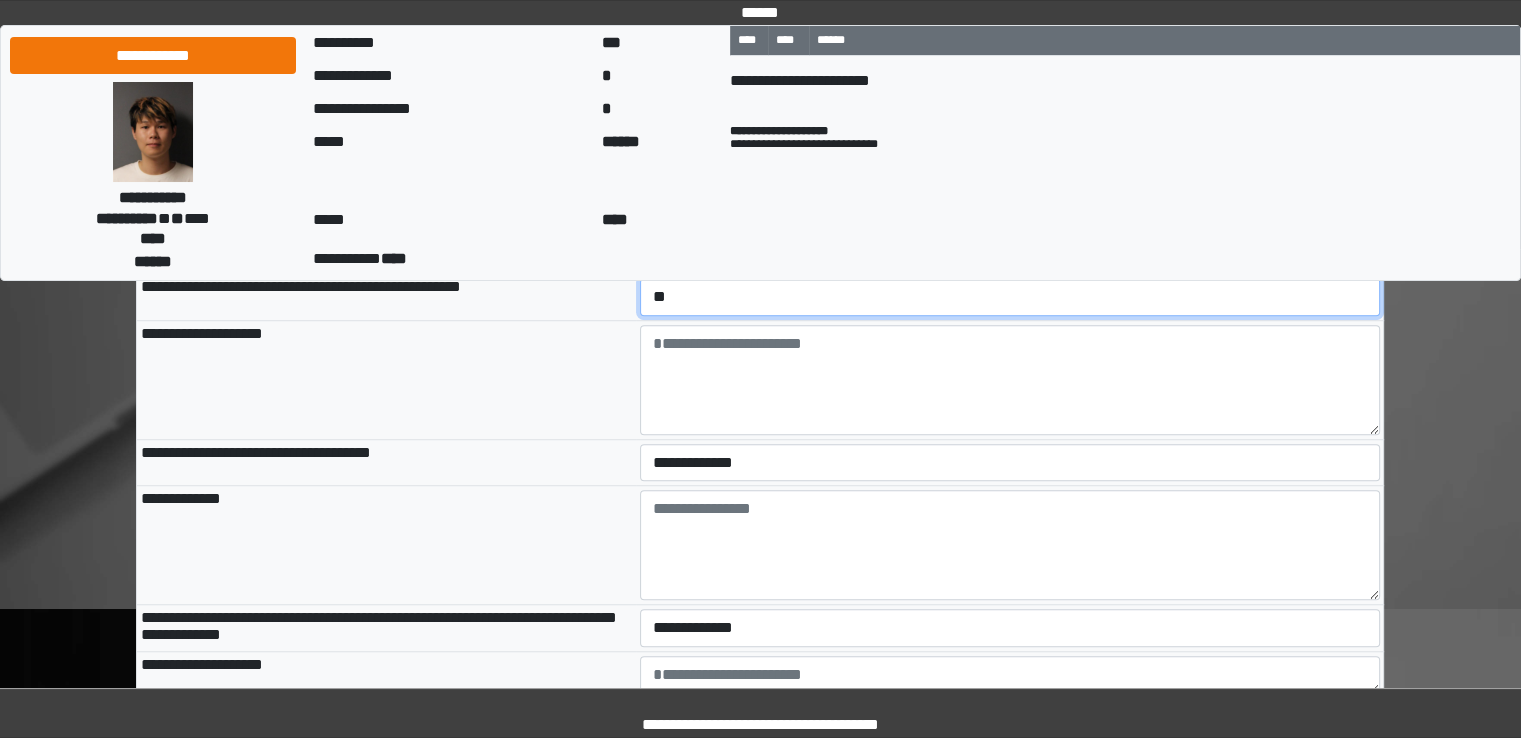 scroll, scrollTop: 1227, scrollLeft: 0, axis: vertical 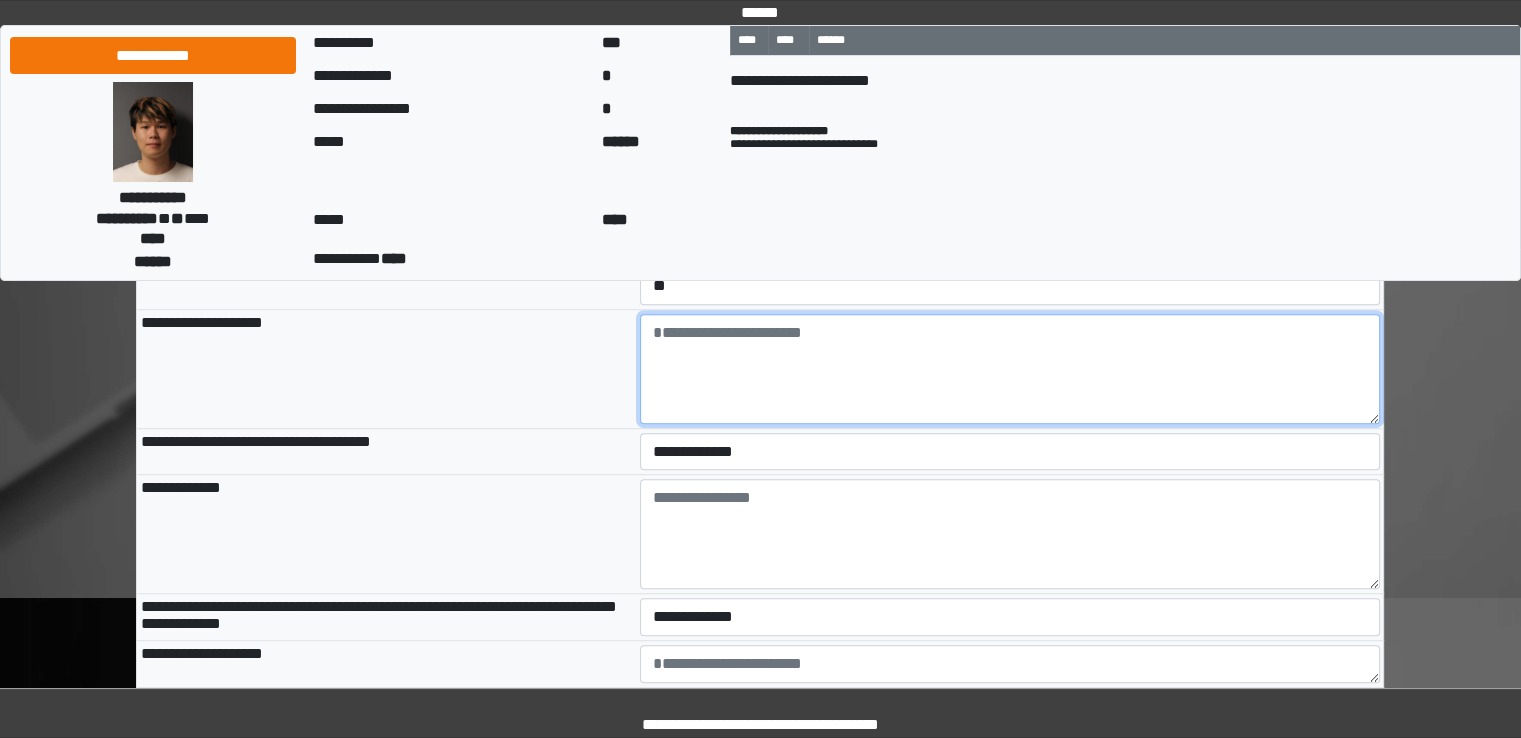 click at bounding box center [1010, 369] 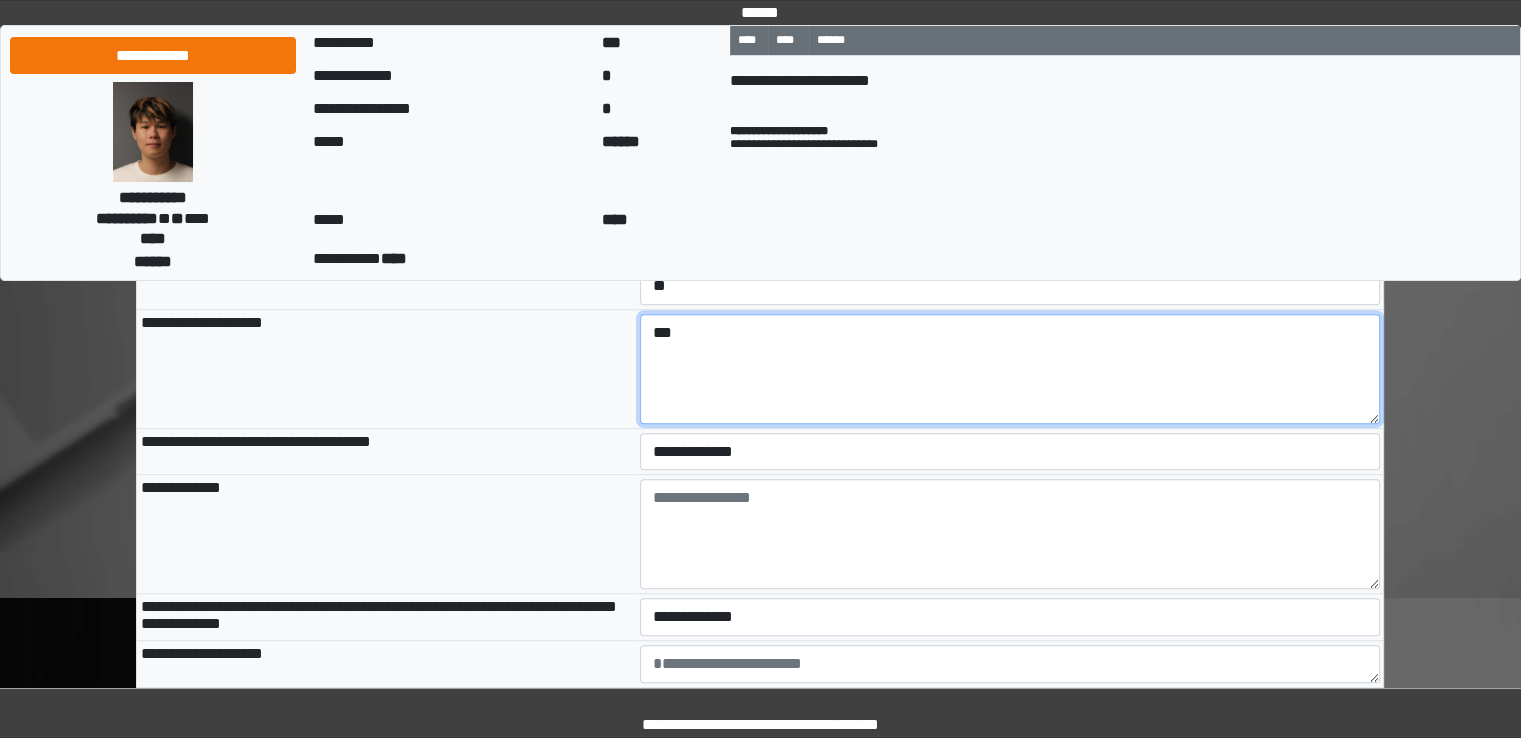 type on "***" 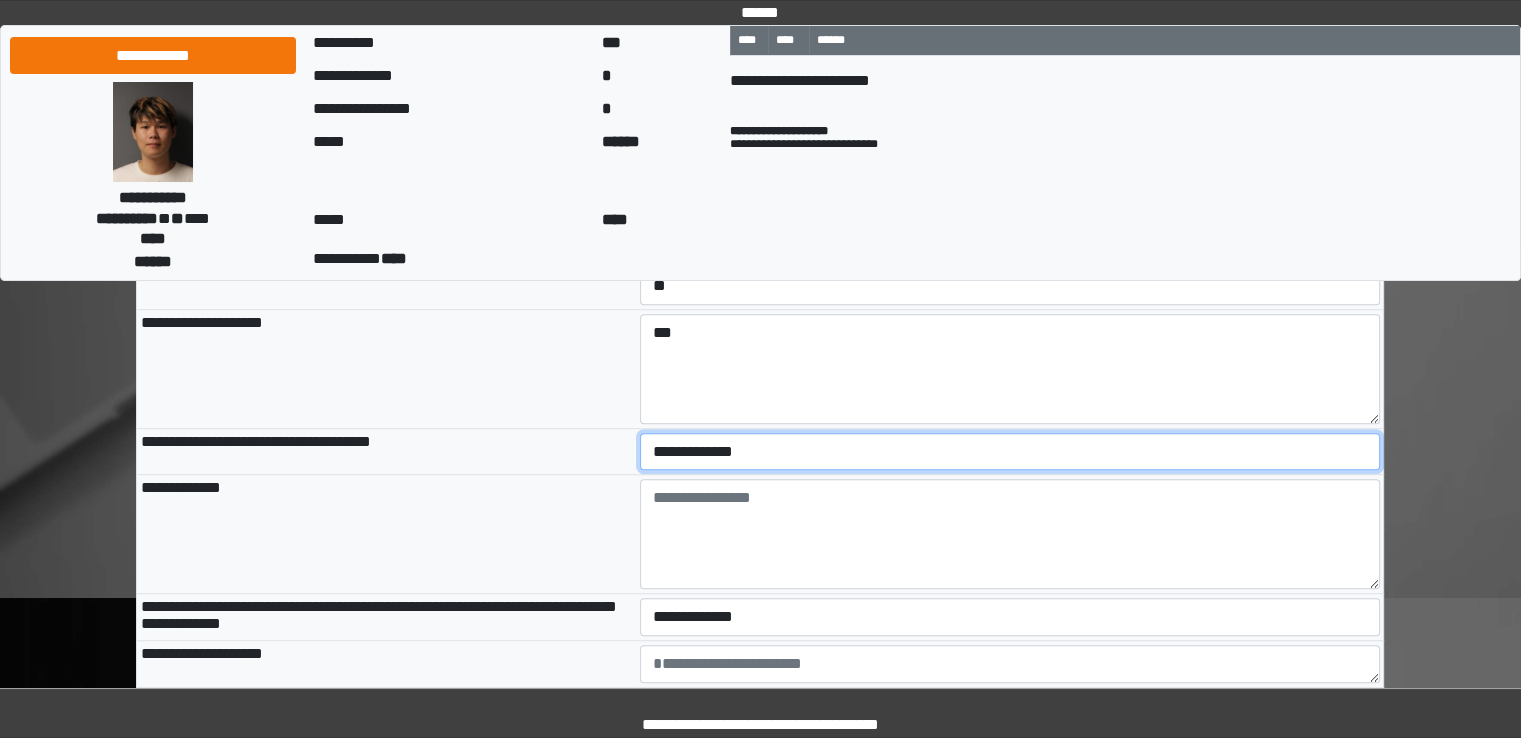 drag, startPoint x: 705, startPoint y: 504, endPoint x: 705, endPoint y: 517, distance: 13 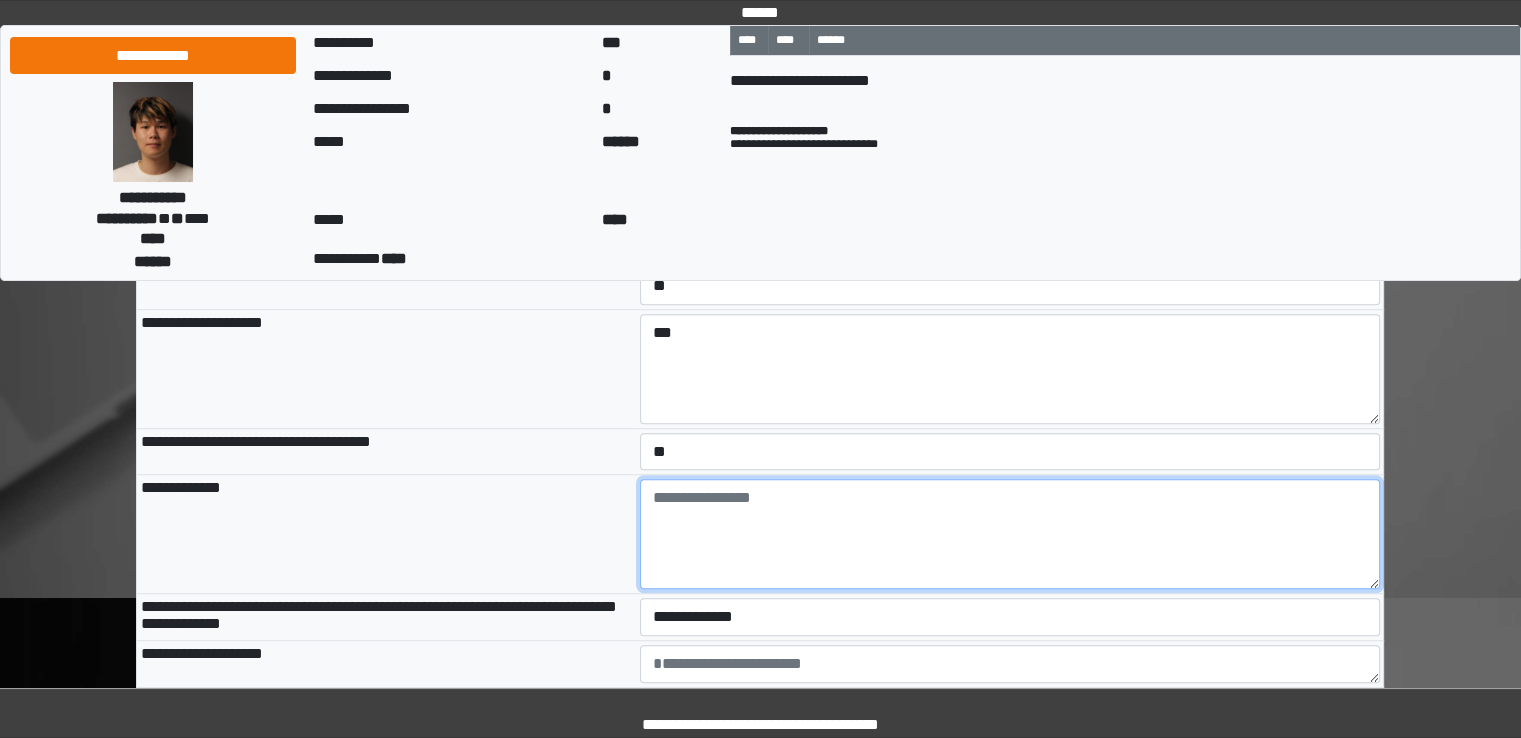 click at bounding box center (1010, 534) 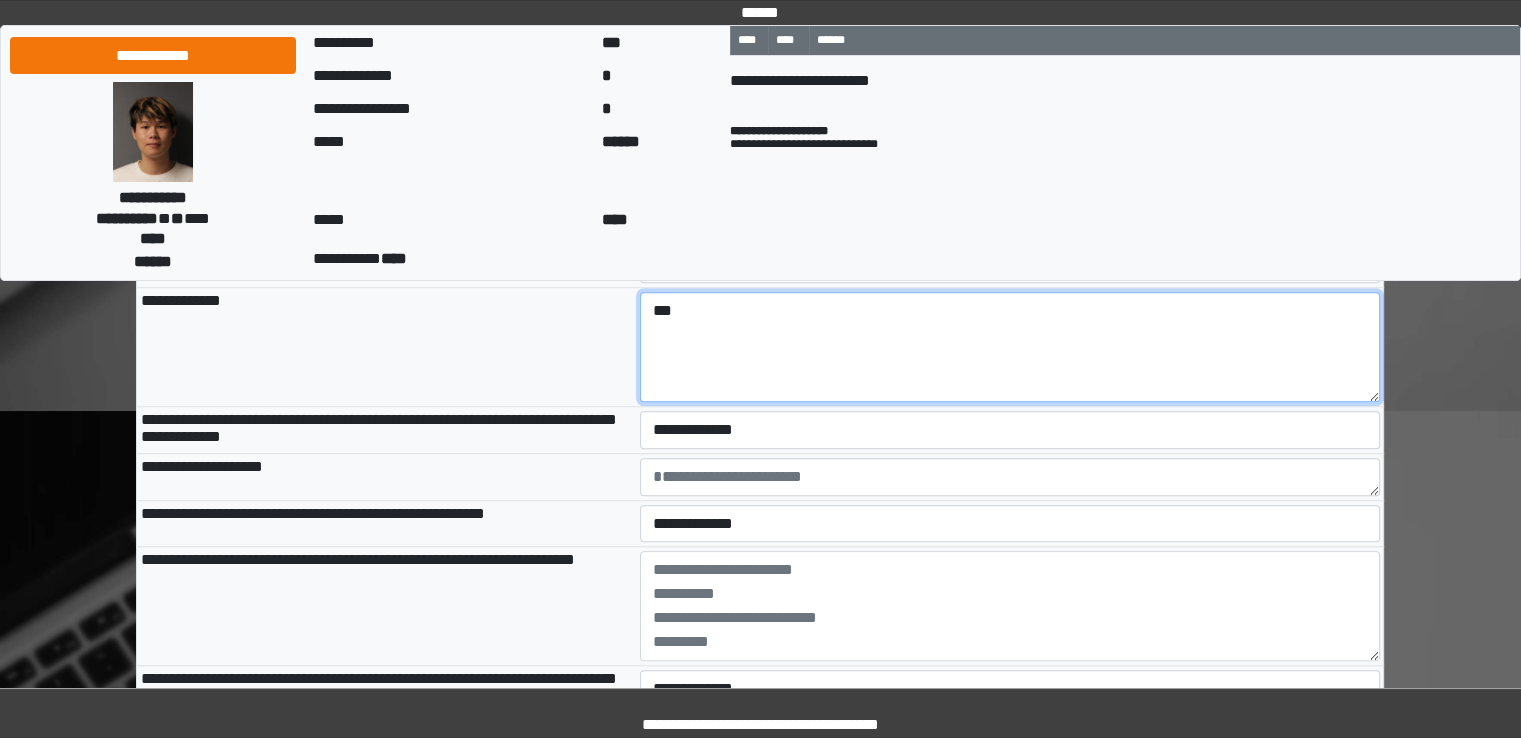 scroll, scrollTop: 1427, scrollLeft: 0, axis: vertical 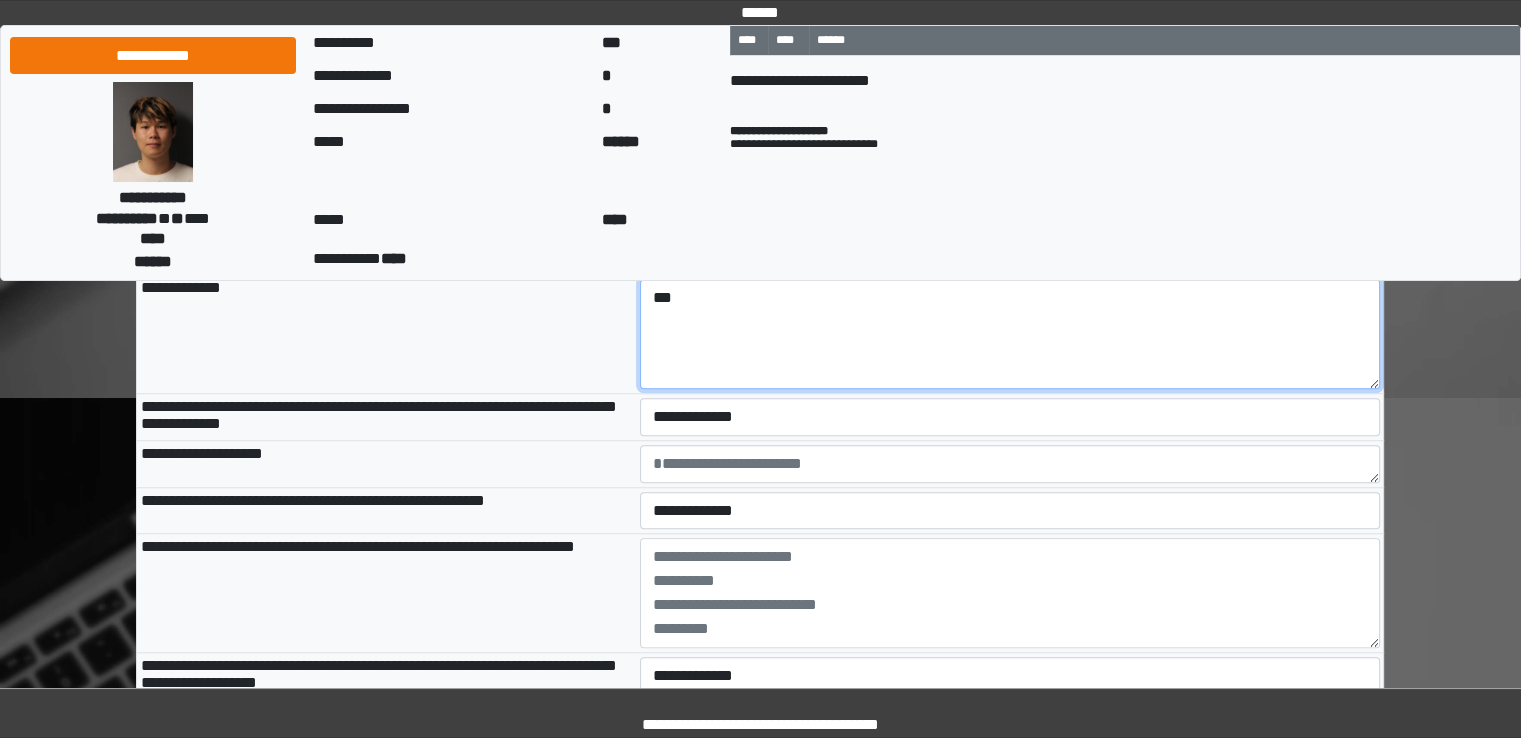 type on "***" 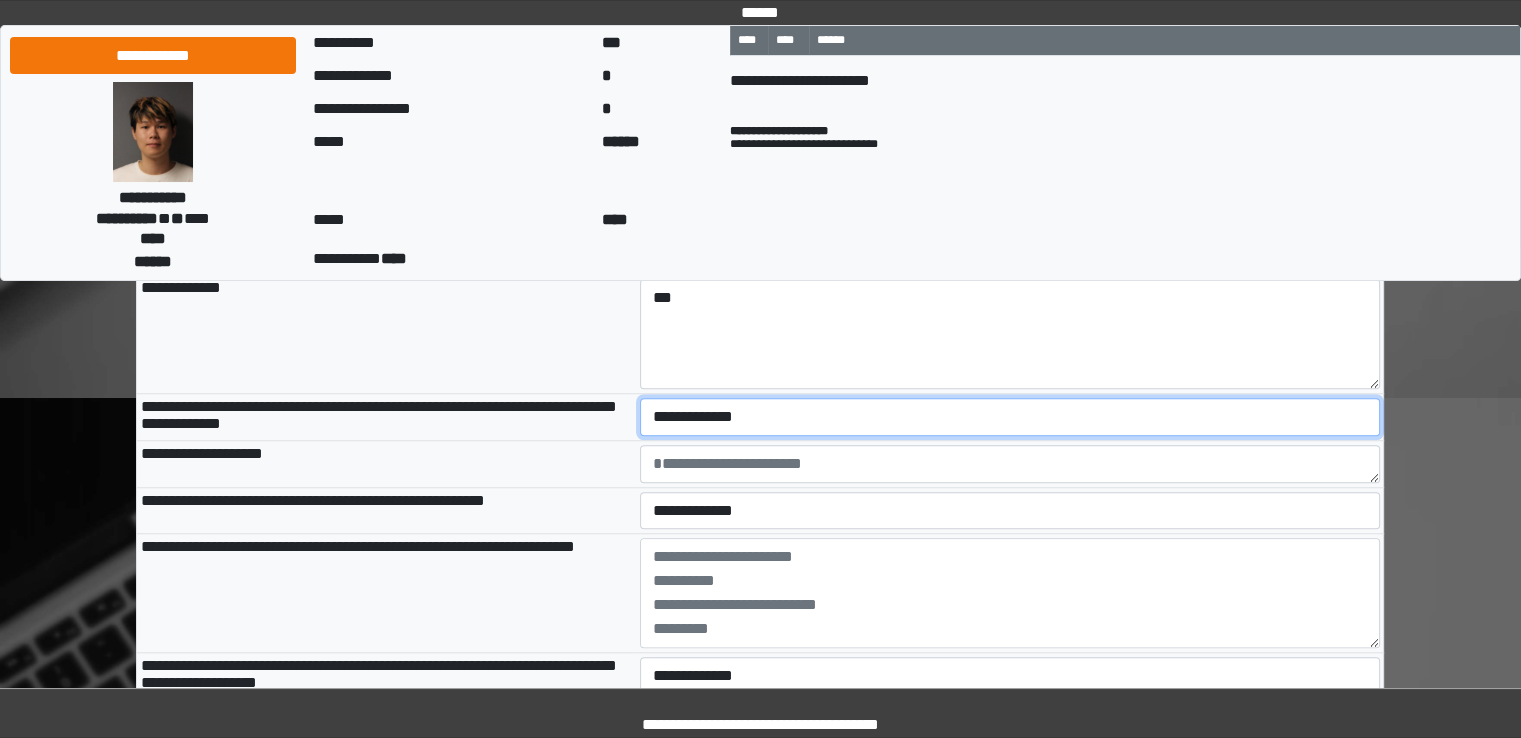 click on "**********" at bounding box center (1010, 417) 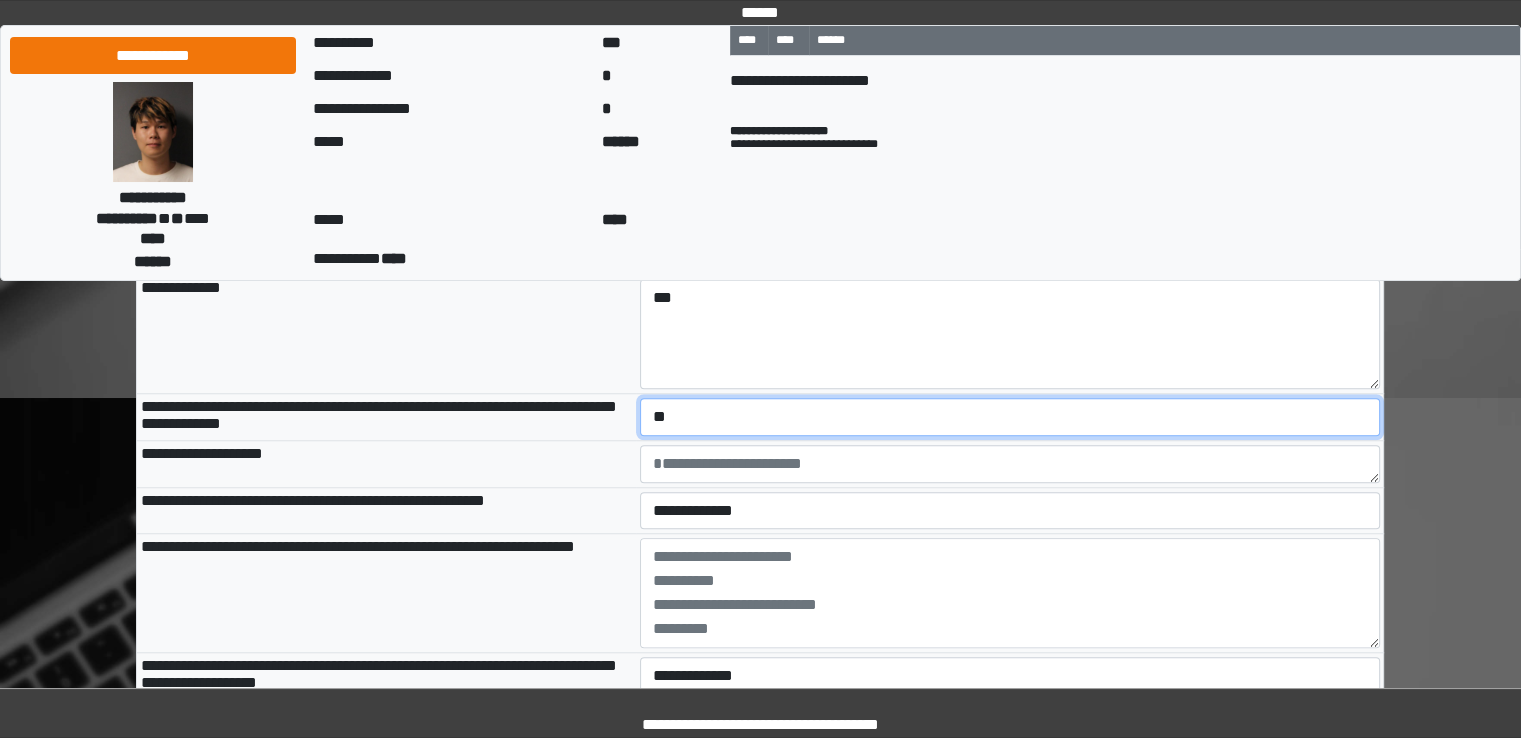 click on "**********" at bounding box center (1010, 417) 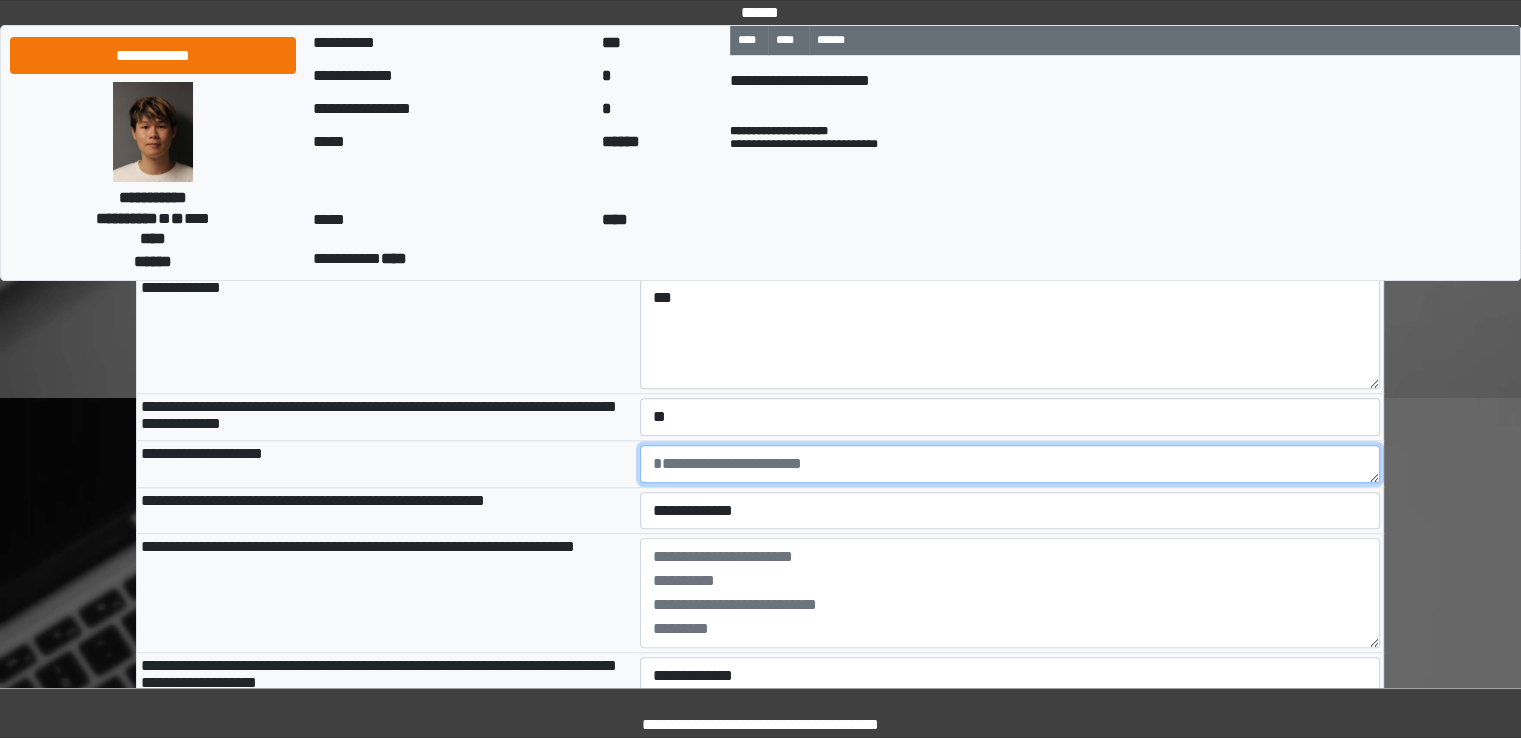 click at bounding box center [1010, 464] 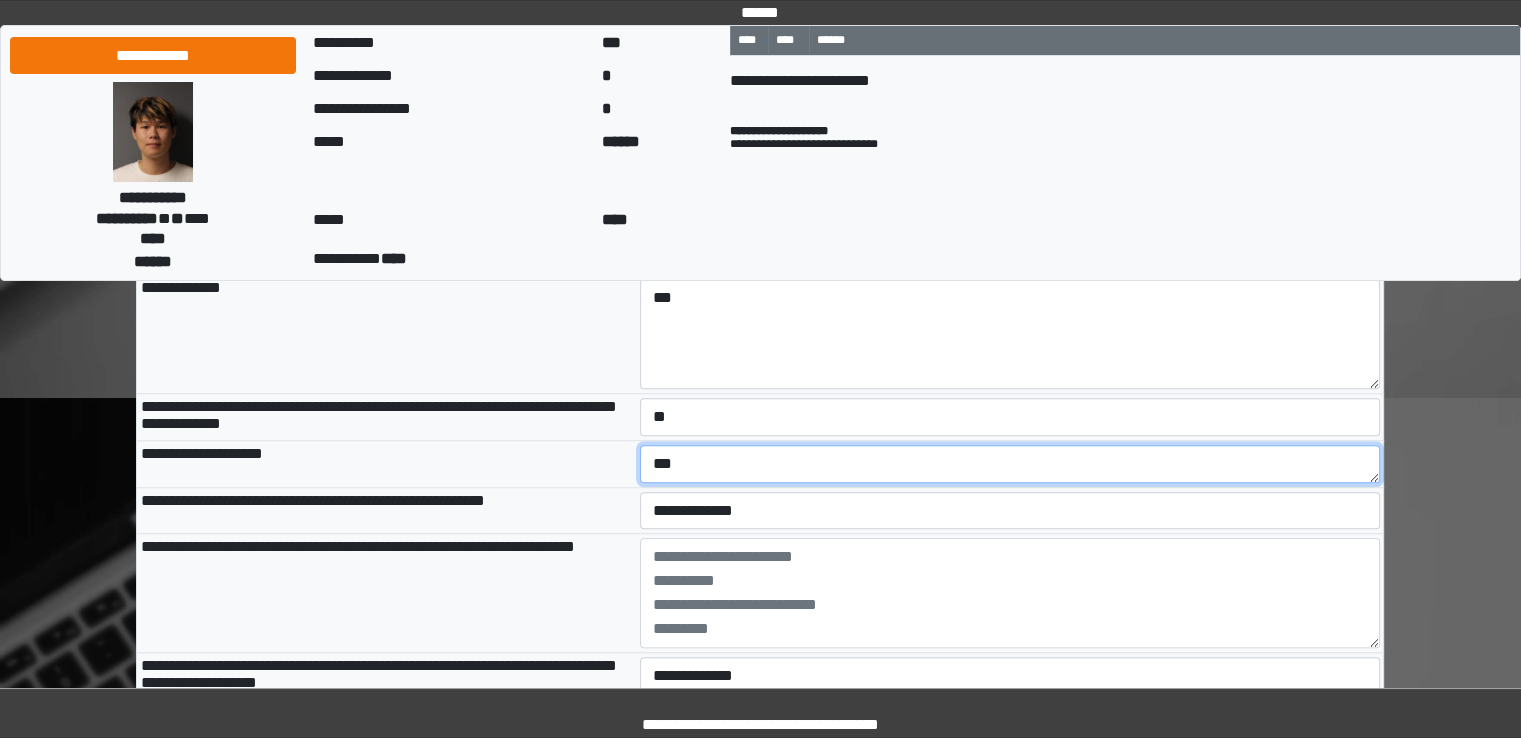 scroll, scrollTop: 1627, scrollLeft: 0, axis: vertical 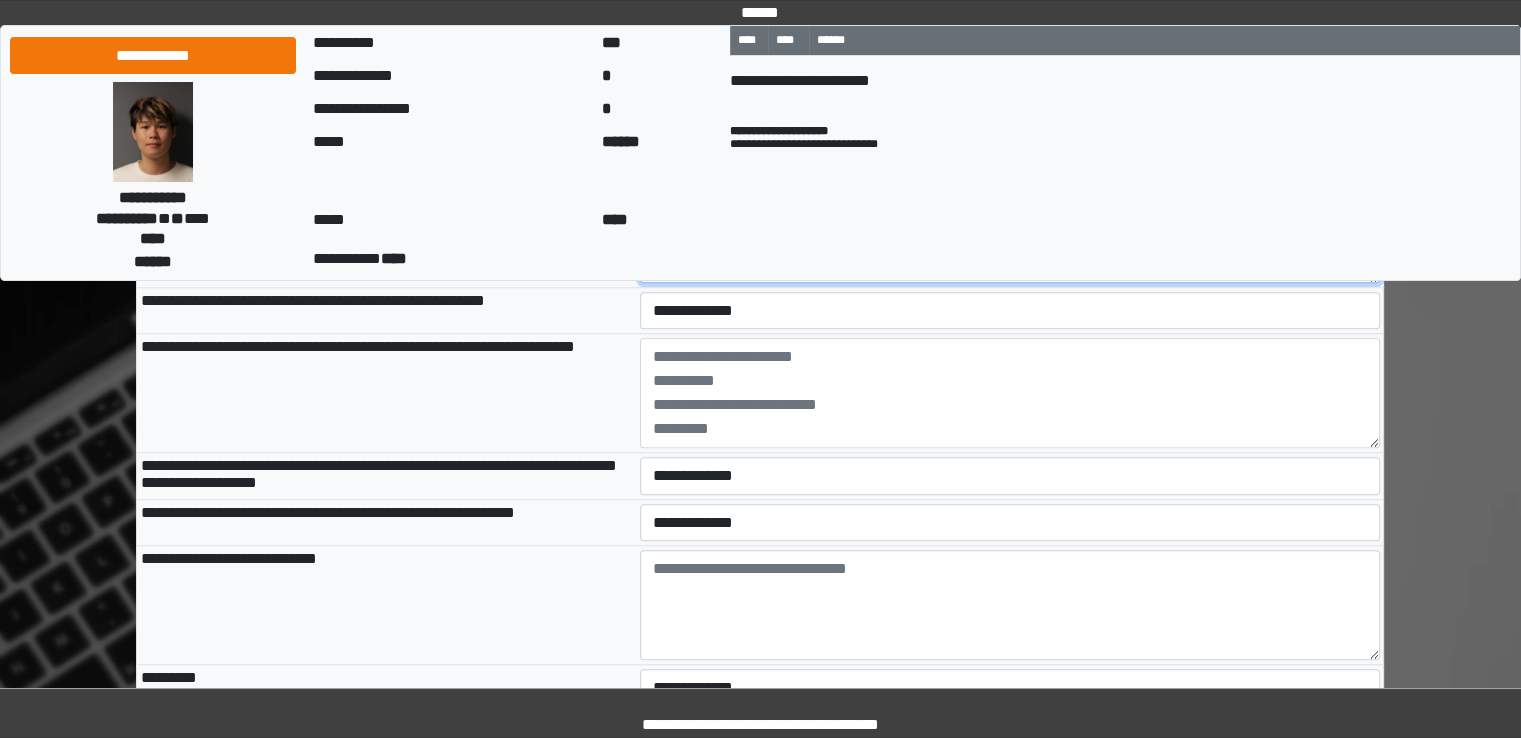 type on "***" 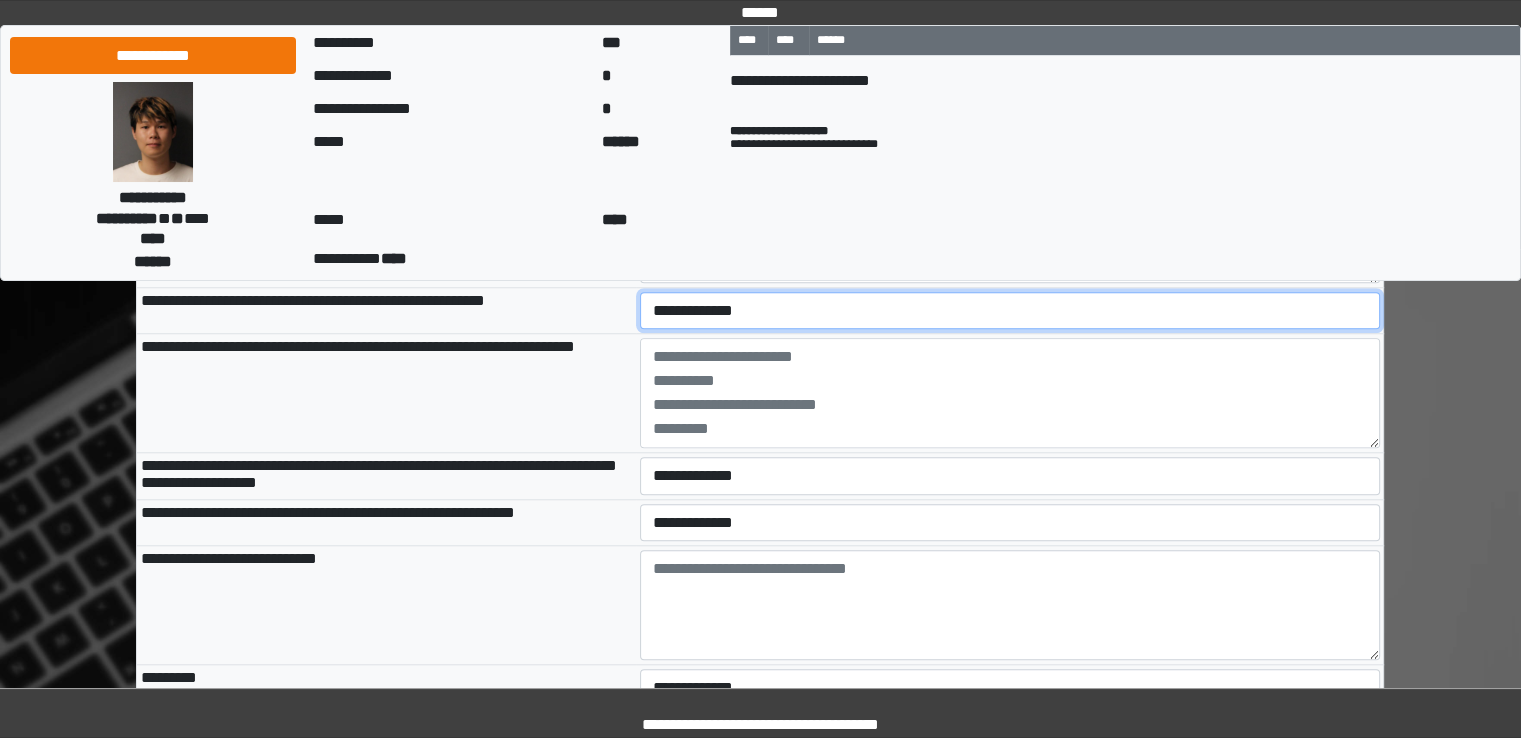 drag, startPoint x: 675, startPoint y: 371, endPoint x: 679, endPoint y: 393, distance: 22.36068 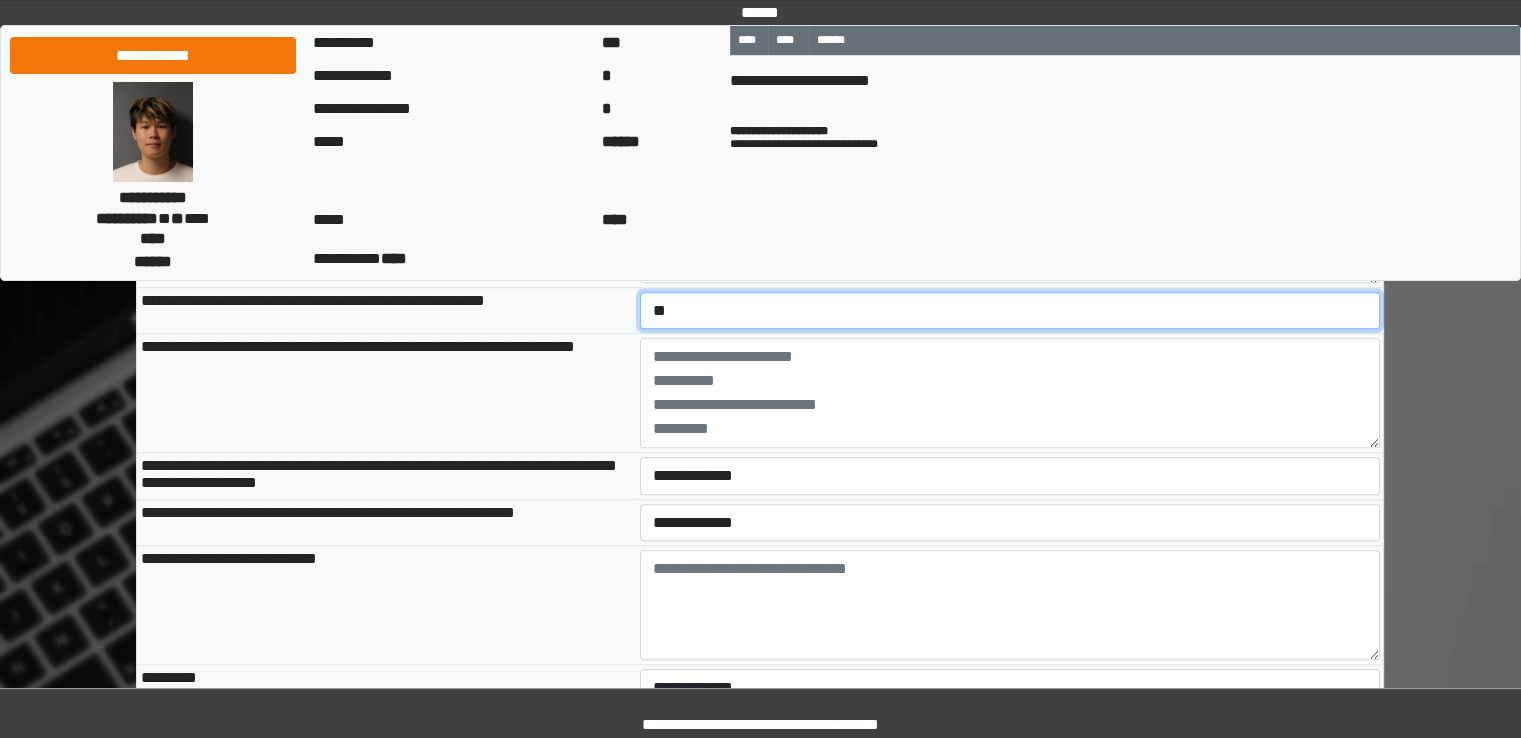 click on "**********" at bounding box center [1010, 311] 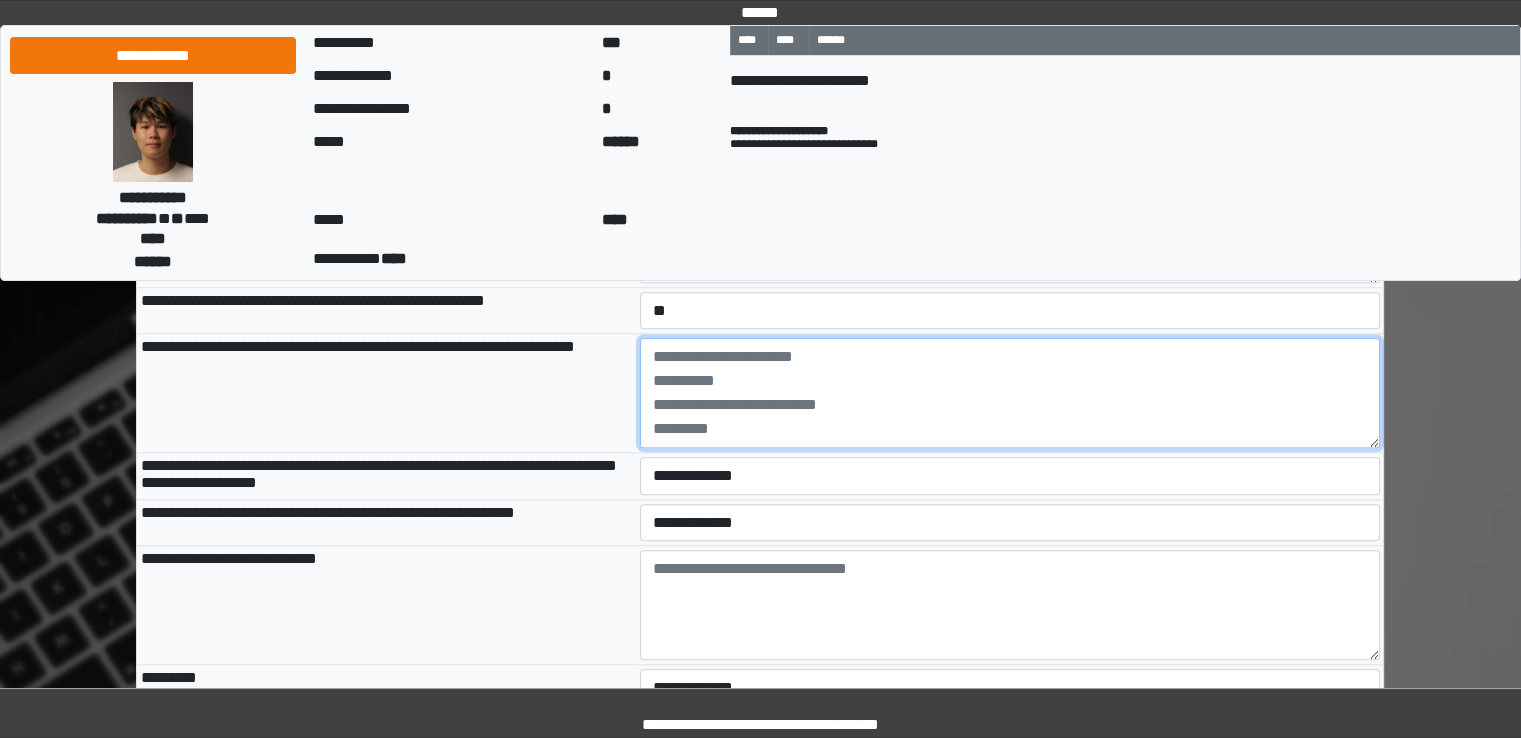 click at bounding box center (1010, 393) 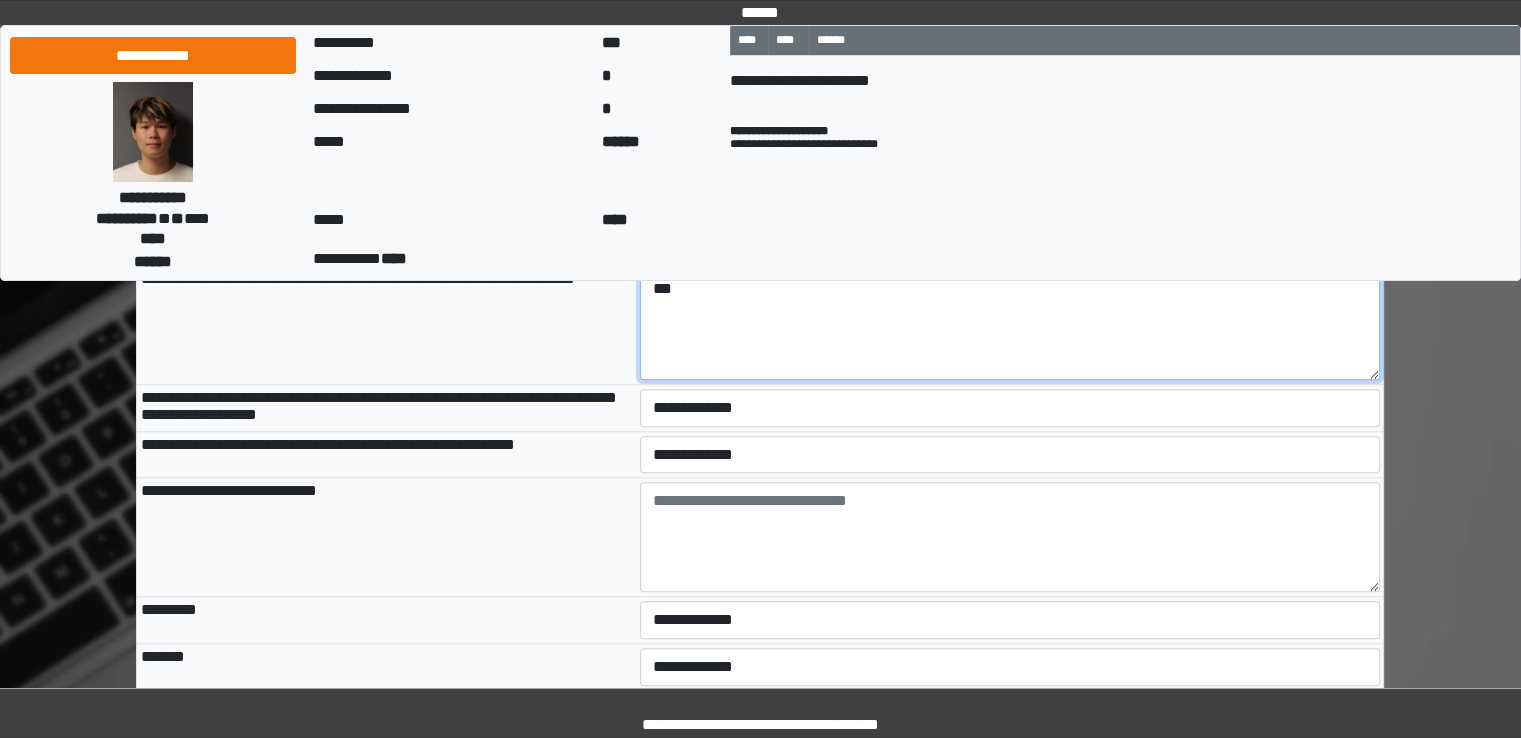 scroll, scrollTop: 1827, scrollLeft: 0, axis: vertical 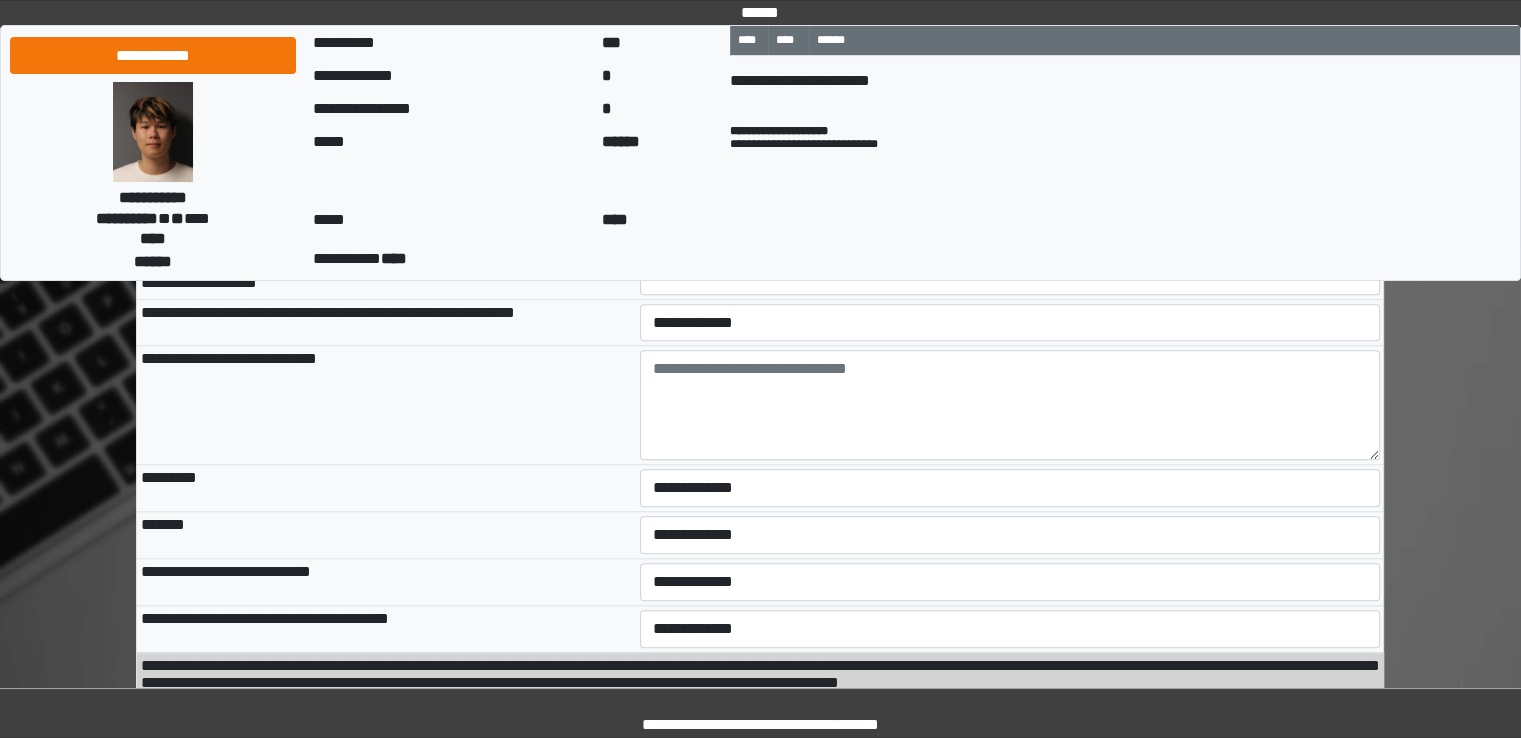 type on "***" 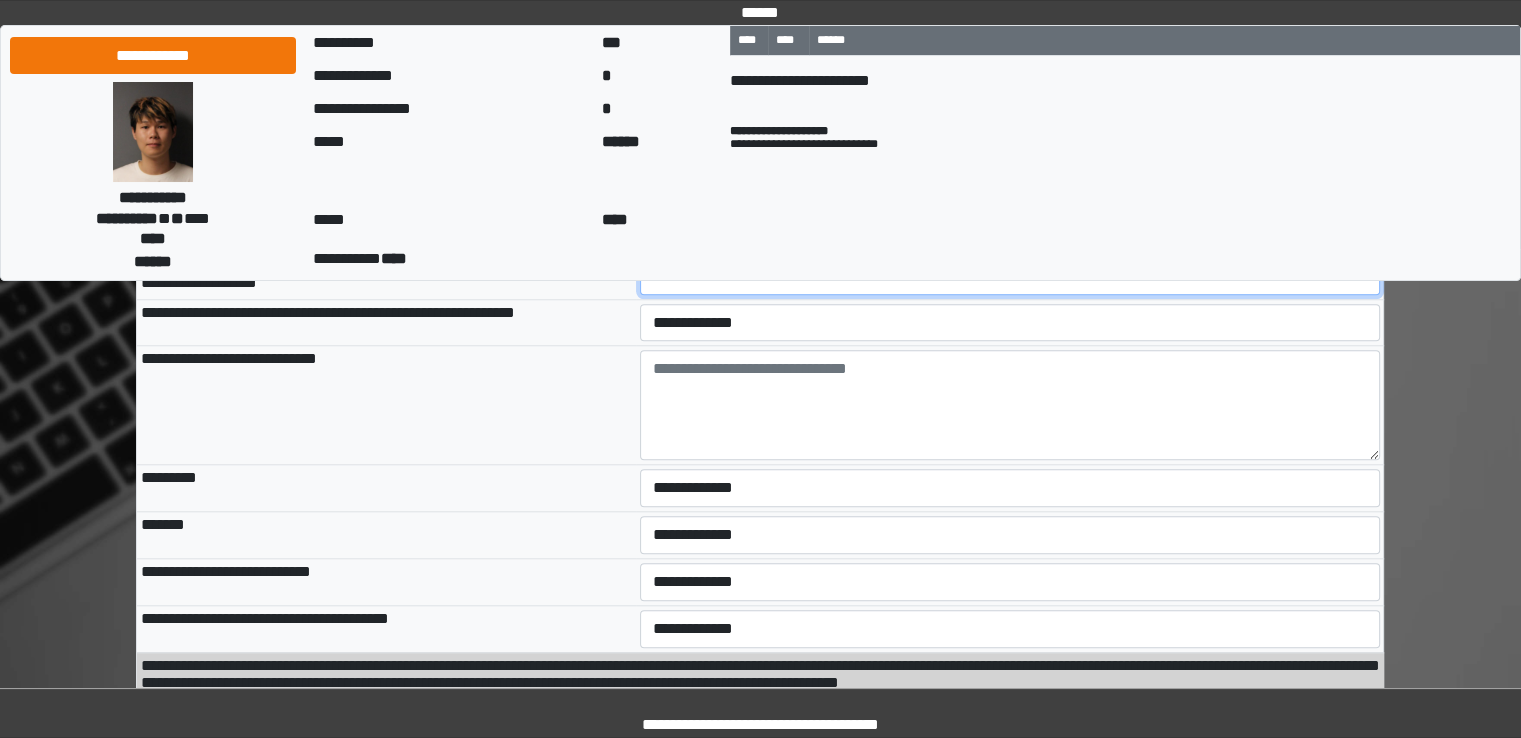 click on "**********" at bounding box center (1010, 276) 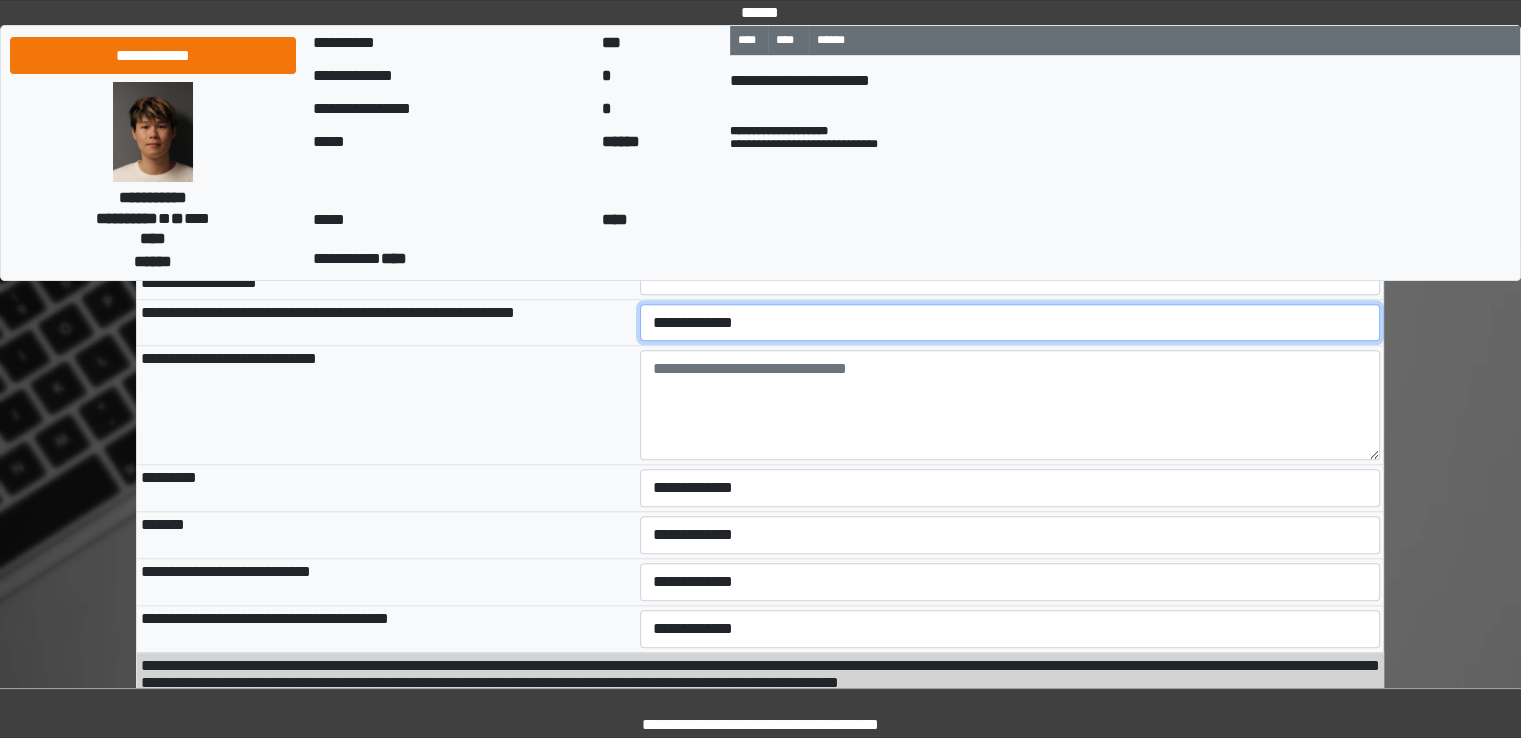 drag, startPoint x: 696, startPoint y: 385, endPoint x: 698, endPoint y: 407, distance: 22.090721 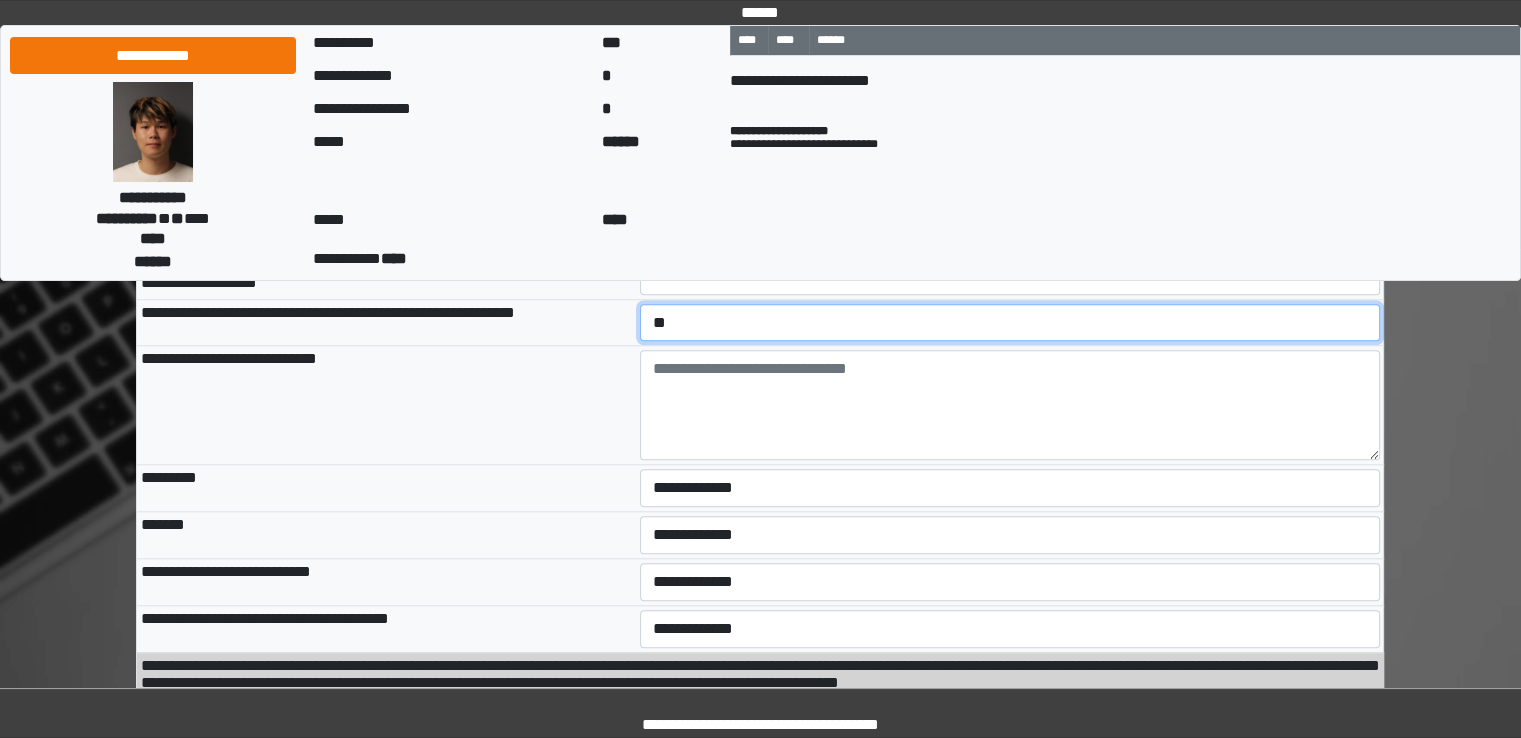 click on "**********" at bounding box center [1010, 323] 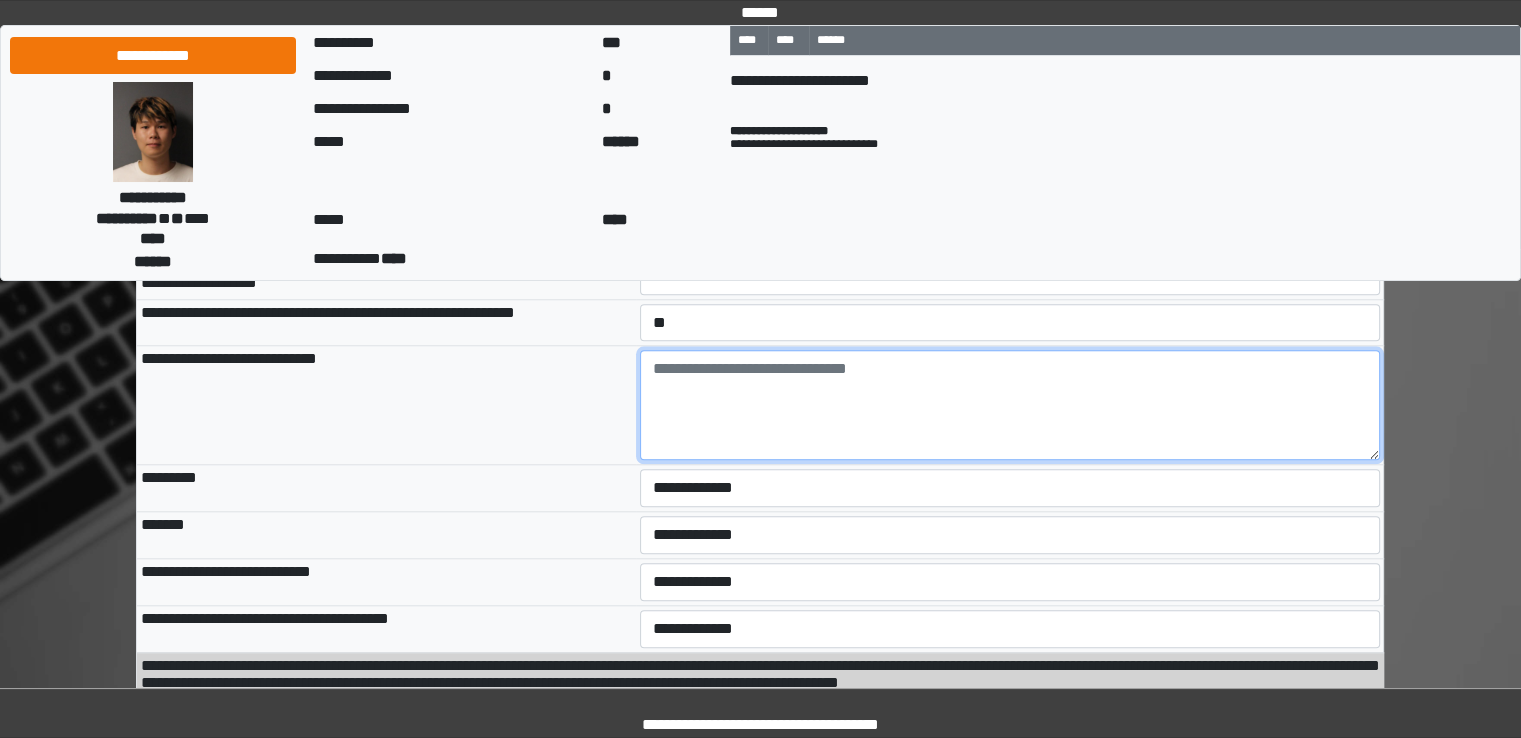 click at bounding box center [1010, 405] 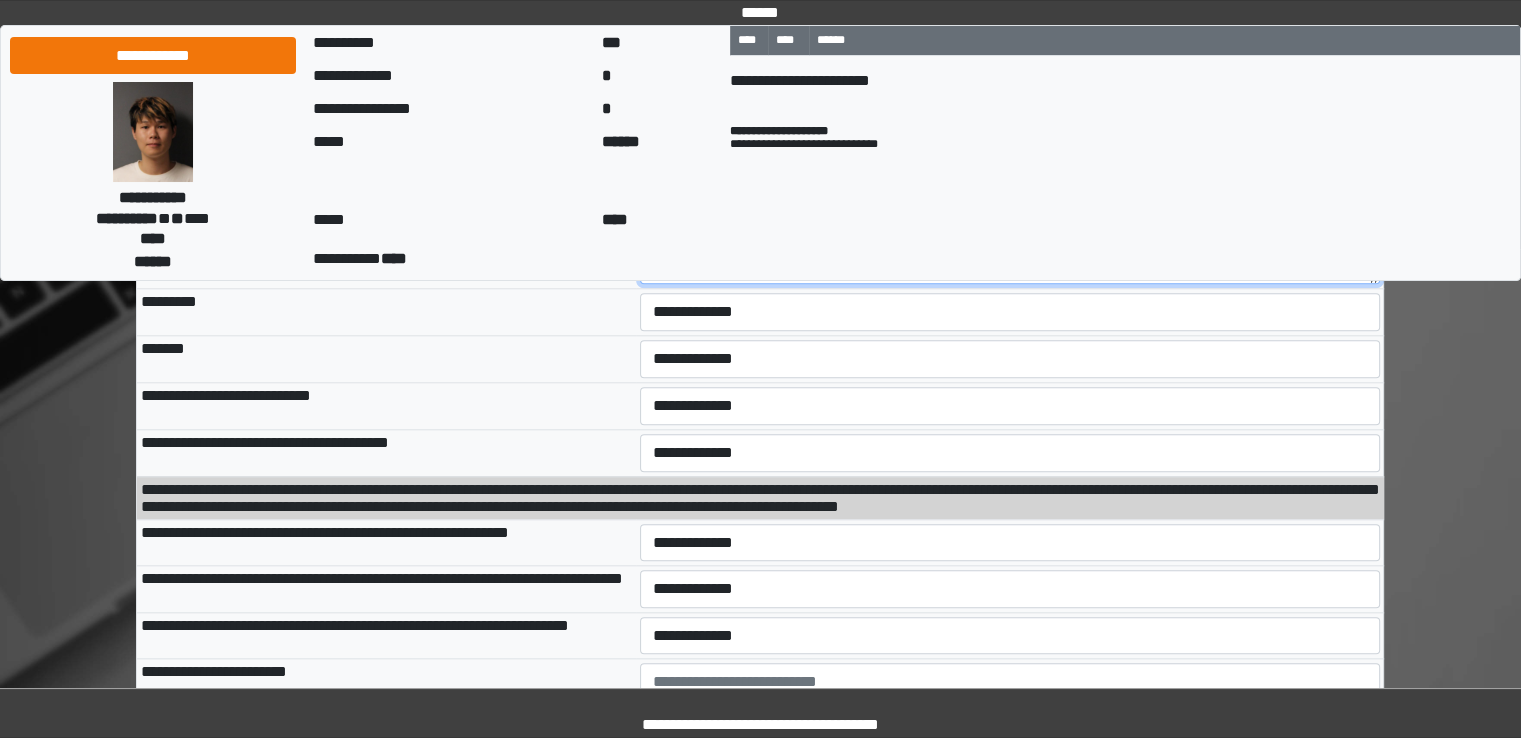 scroll, scrollTop: 1927, scrollLeft: 0, axis: vertical 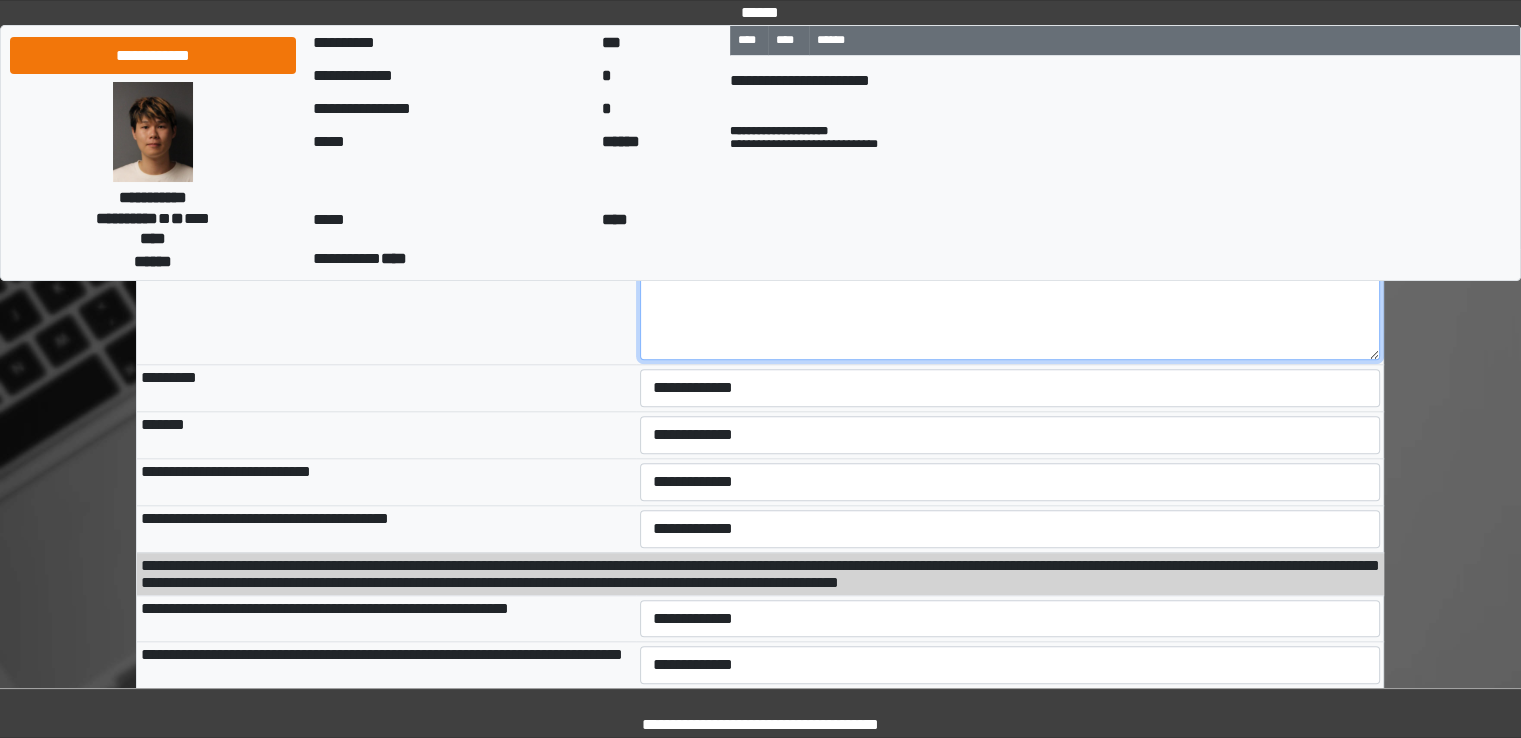 type on "***" 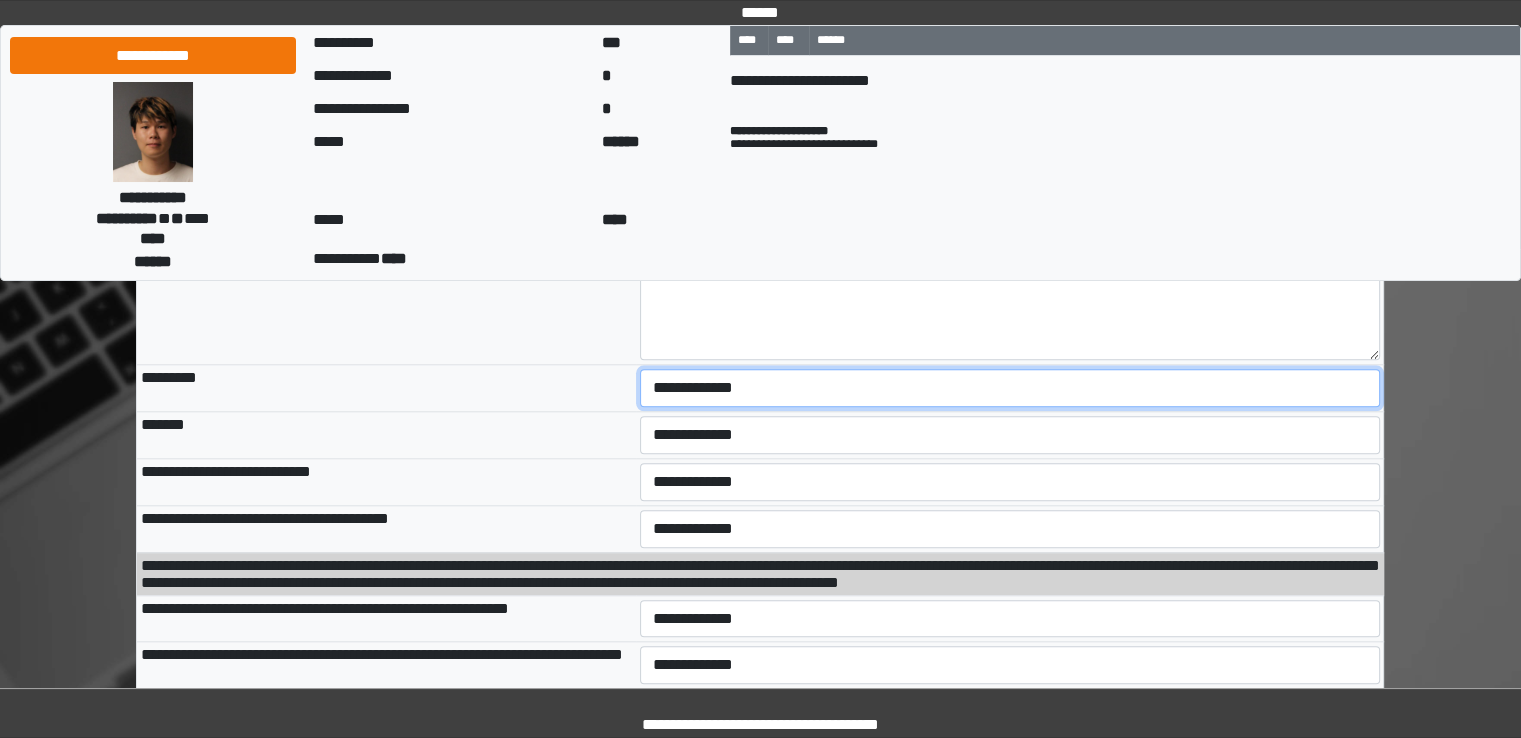 click on "**********" at bounding box center (1010, 388) 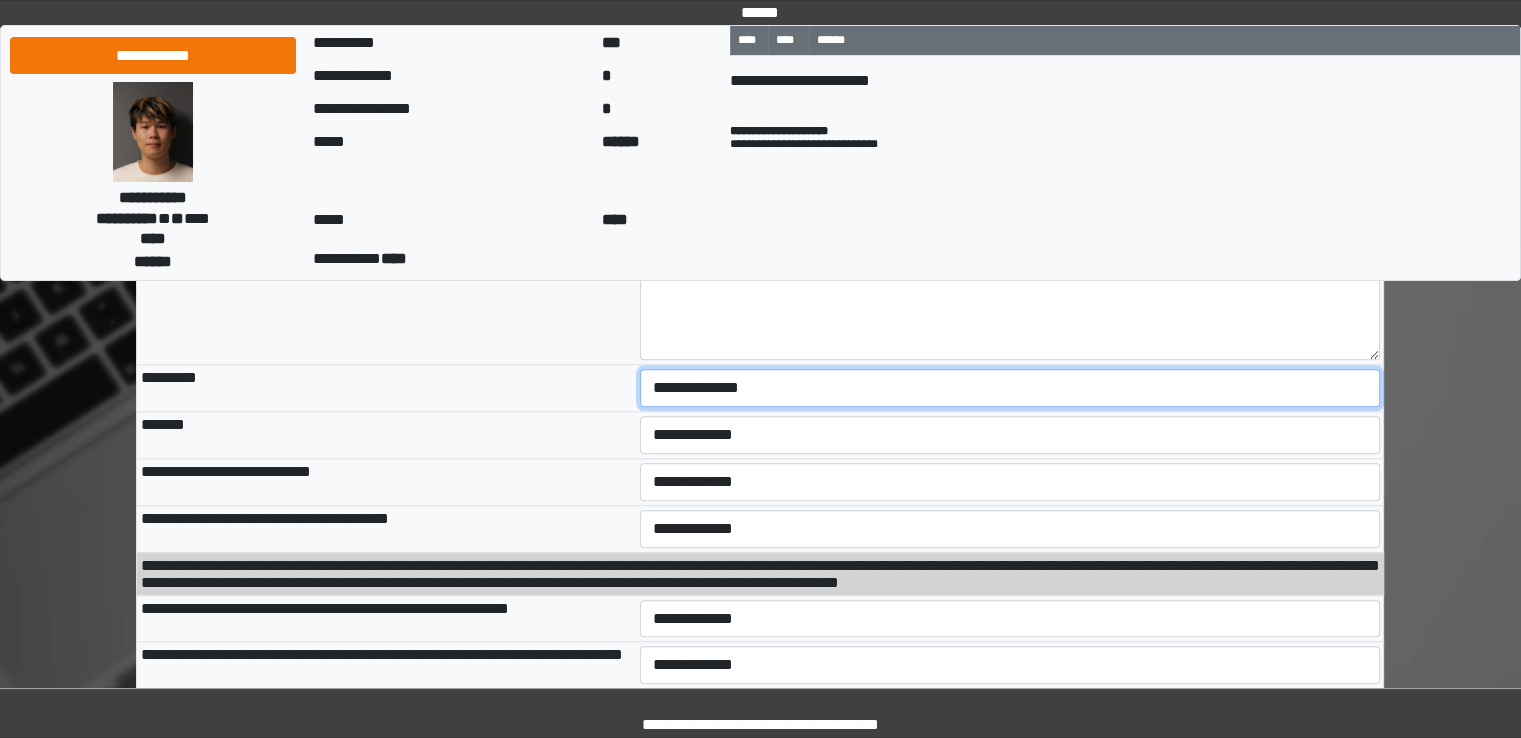 click on "**********" at bounding box center (1010, 388) 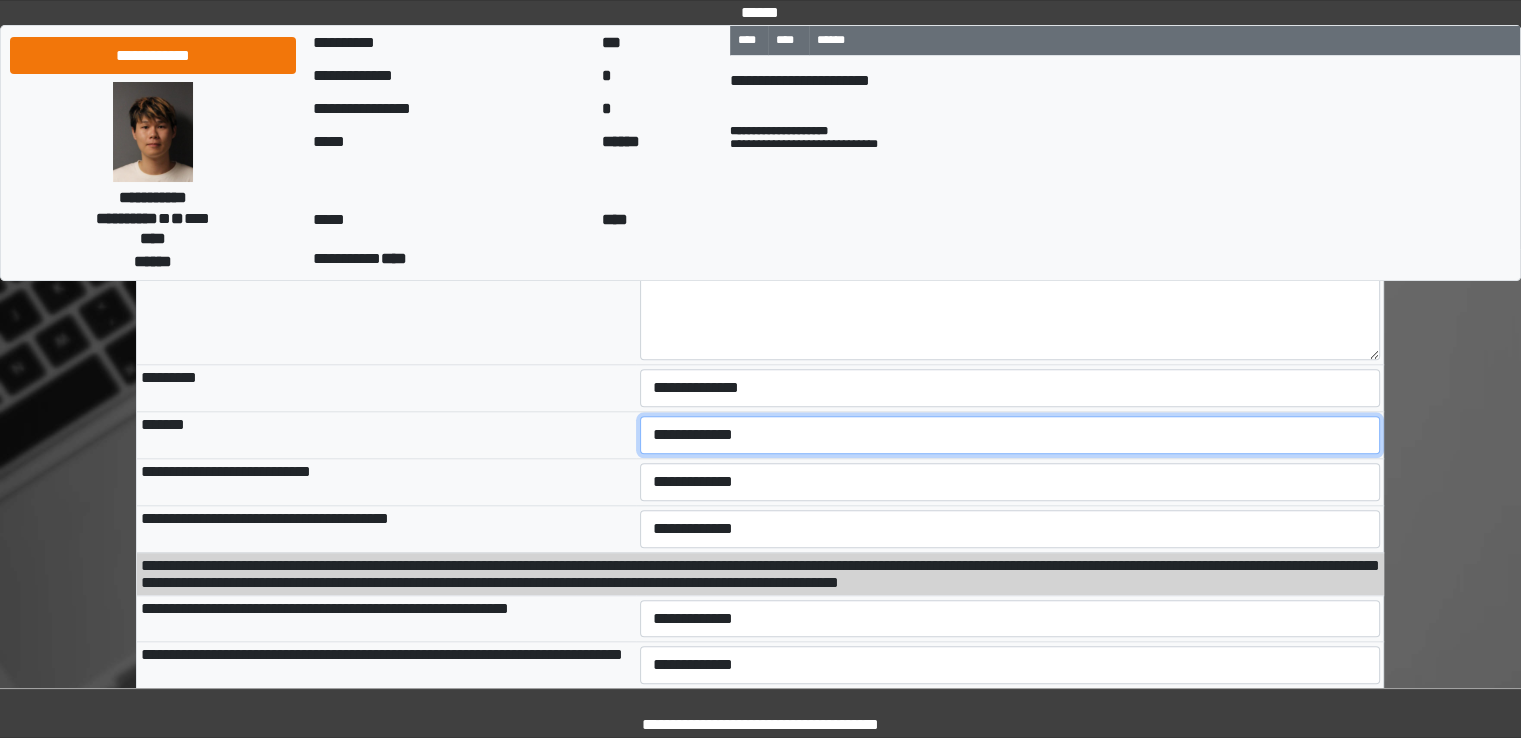 click on "**********" at bounding box center (1010, 435) 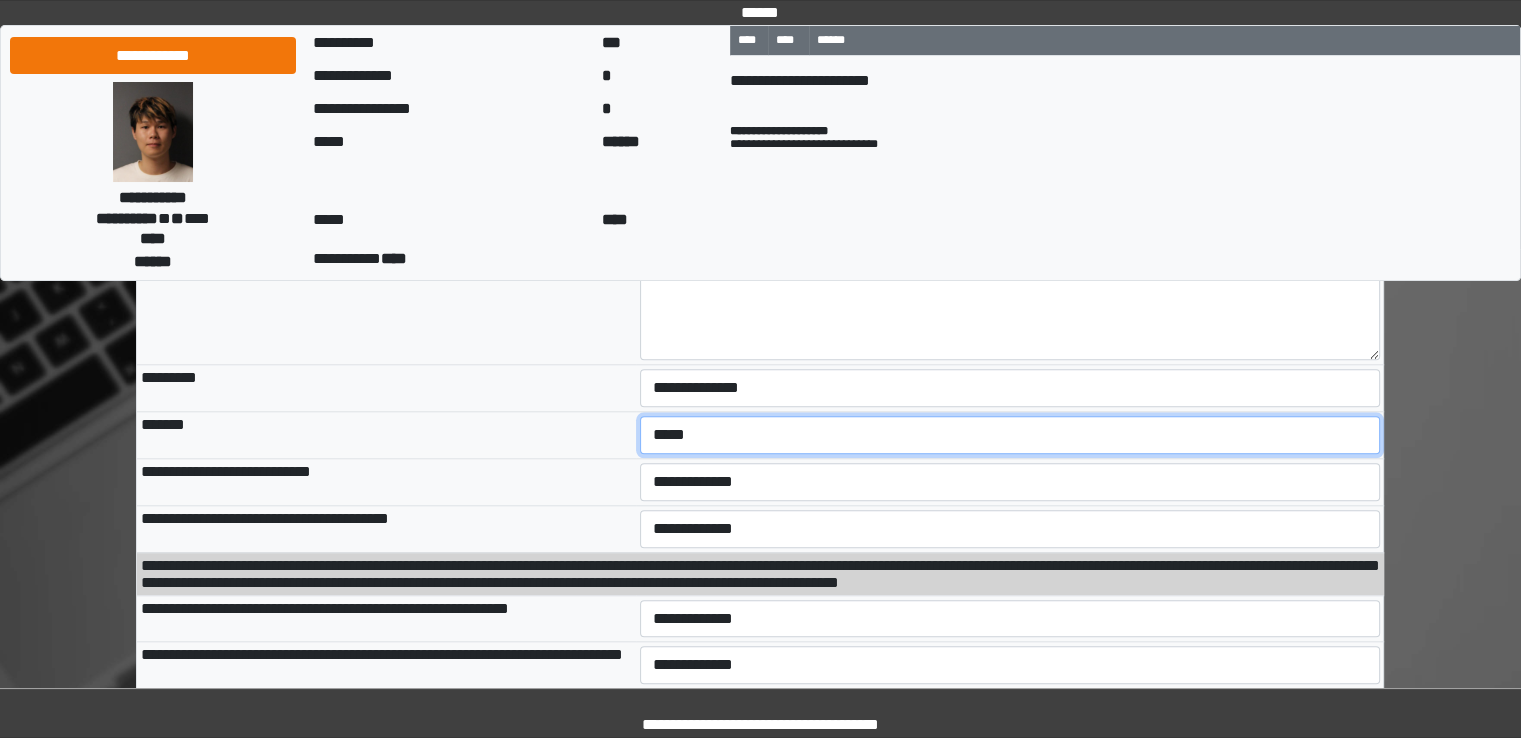 click on "**********" at bounding box center (1010, 435) 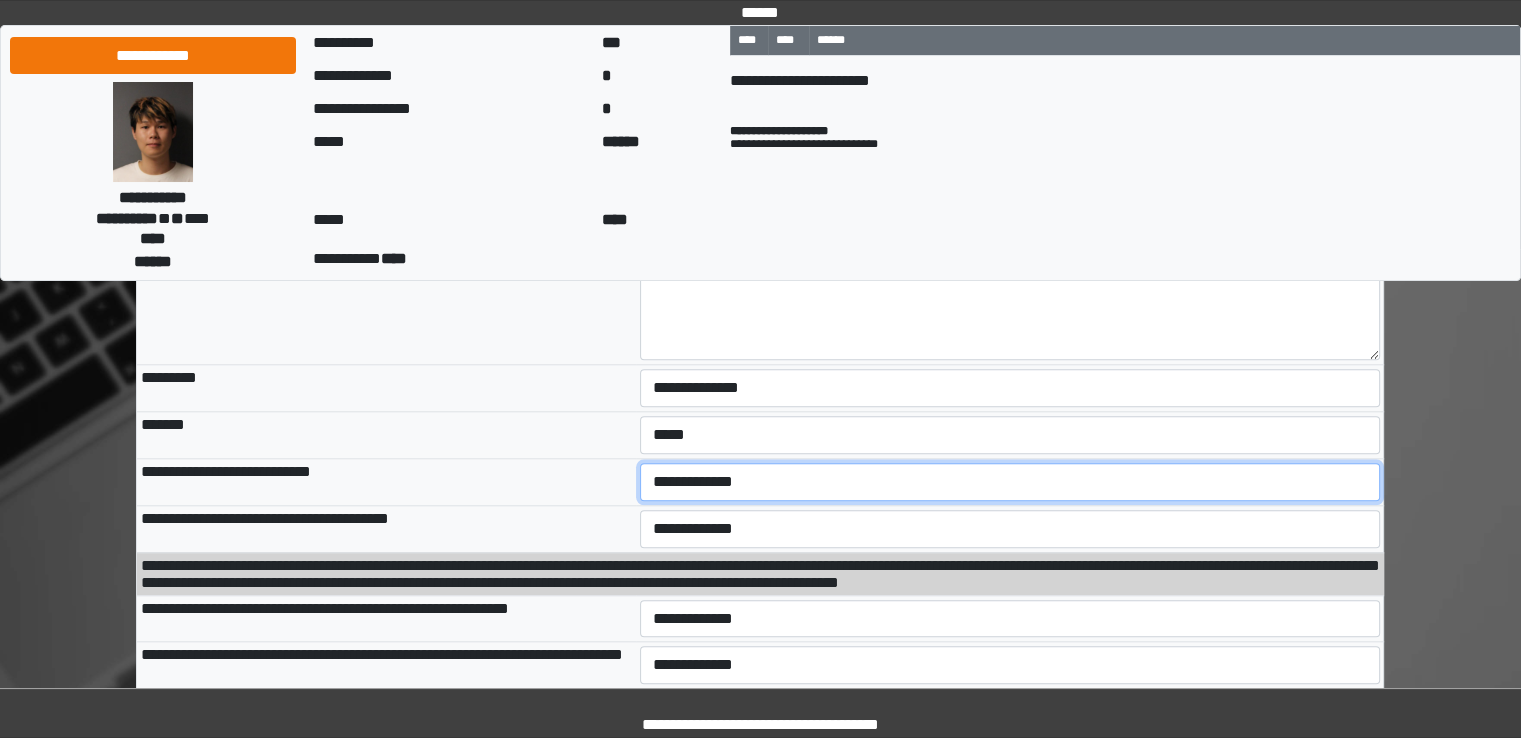 click on "**********" at bounding box center [1010, 482] 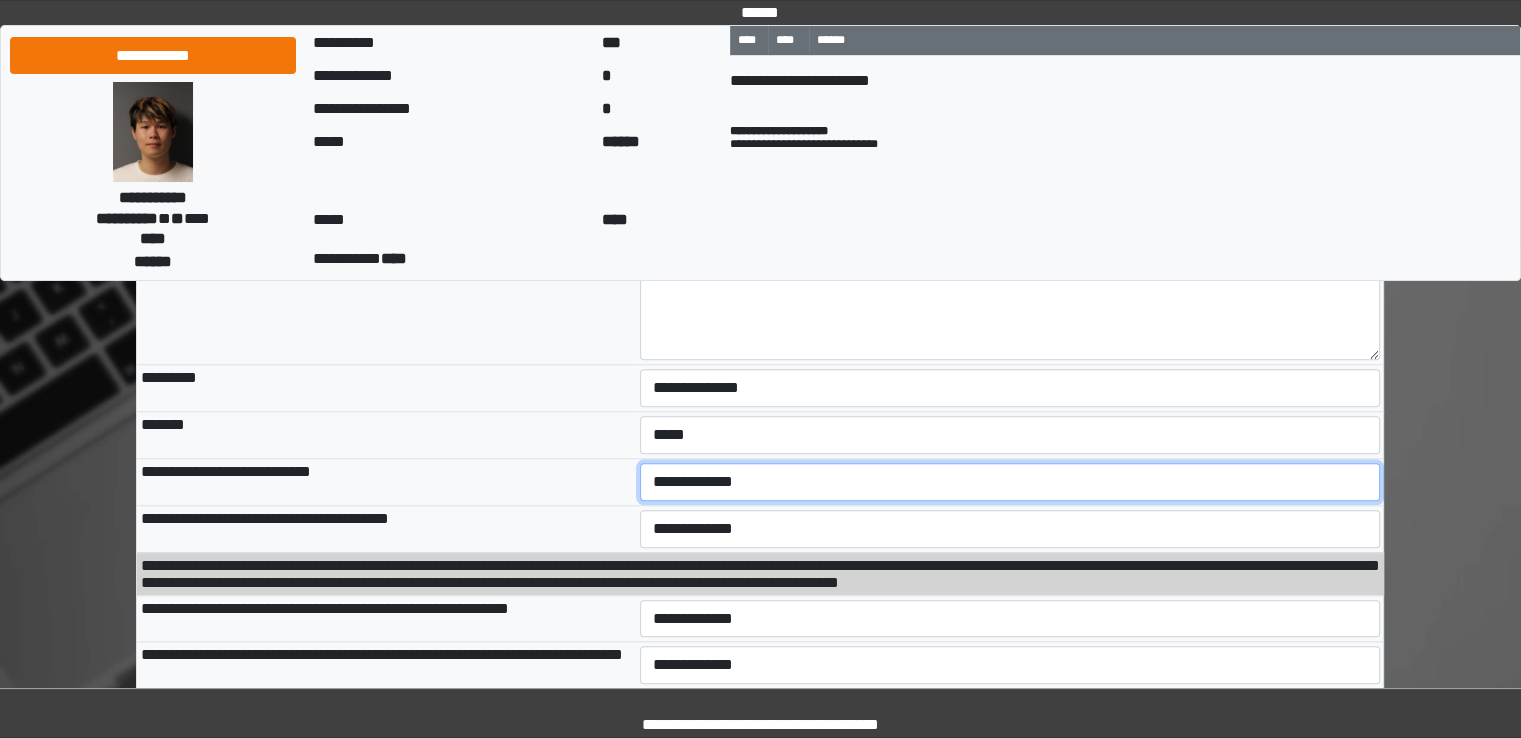 select on "*" 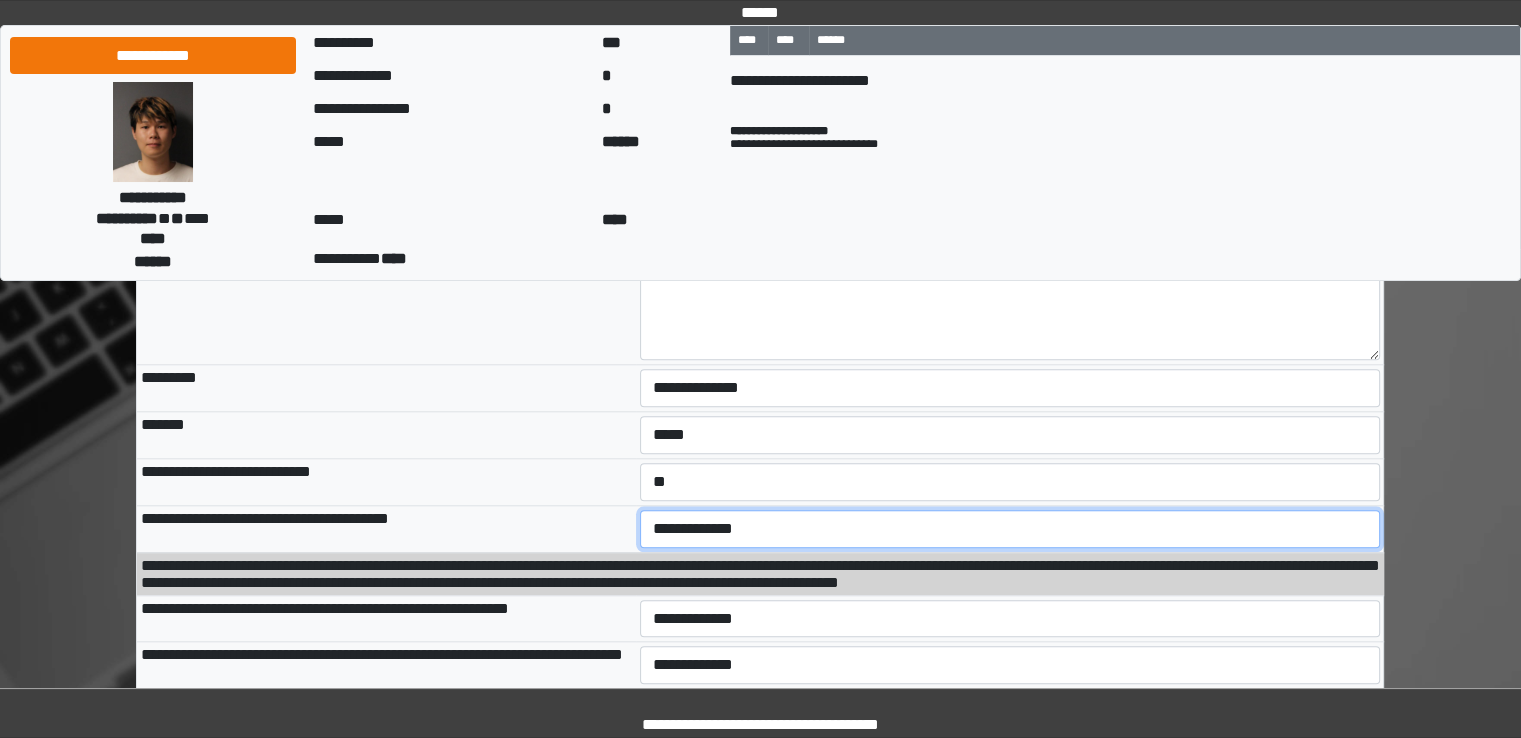 drag, startPoint x: 725, startPoint y: 600, endPoint x: 719, endPoint y: 612, distance: 13.416408 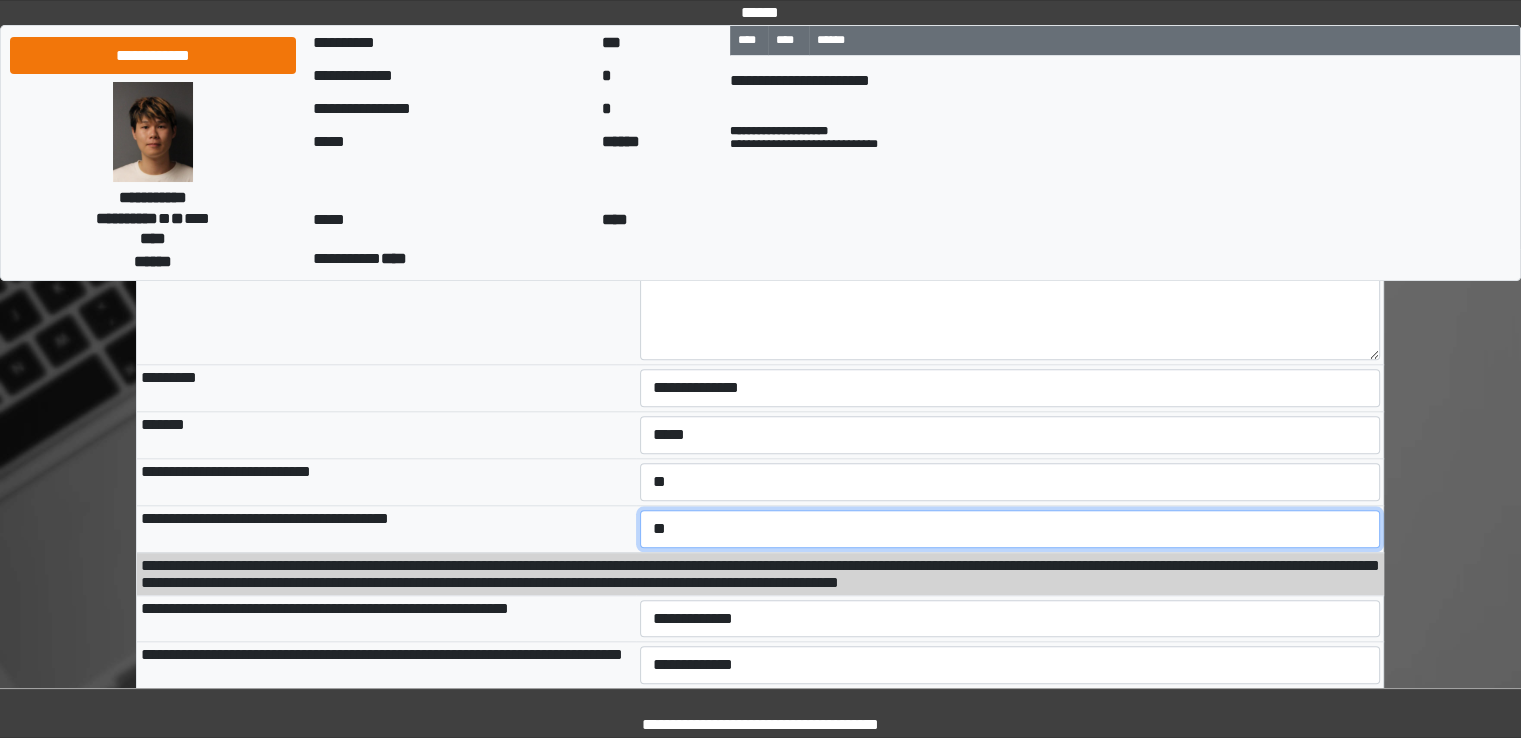 click on "**********" at bounding box center [1010, 529] 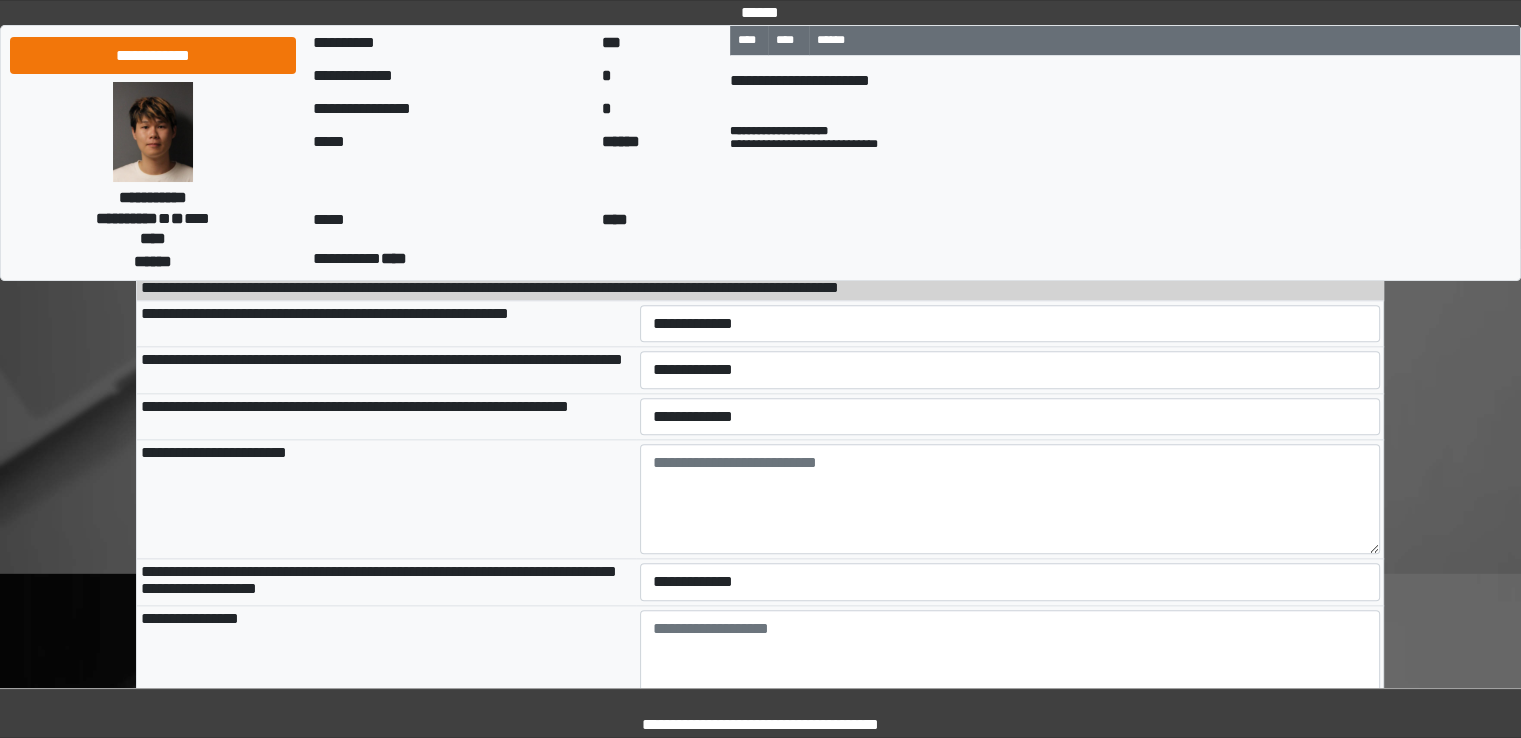 scroll, scrollTop: 2227, scrollLeft: 0, axis: vertical 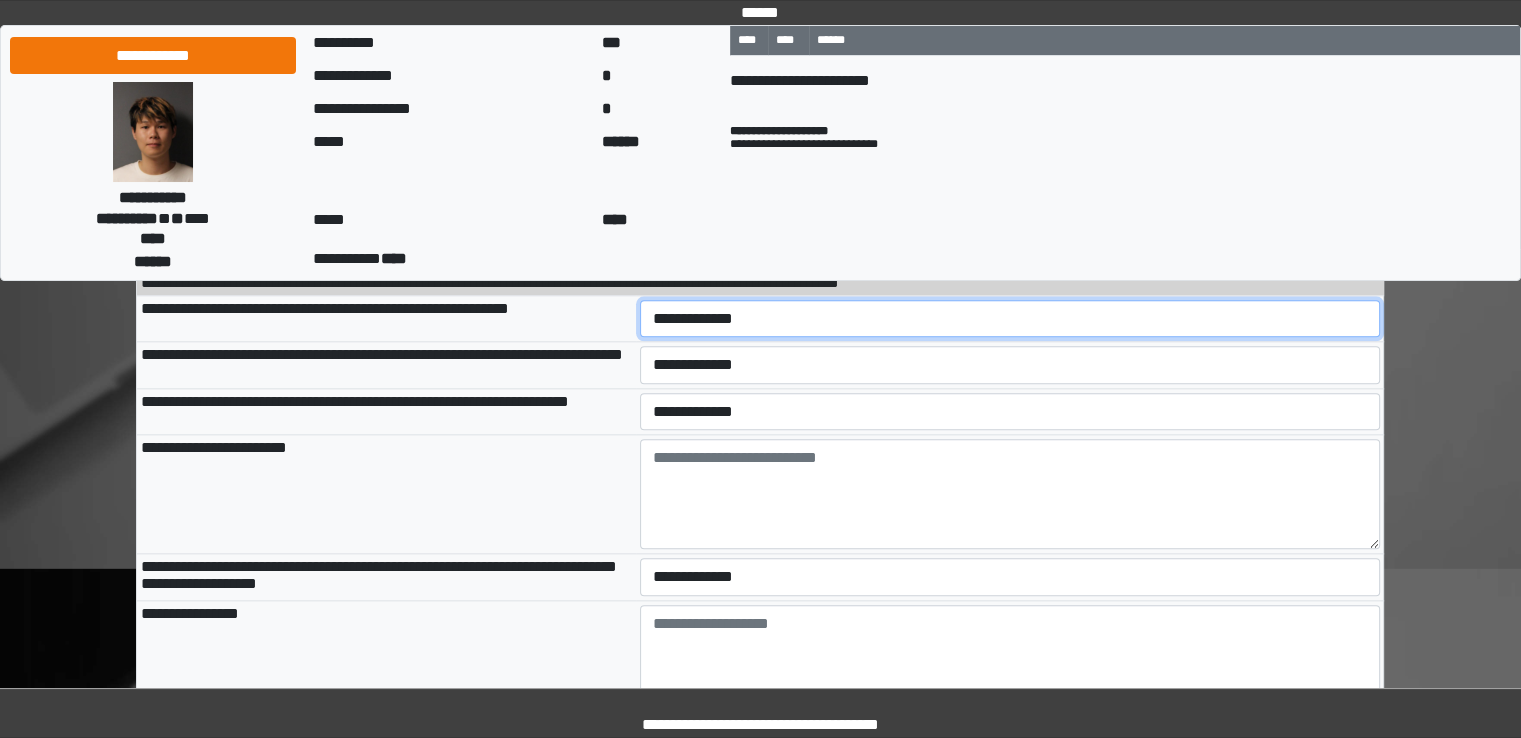 click on "**********" at bounding box center [1010, 319] 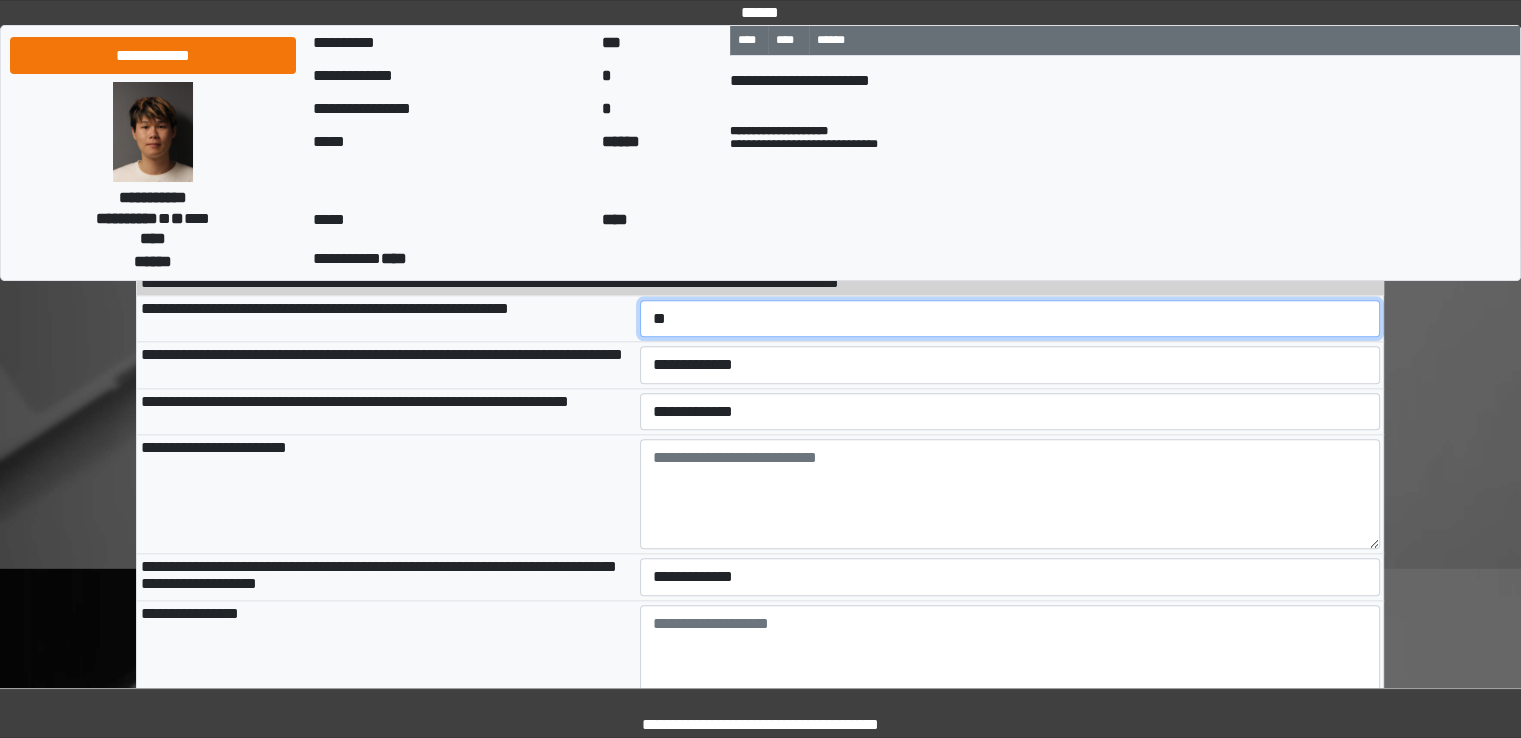 click on "**********" at bounding box center [1010, 319] 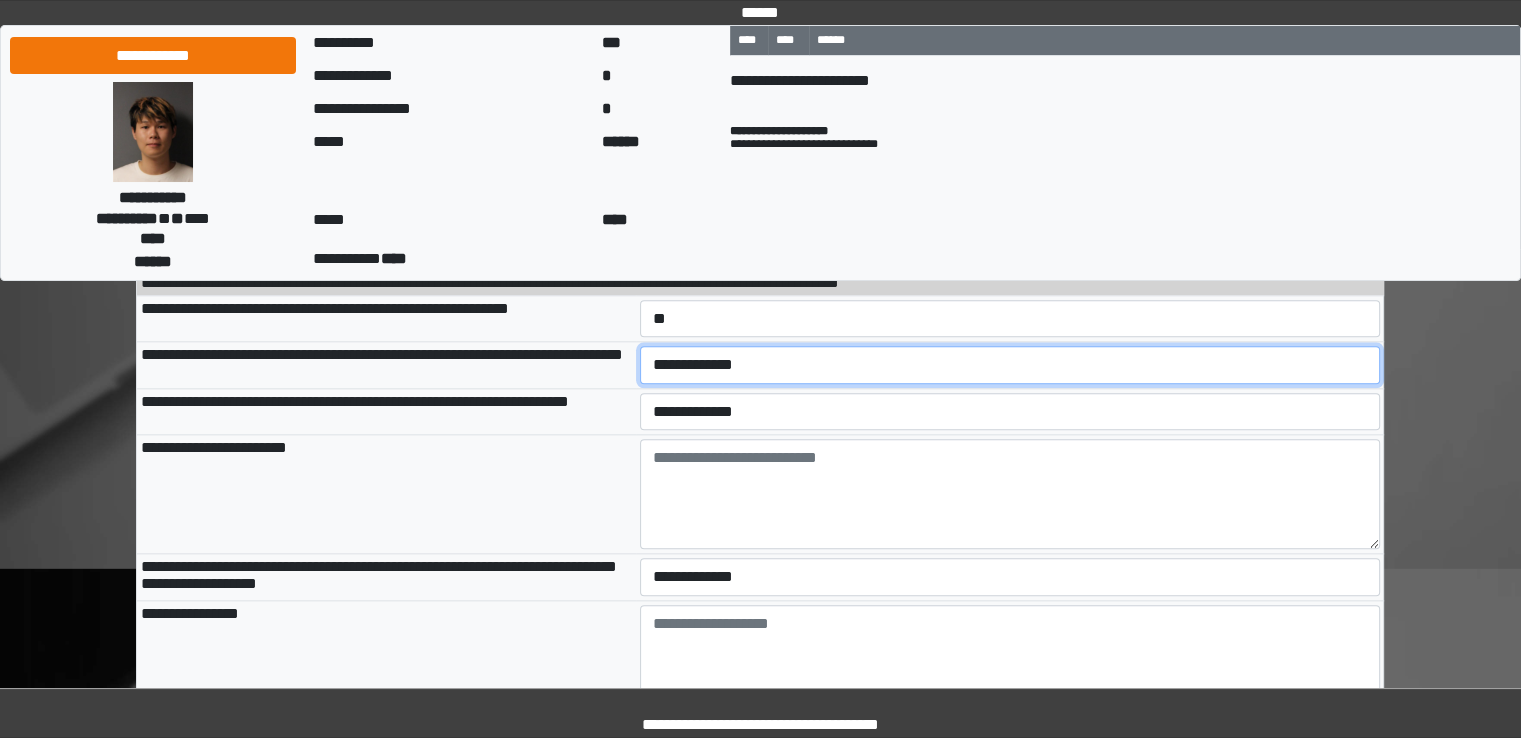 drag, startPoint x: 719, startPoint y: 433, endPoint x: 717, endPoint y: 458, distance: 25.079872 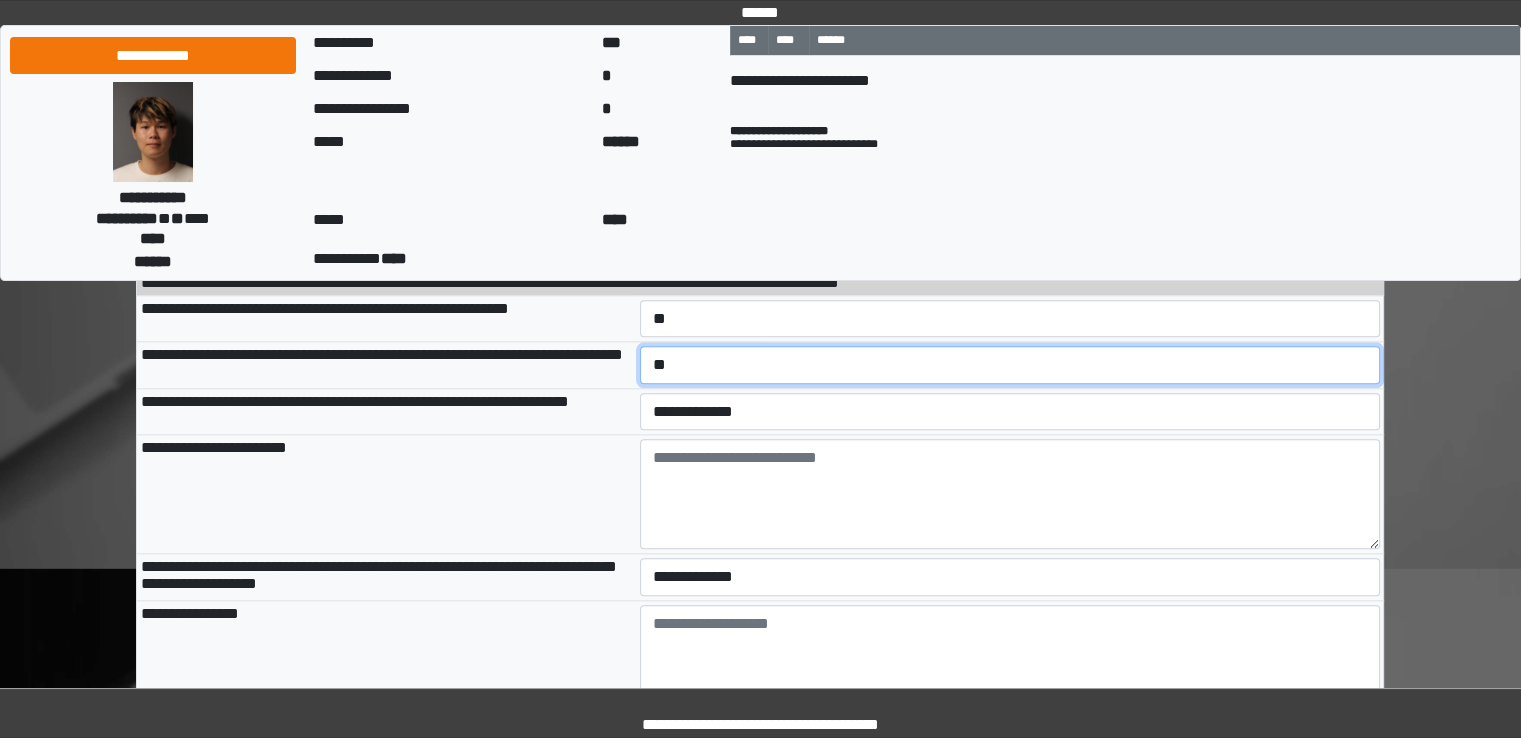 click on "**********" at bounding box center (1010, 365) 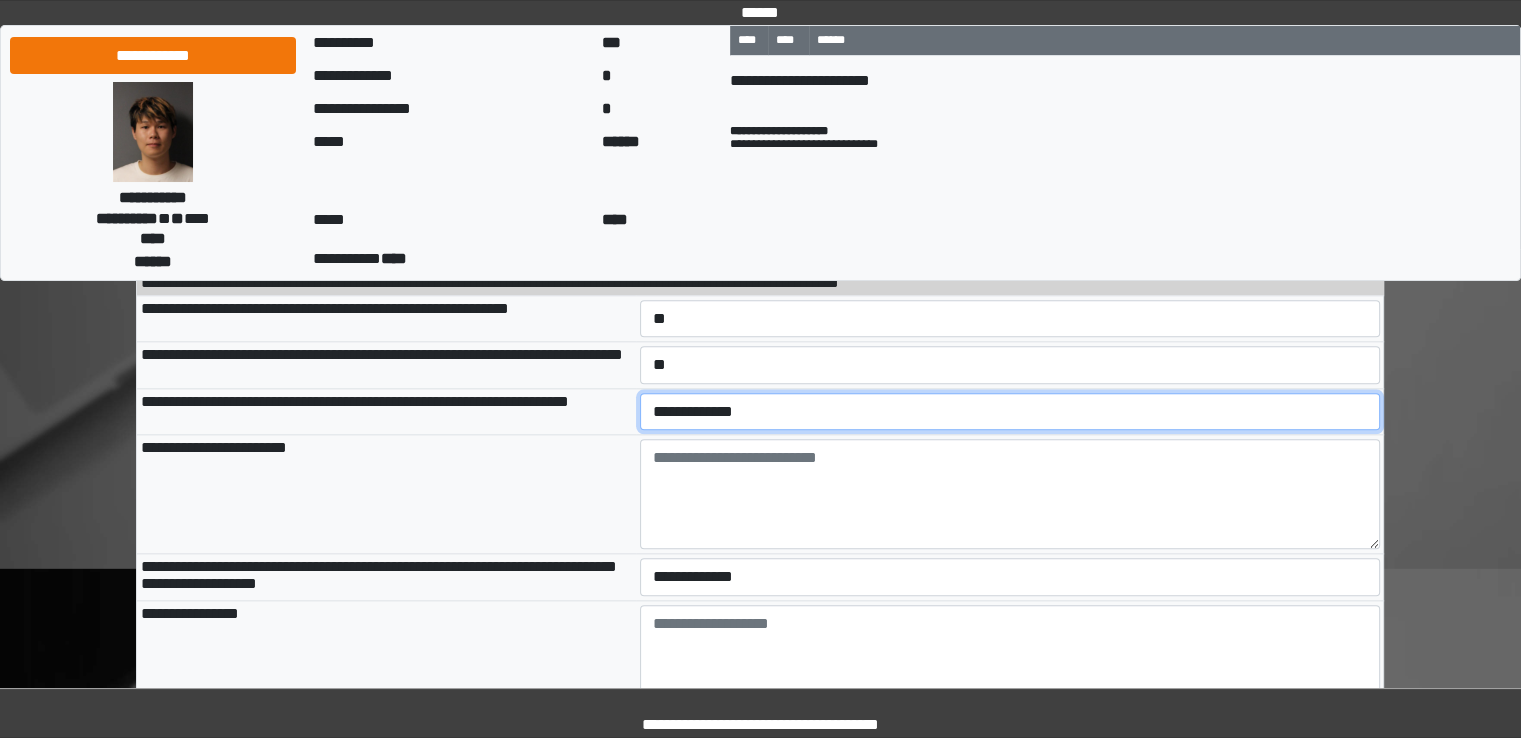 drag, startPoint x: 706, startPoint y: 494, endPoint x: 708, endPoint y: 507, distance: 13.152946 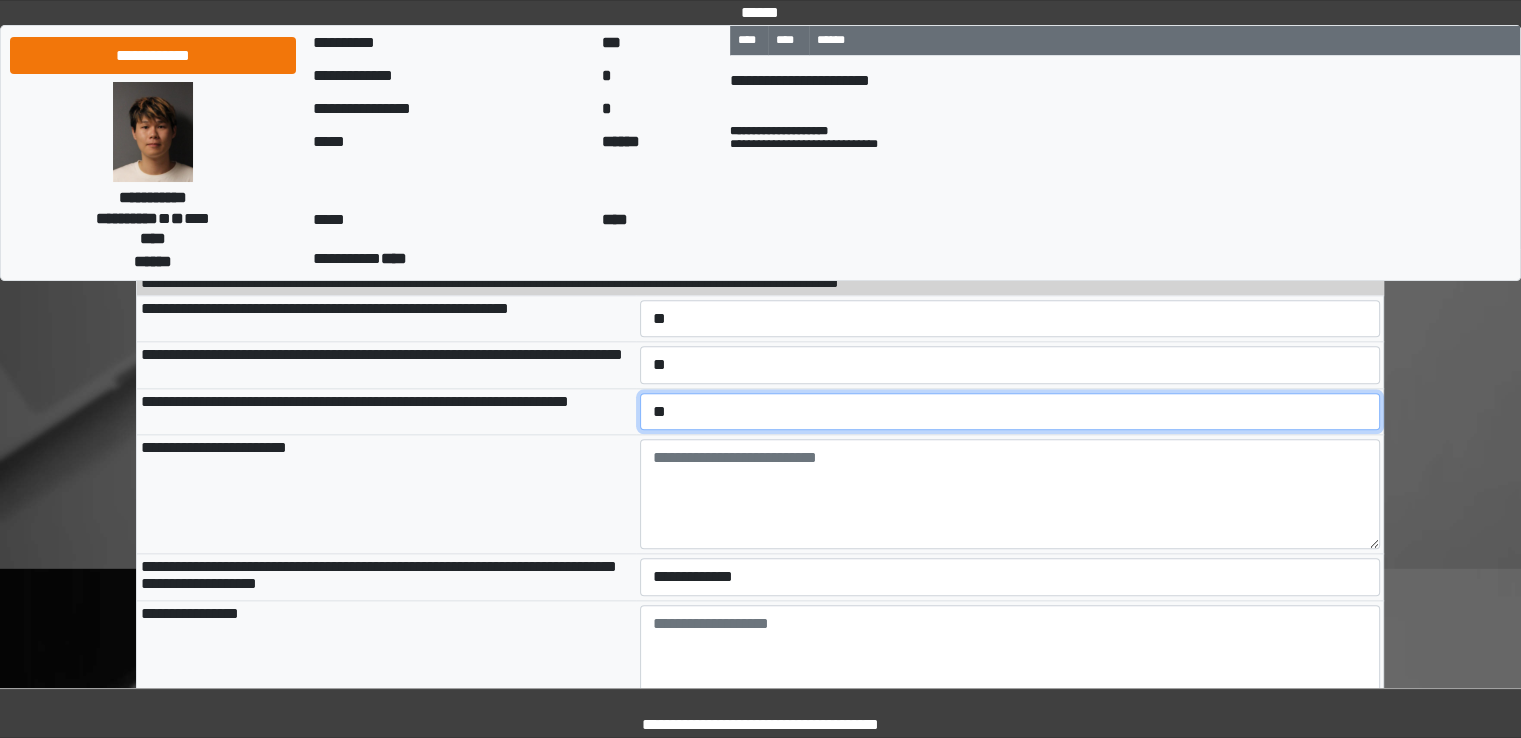 click on "**********" at bounding box center [1010, 412] 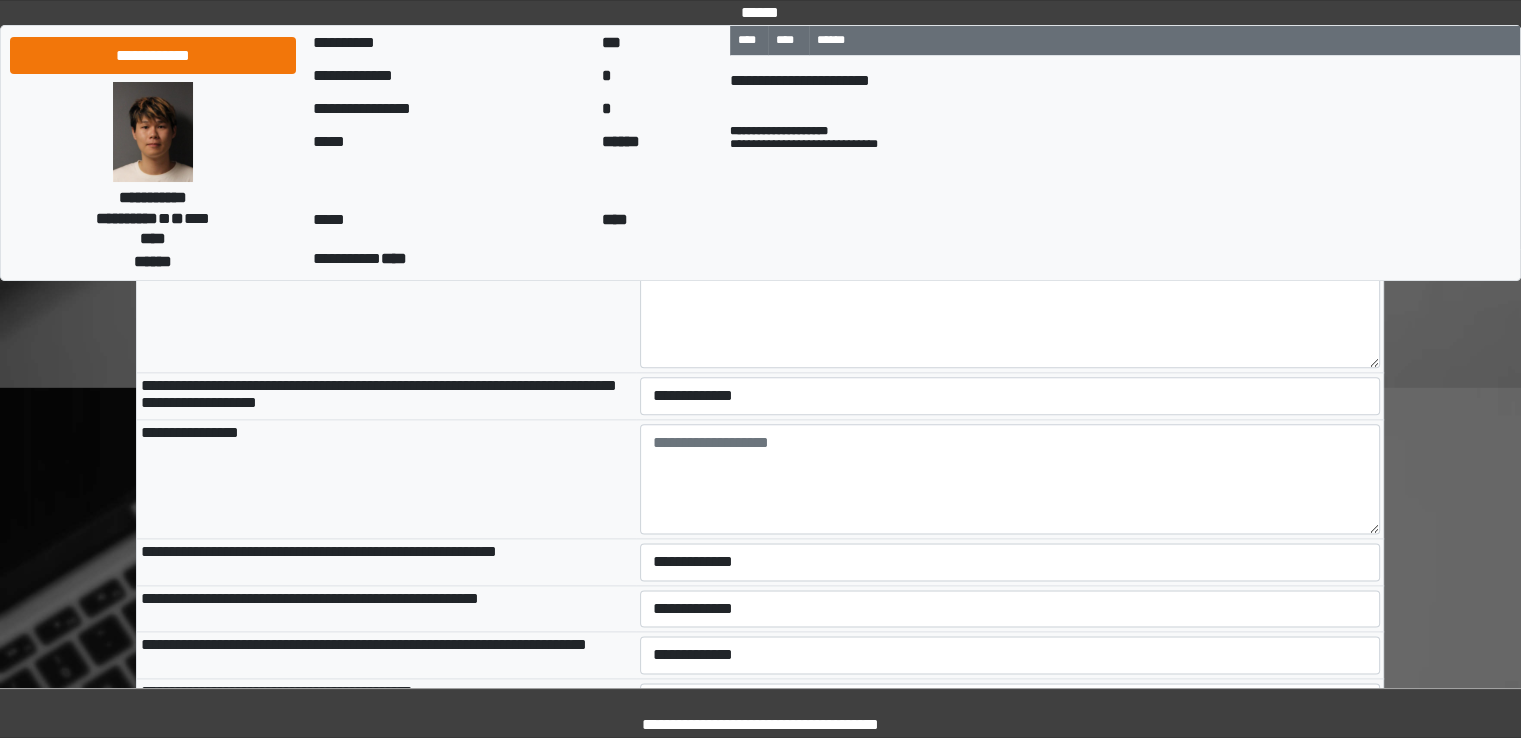 scroll, scrollTop: 2427, scrollLeft: 0, axis: vertical 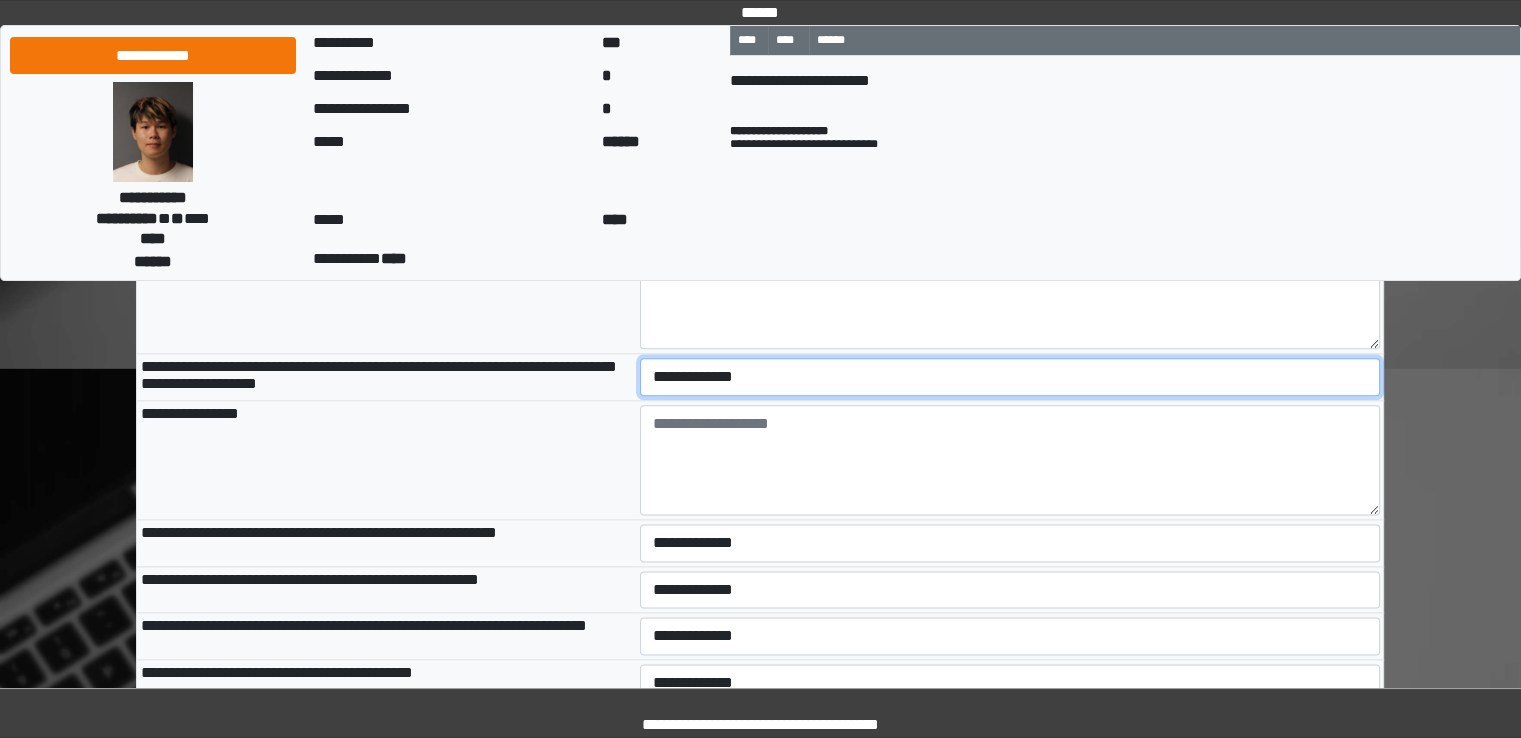 click on "**********" at bounding box center [1010, 377] 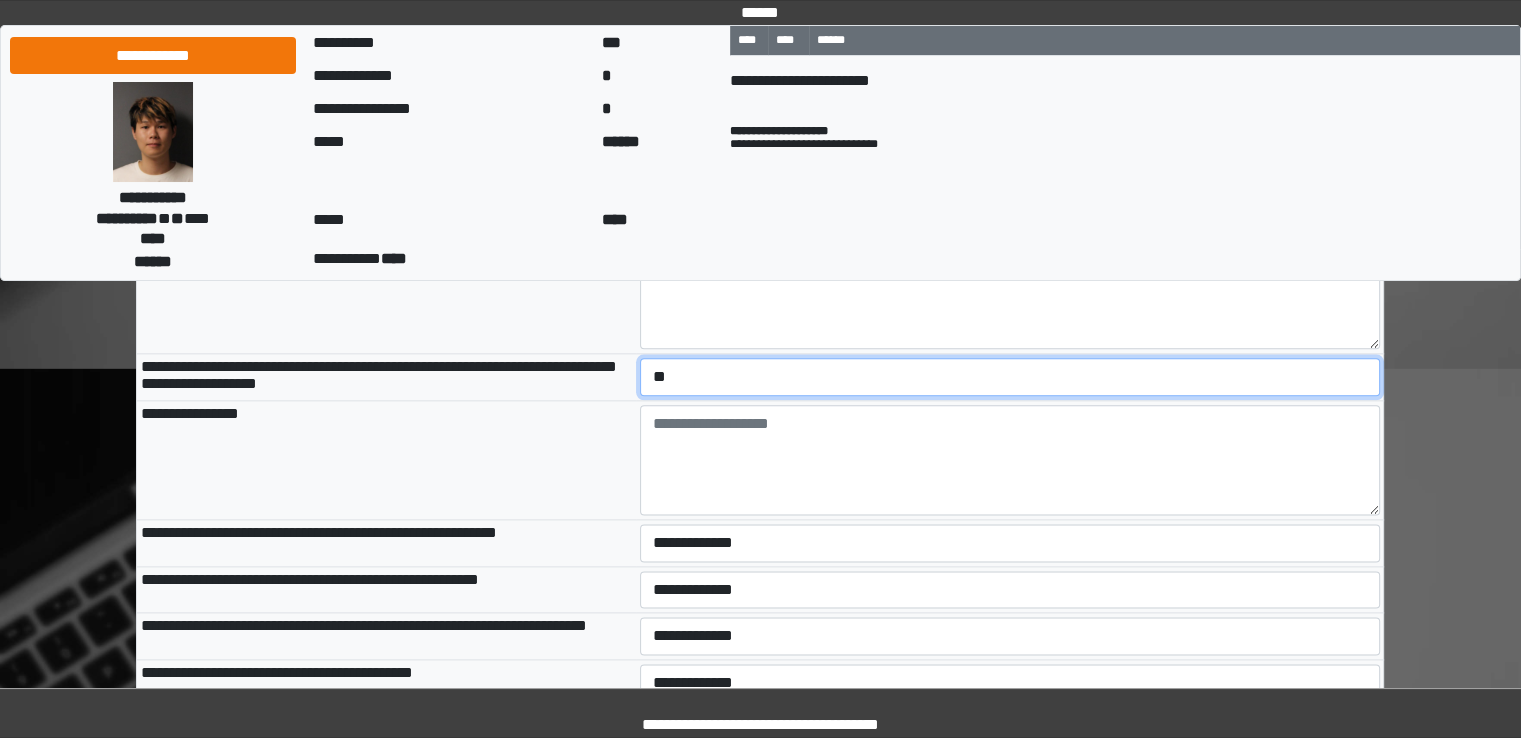 click on "**********" at bounding box center (1010, 377) 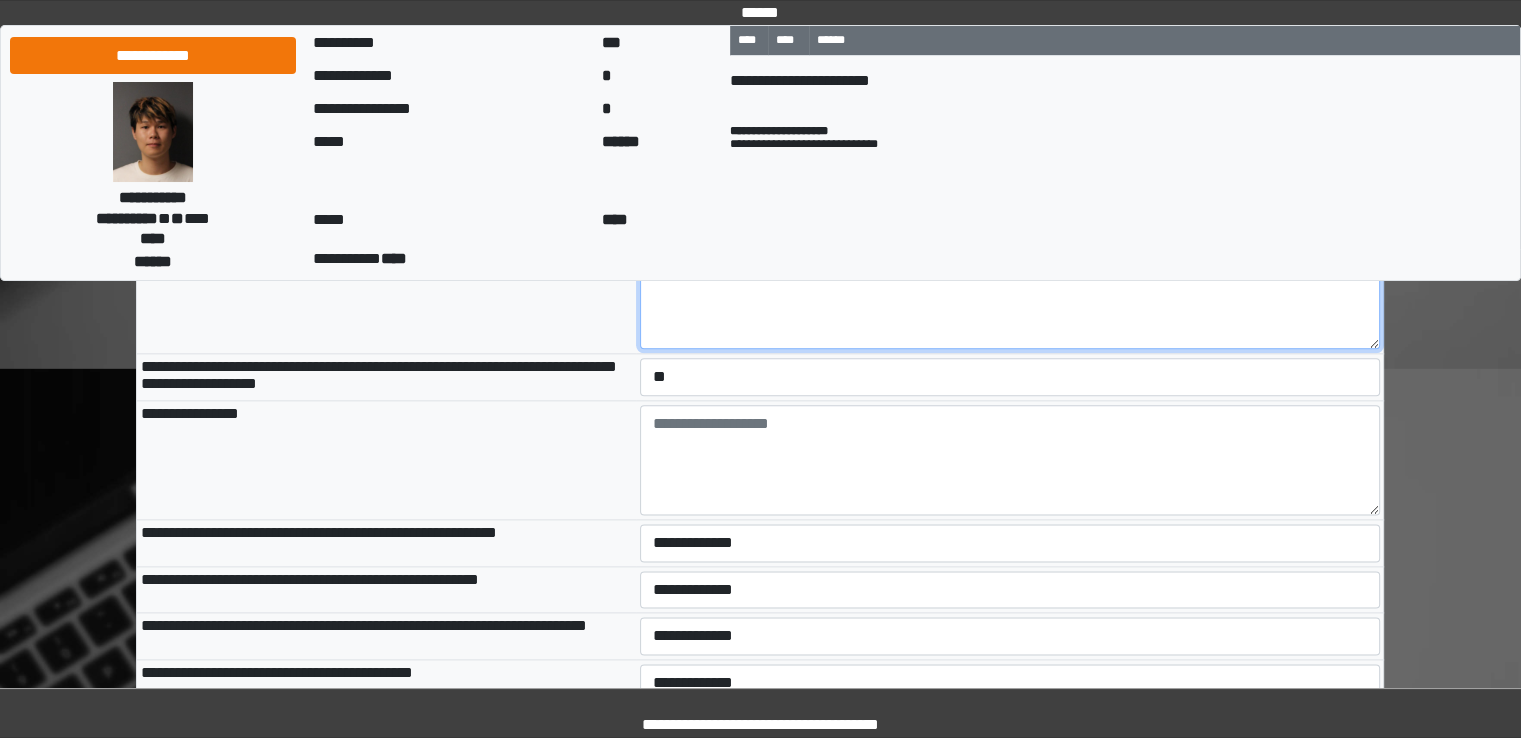 click at bounding box center [1010, 294] 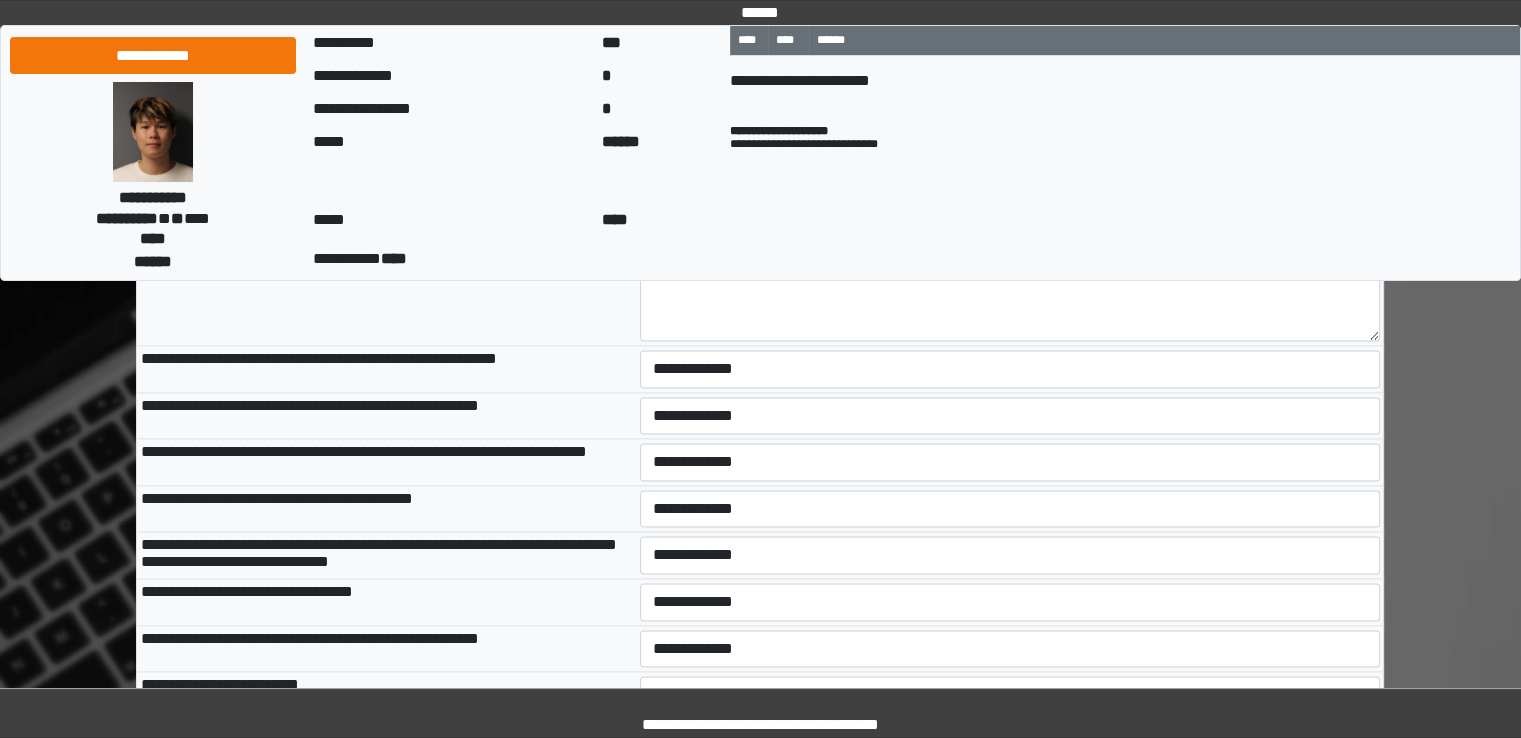 scroll, scrollTop: 2627, scrollLeft: 0, axis: vertical 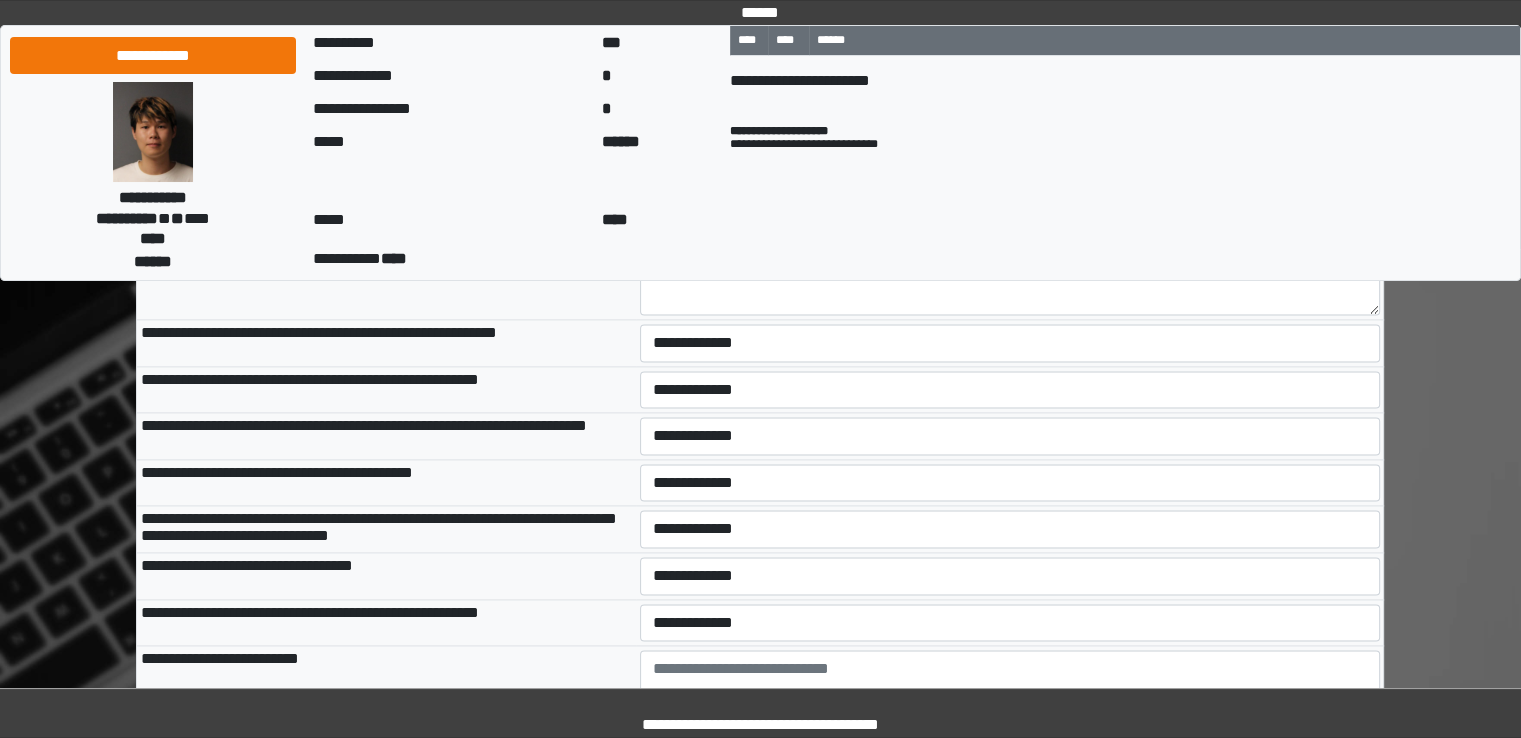type on "***" 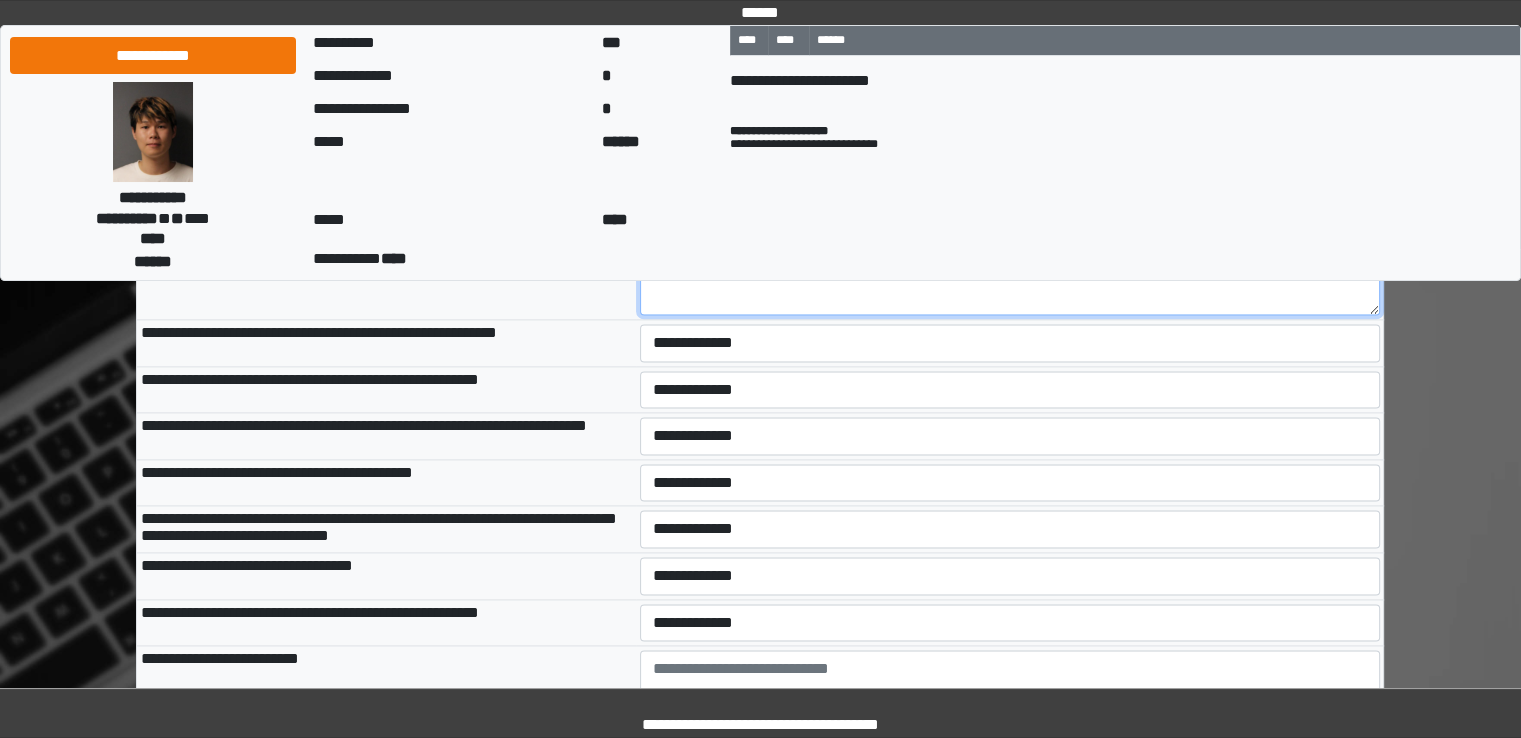 click at bounding box center [1010, 260] 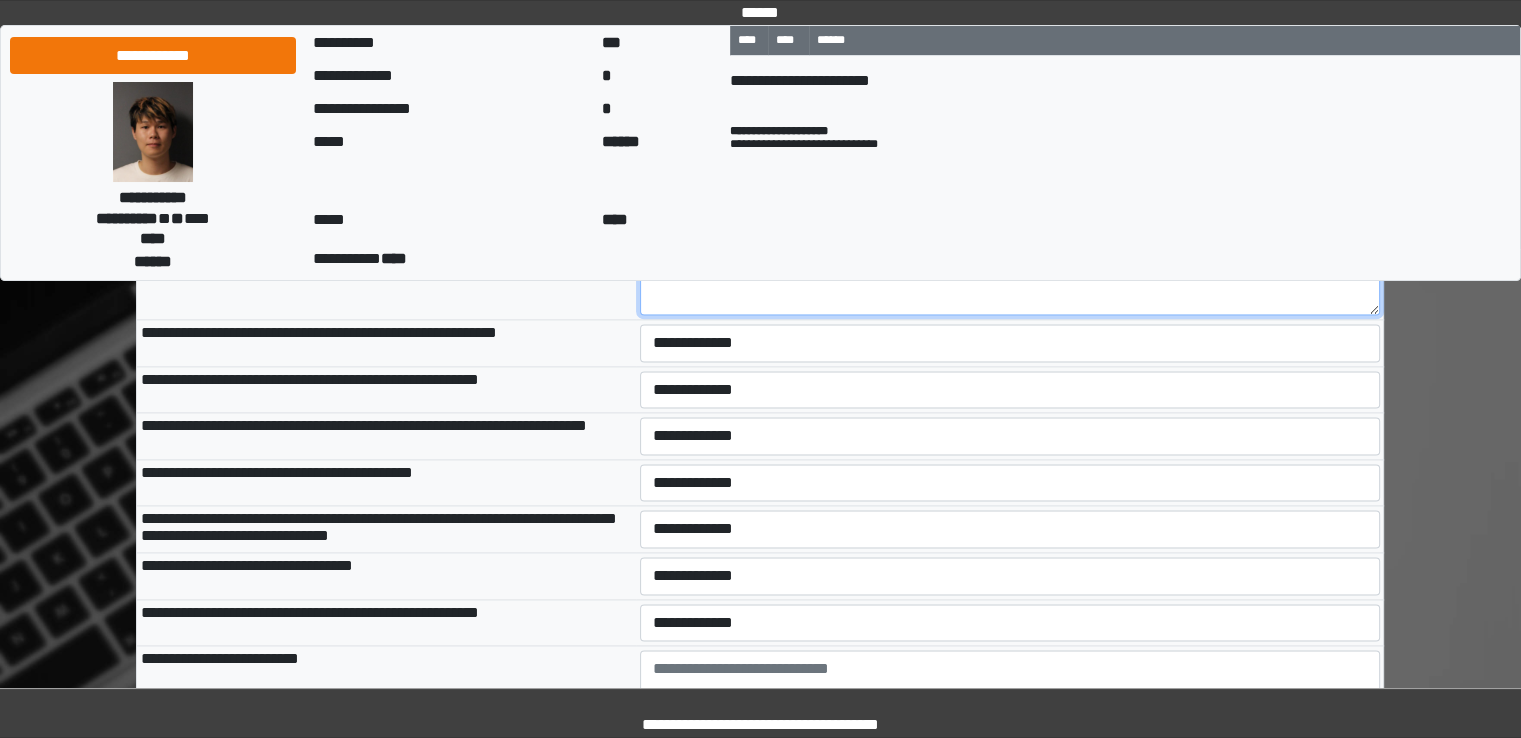 type on "***" 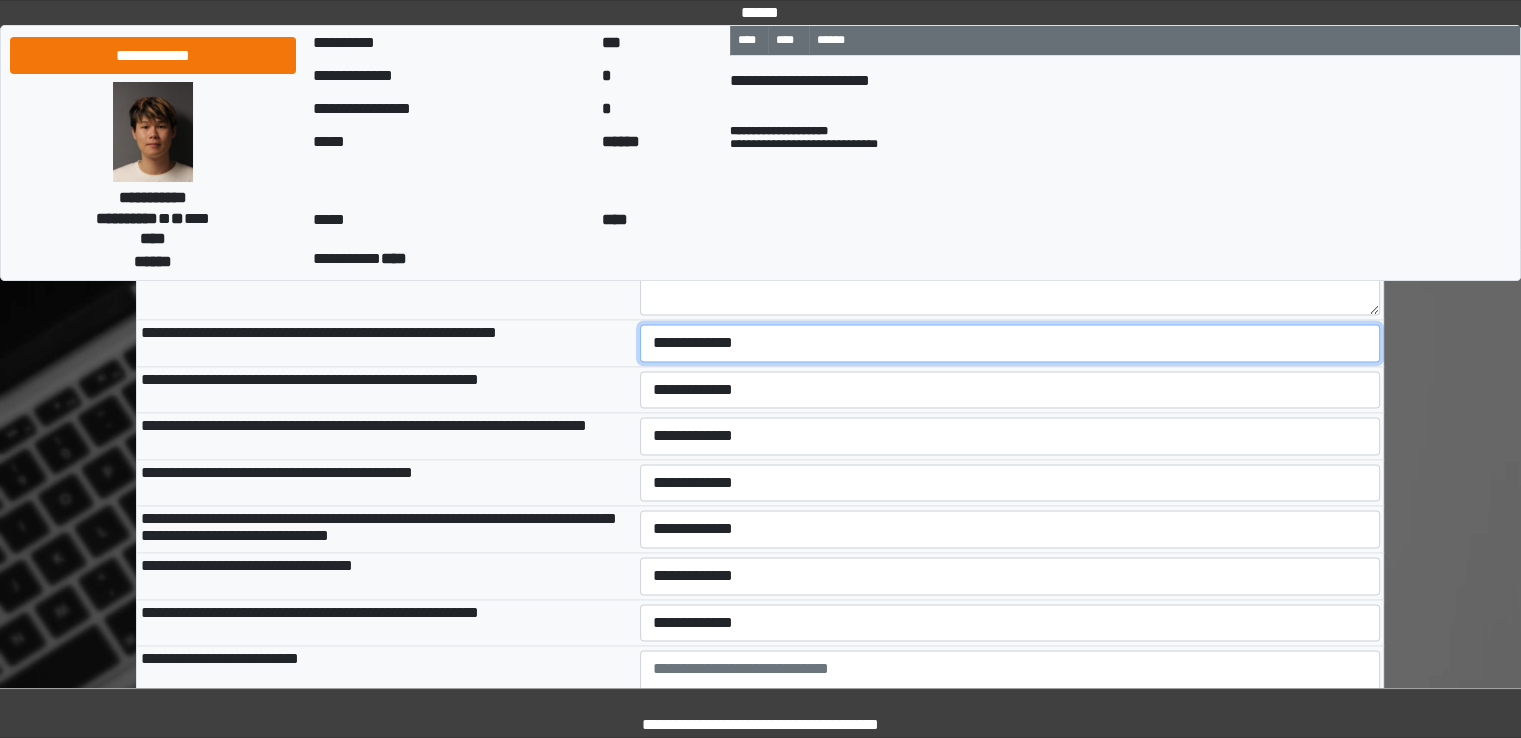 click on "**********" at bounding box center [1010, 343] 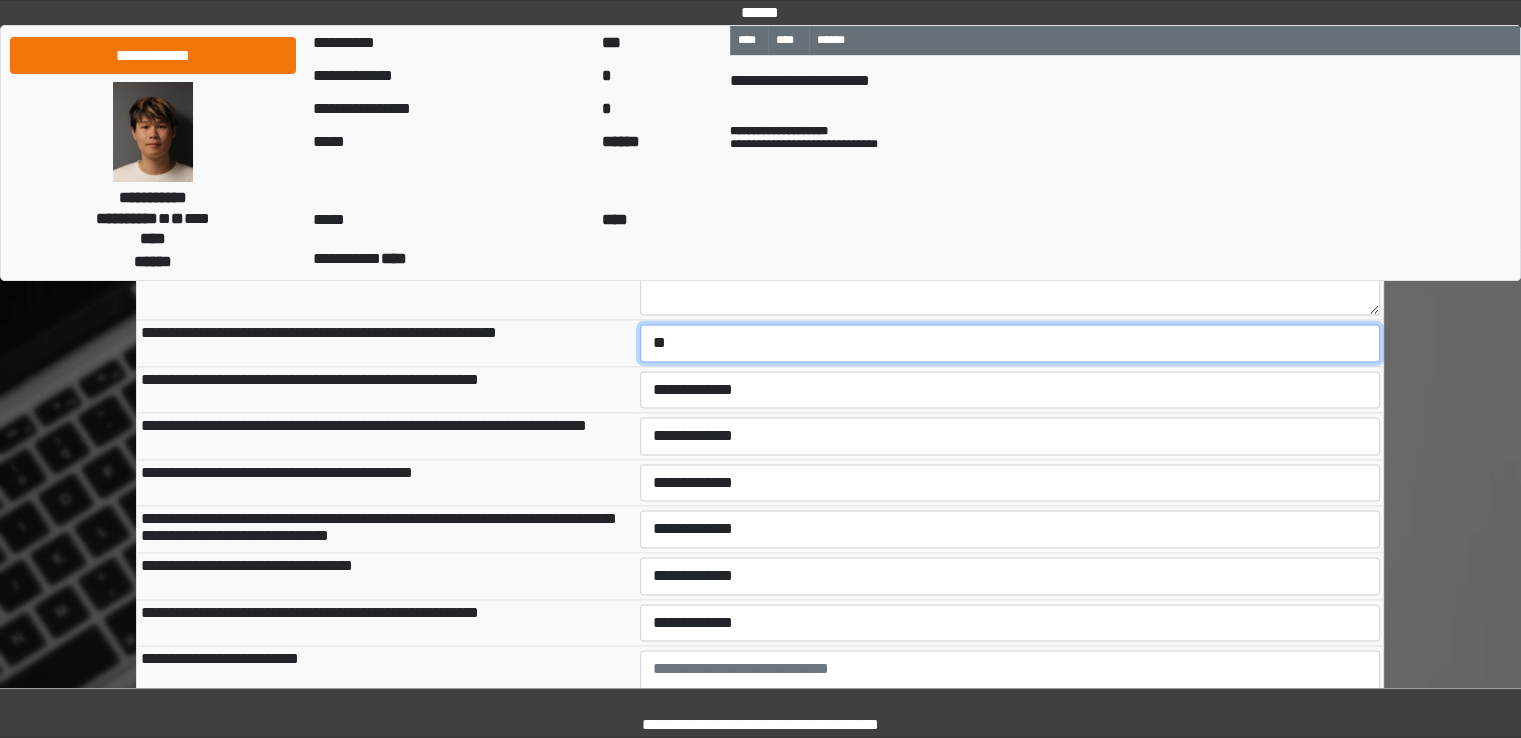click on "**********" at bounding box center (1010, 343) 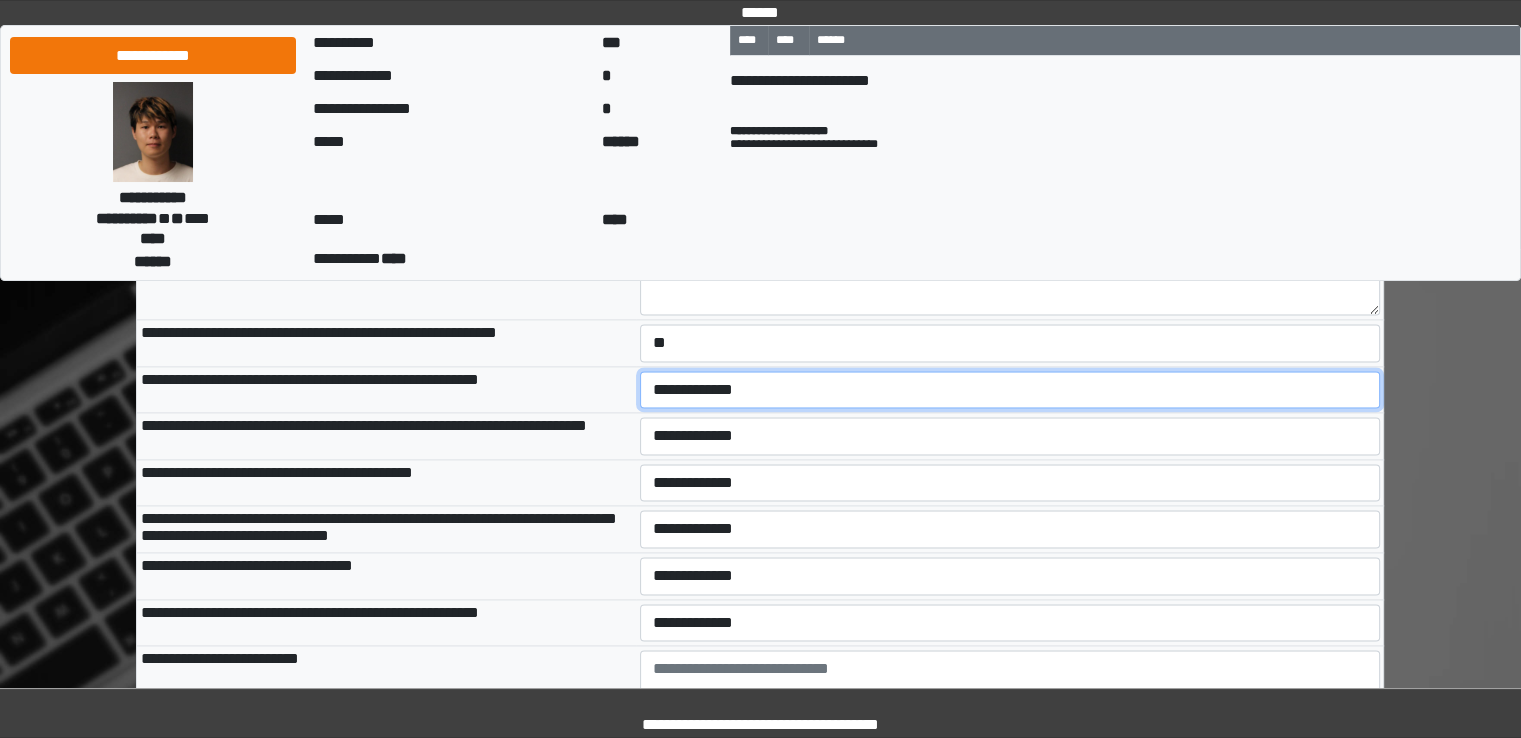 click on "**********" at bounding box center (1010, 390) 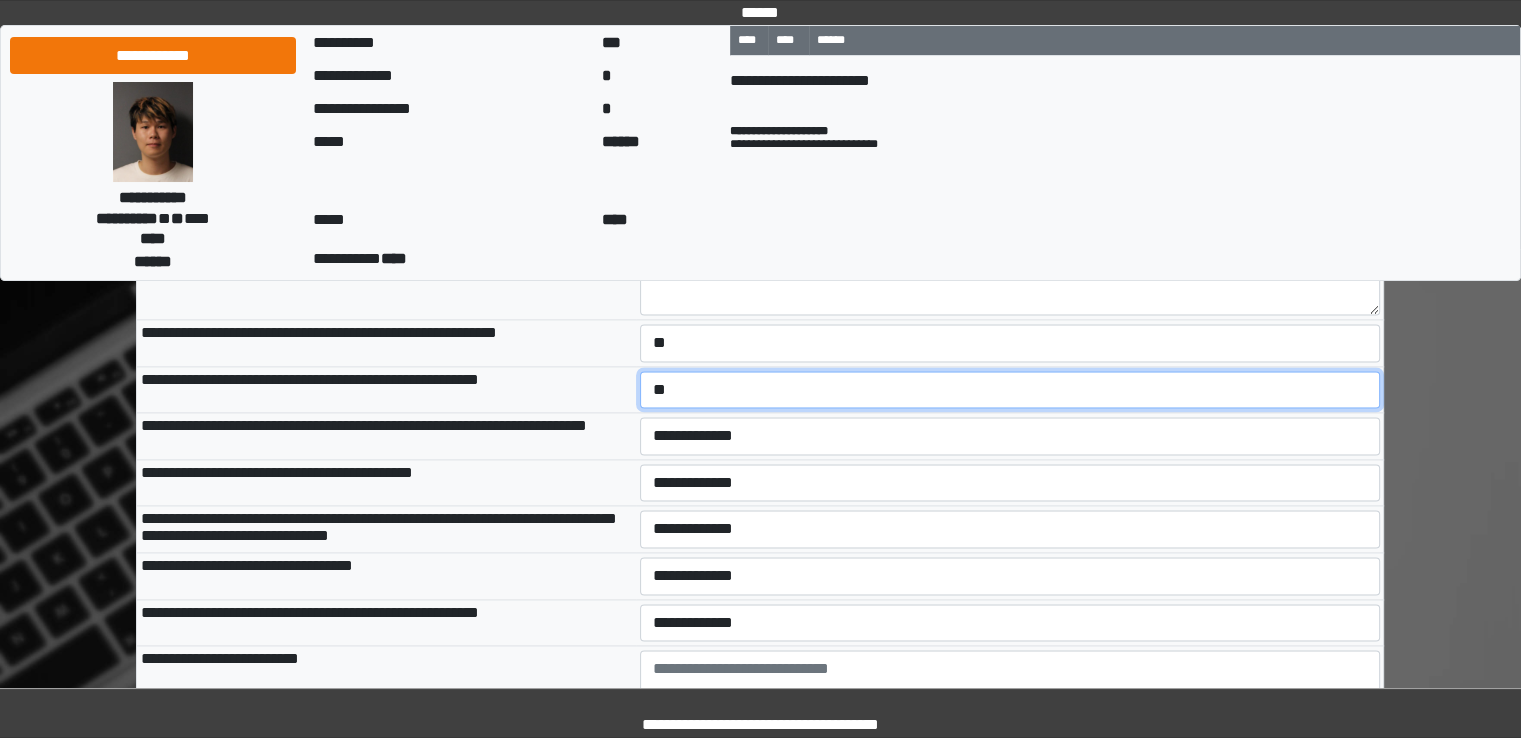 click on "**********" at bounding box center [1010, 390] 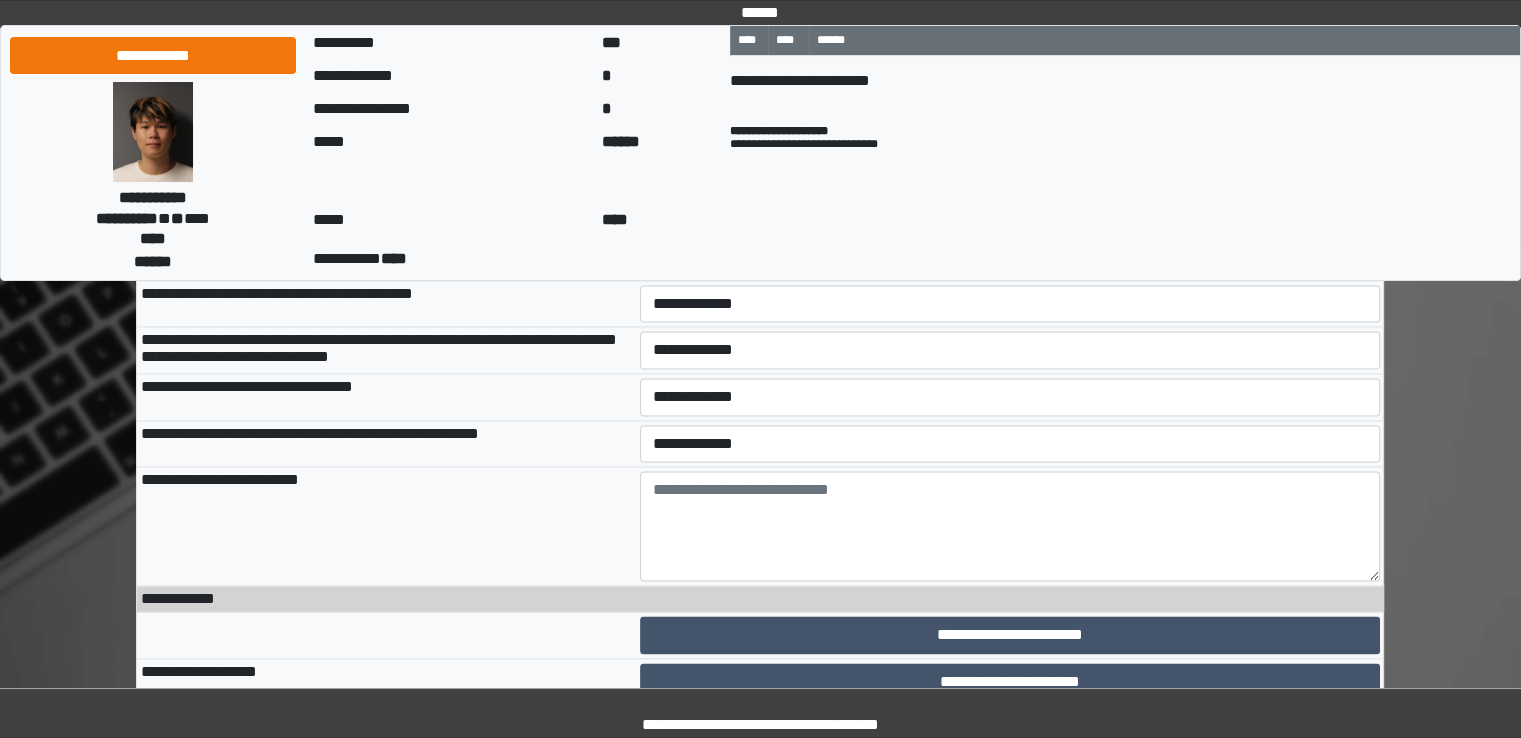 scroll, scrollTop: 2827, scrollLeft: 0, axis: vertical 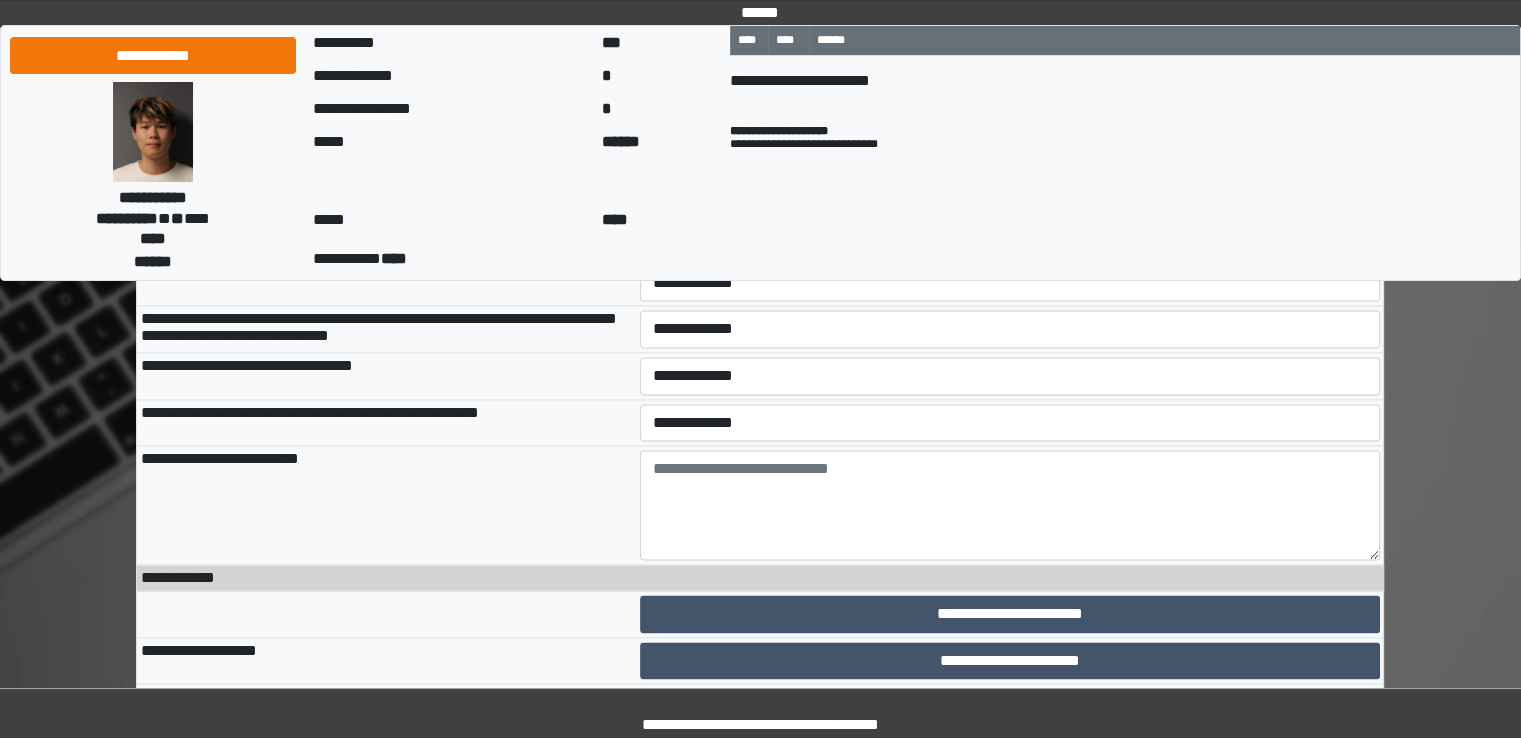 drag, startPoint x: 675, startPoint y: 321, endPoint x: 675, endPoint y: 345, distance: 24 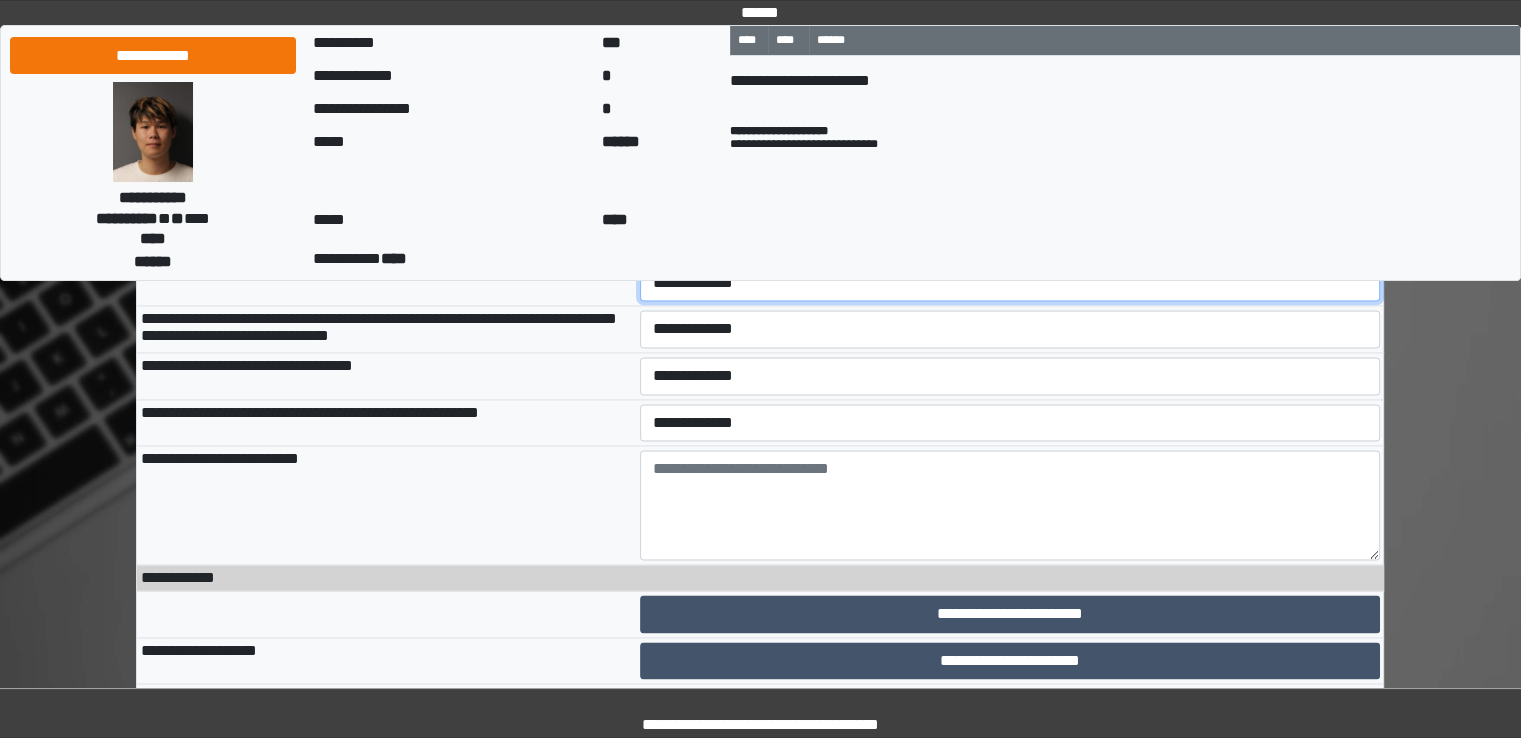 drag, startPoint x: 689, startPoint y: 363, endPoint x: 701, endPoint y: 395, distance: 34.176014 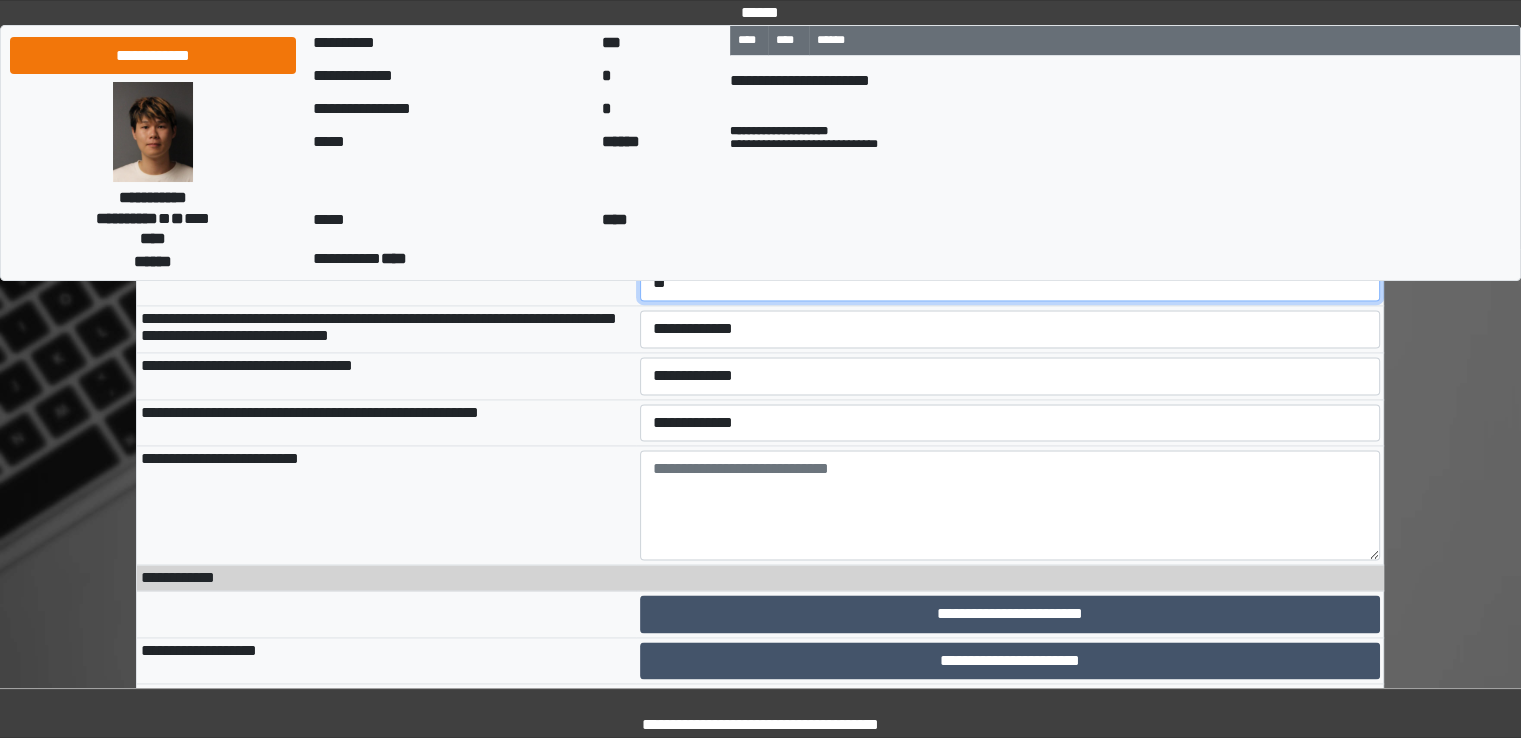 click on "**********" at bounding box center (1010, 283) 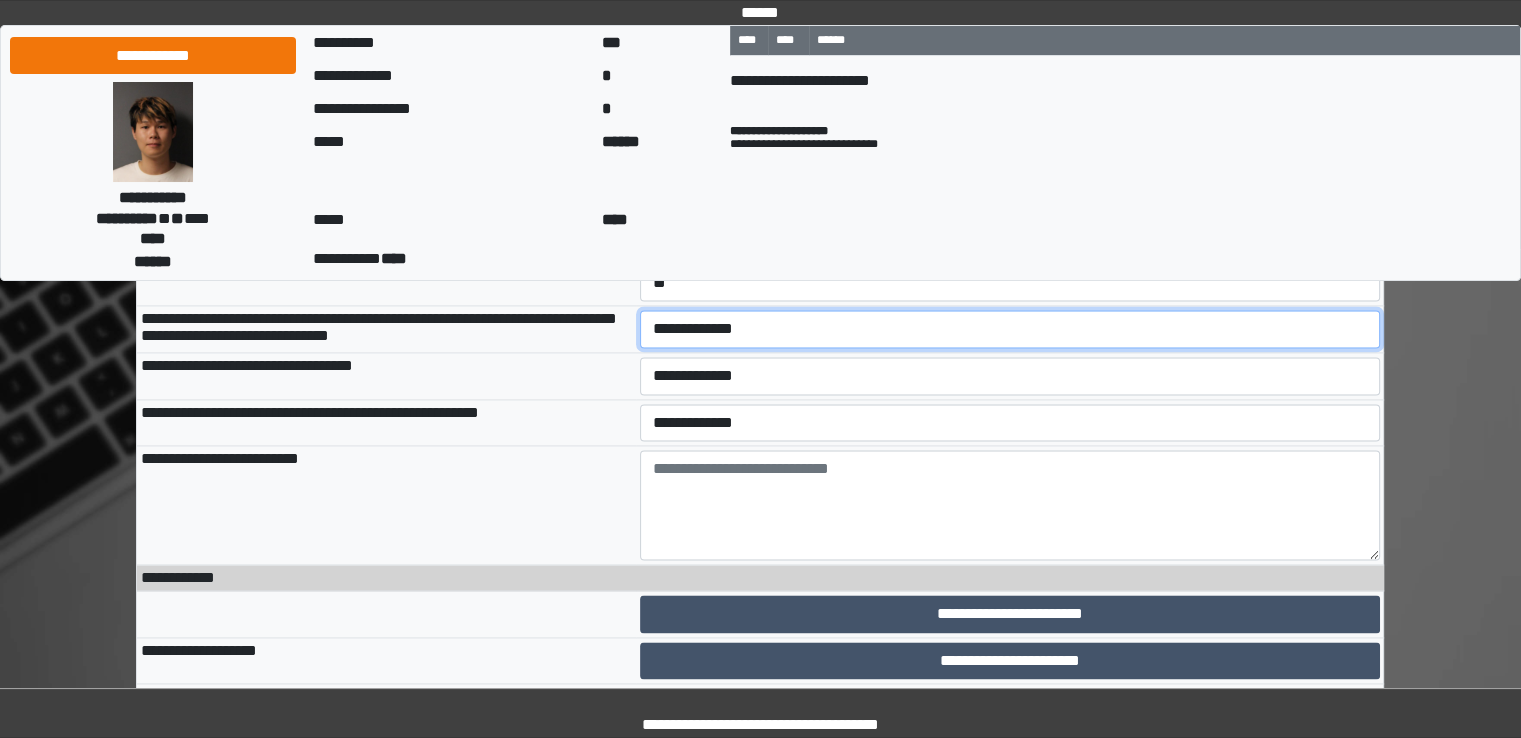 click on "**********" at bounding box center (1010, 329) 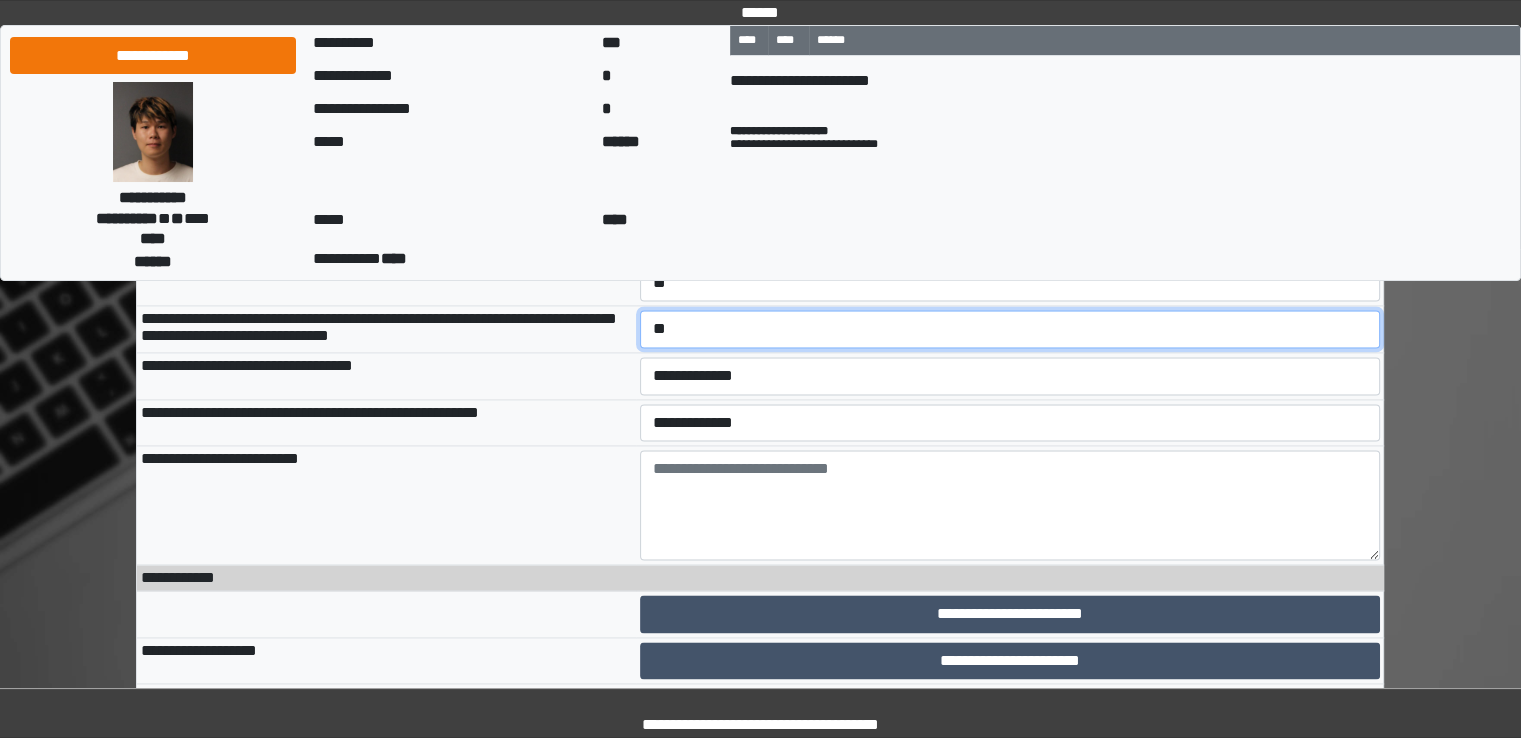 click on "**********" at bounding box center (1010, 329) 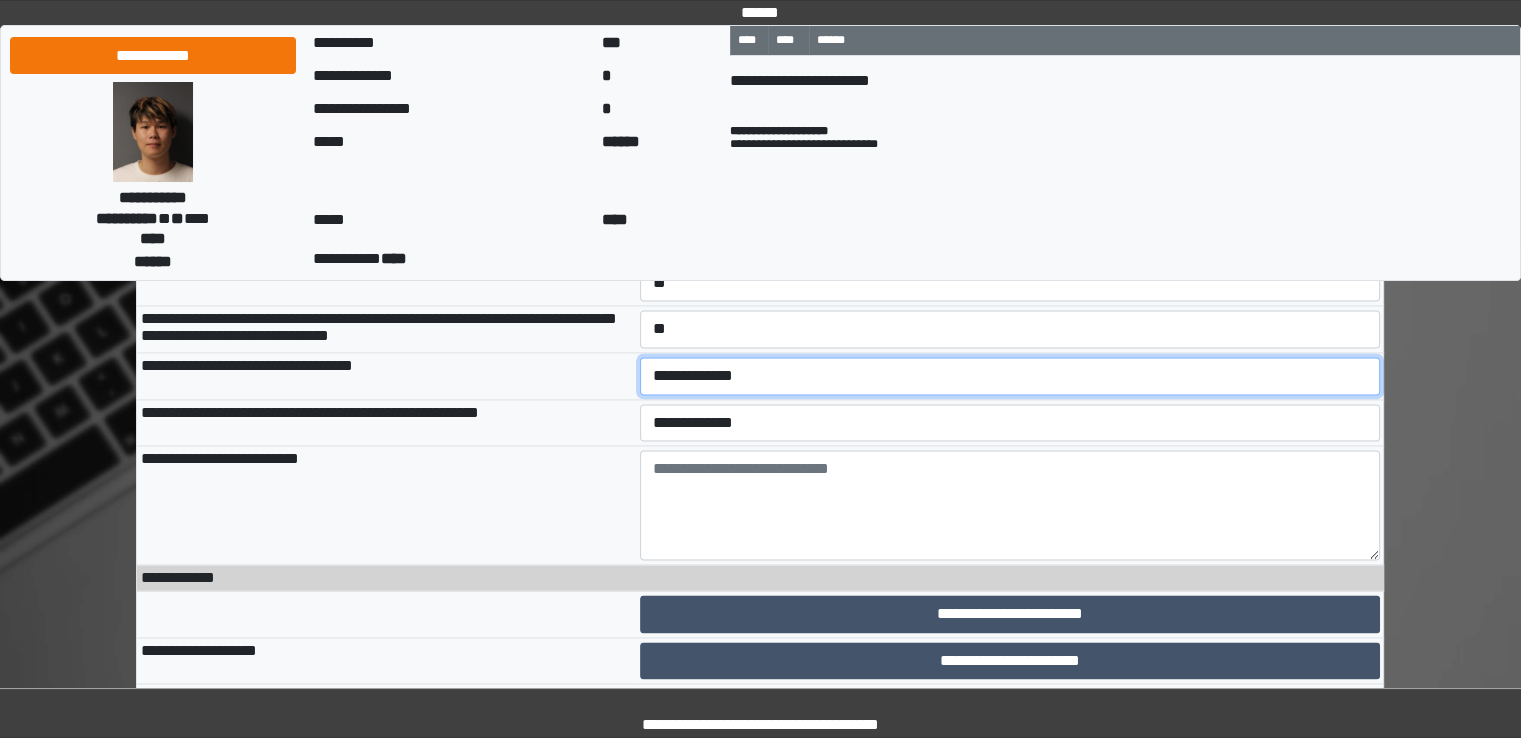 click on "**********" at bounding box center [1010, 376] 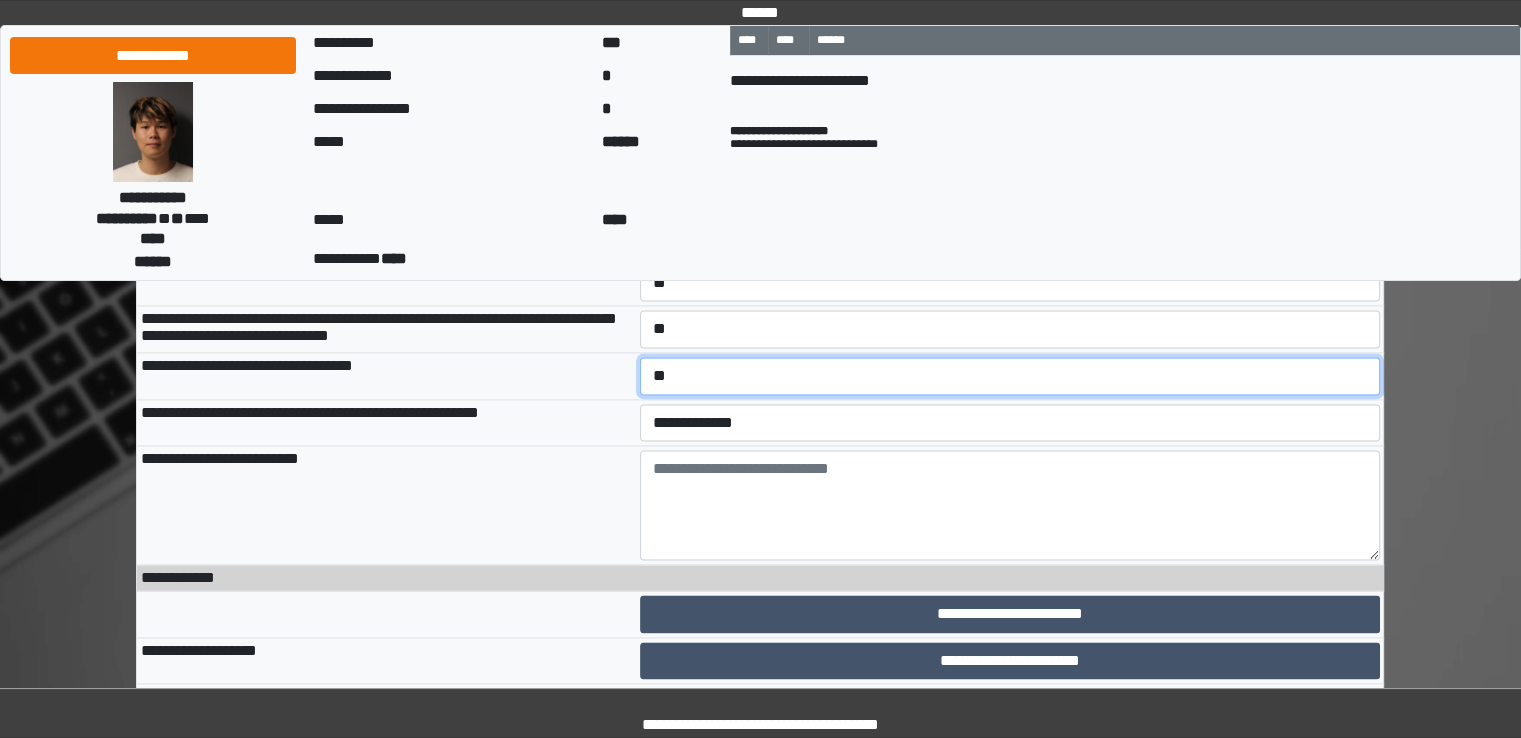 click on "**********" at bounding box center (1010, 376) 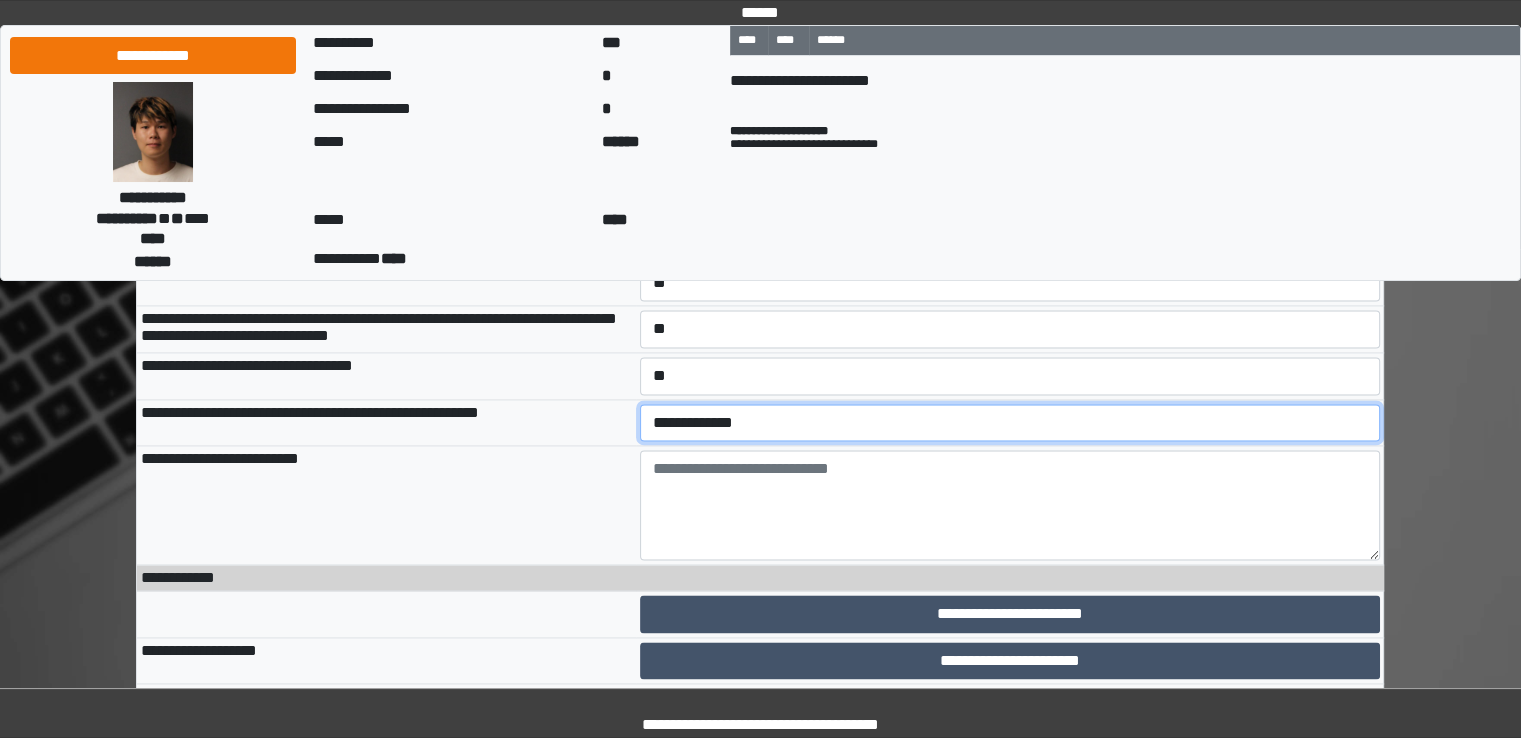 click on "**********" at bounding box center (1010, 423) 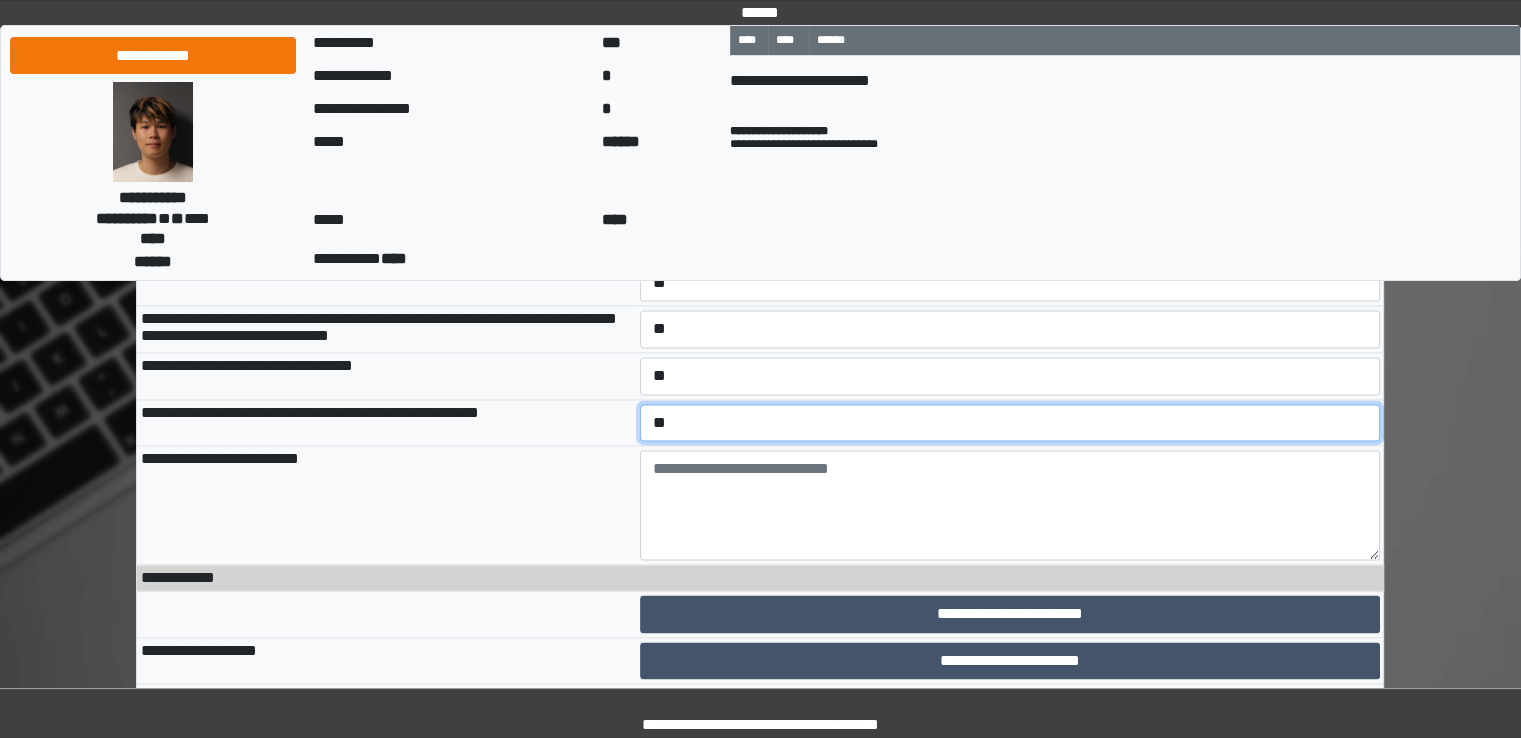click on "**********" at bounding box center (1010, 423) 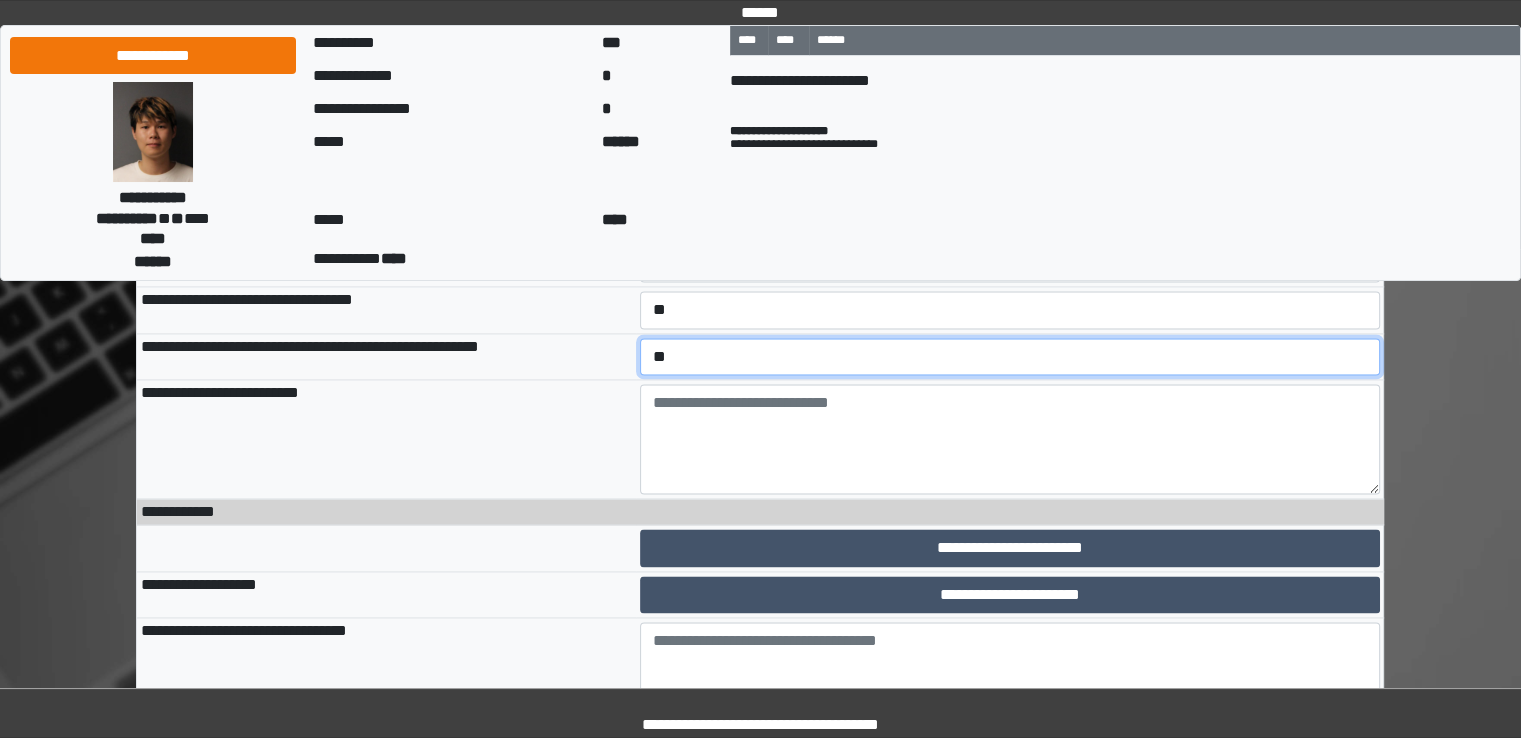 scroll, scrollTop: 2927, scrollLeft: 0, axis: vertical 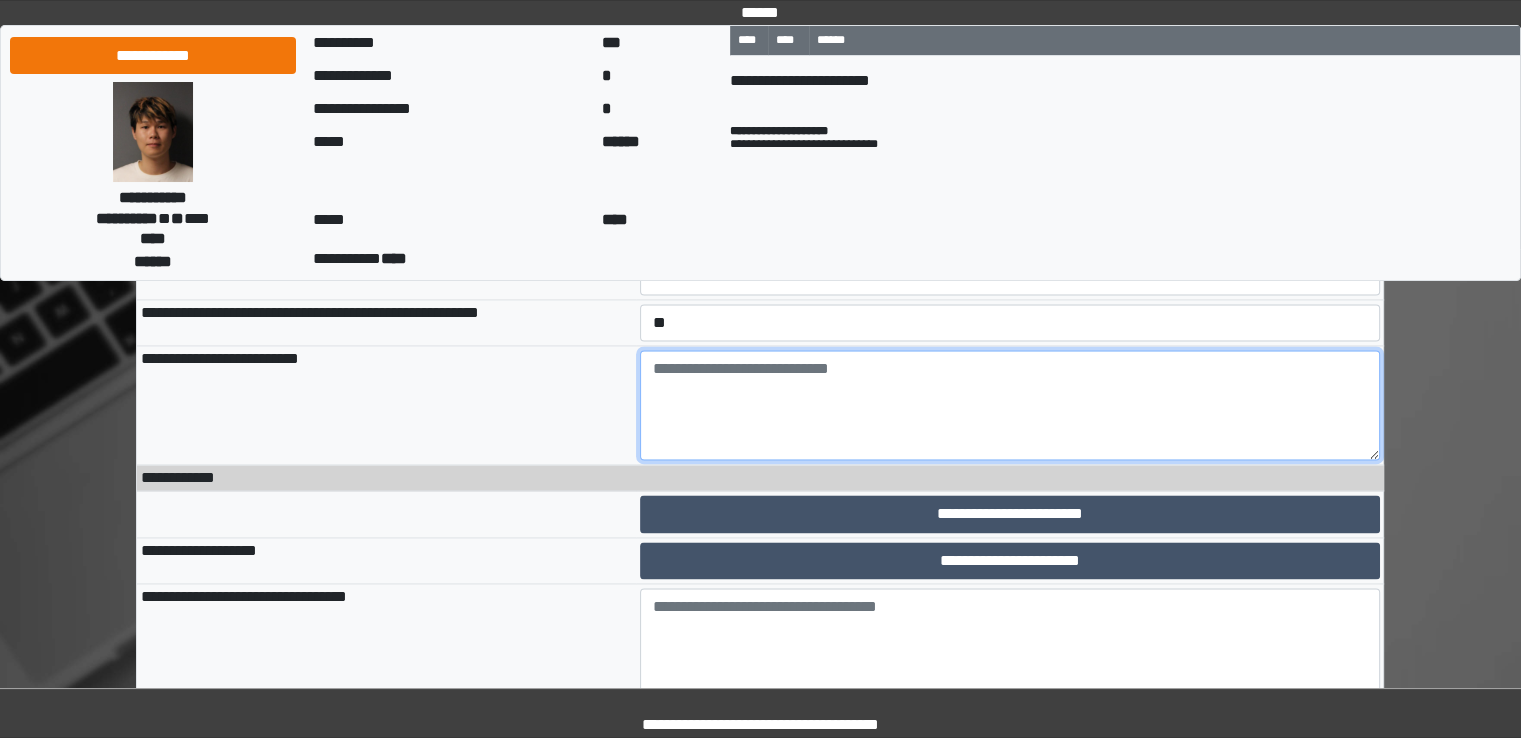 click at bounding box center (1010, 405) 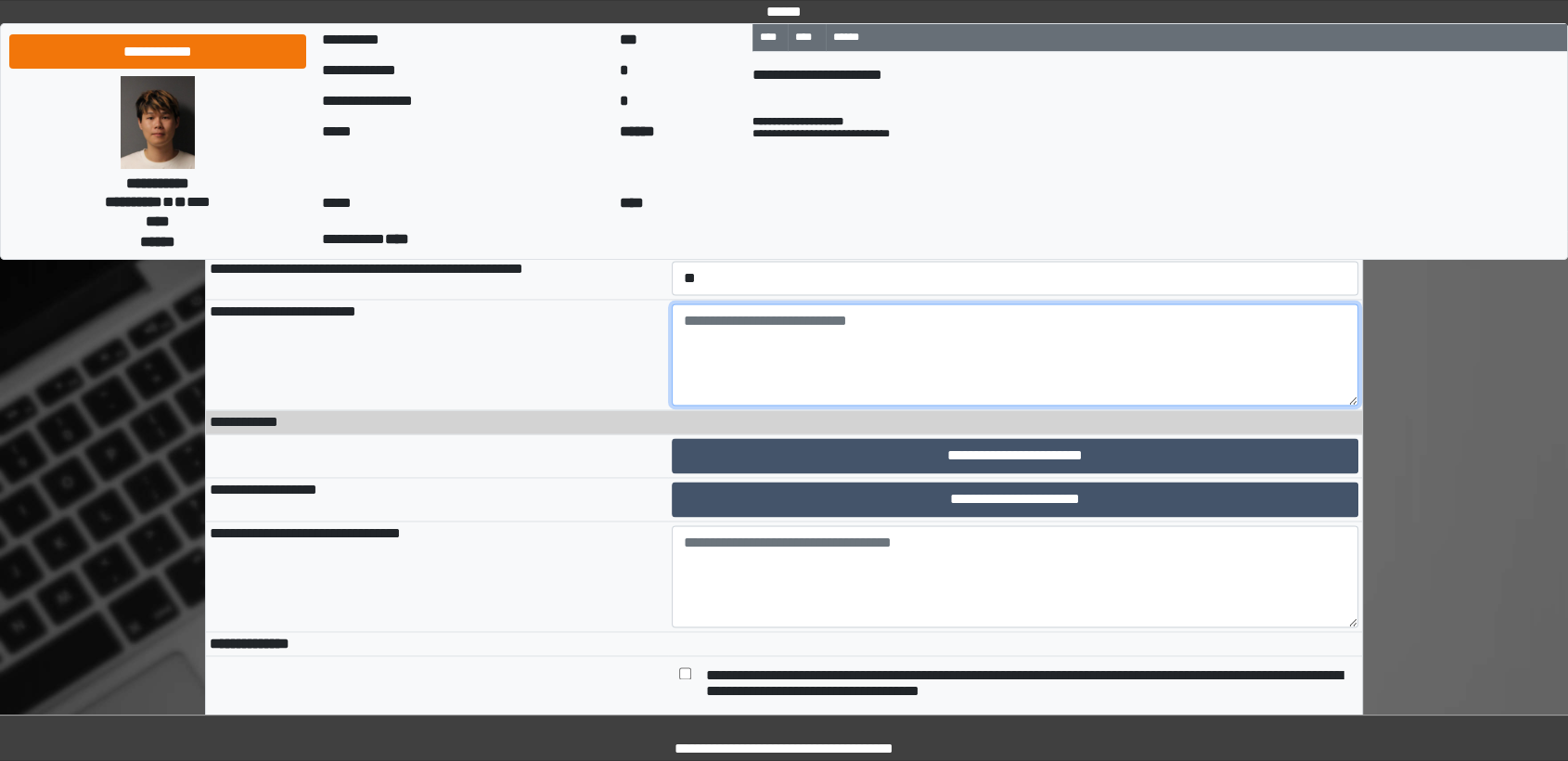scroll, scrollTop: 2645, scrollLeft: 0, axis: vertical 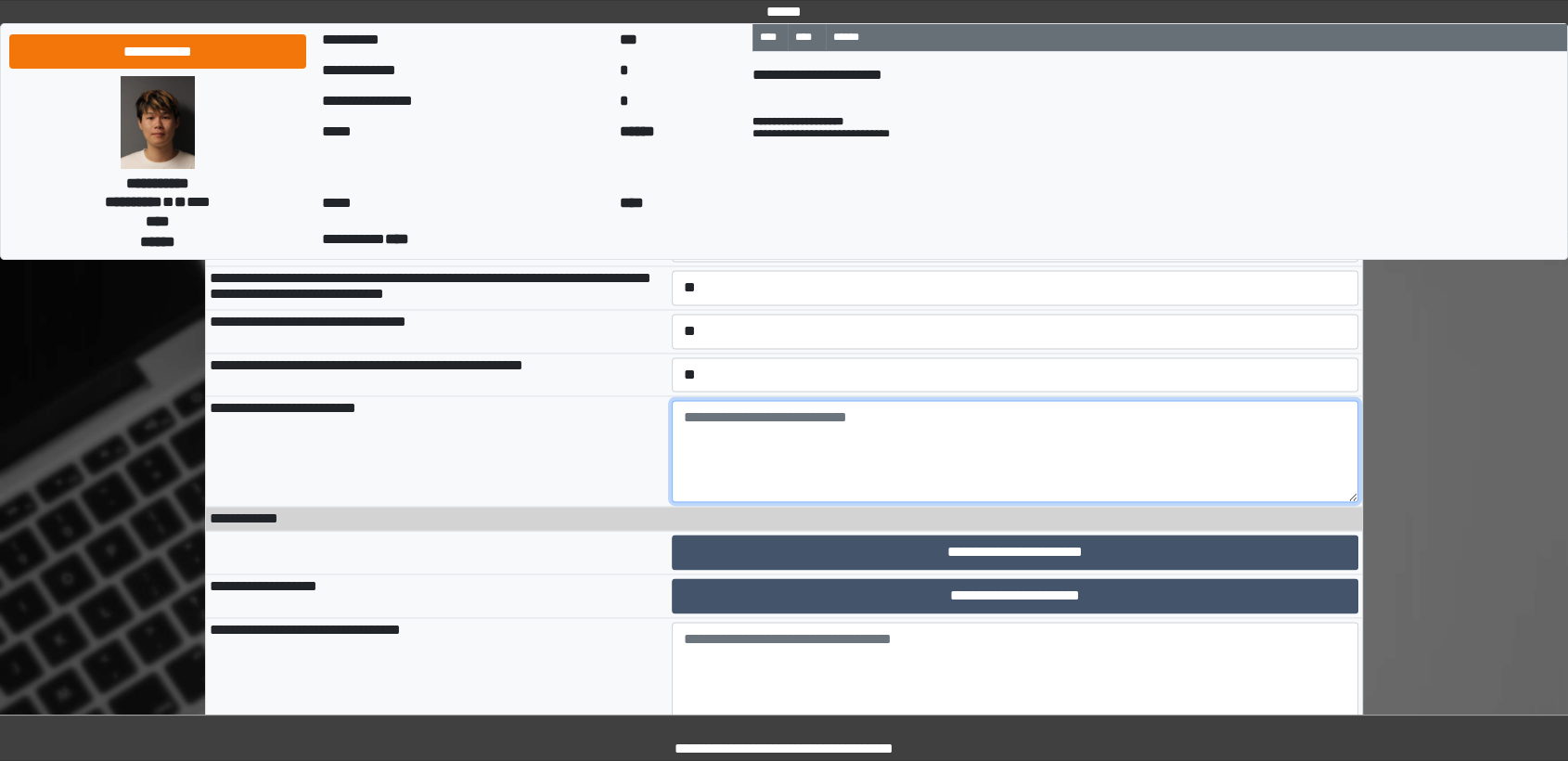 paste on "***" 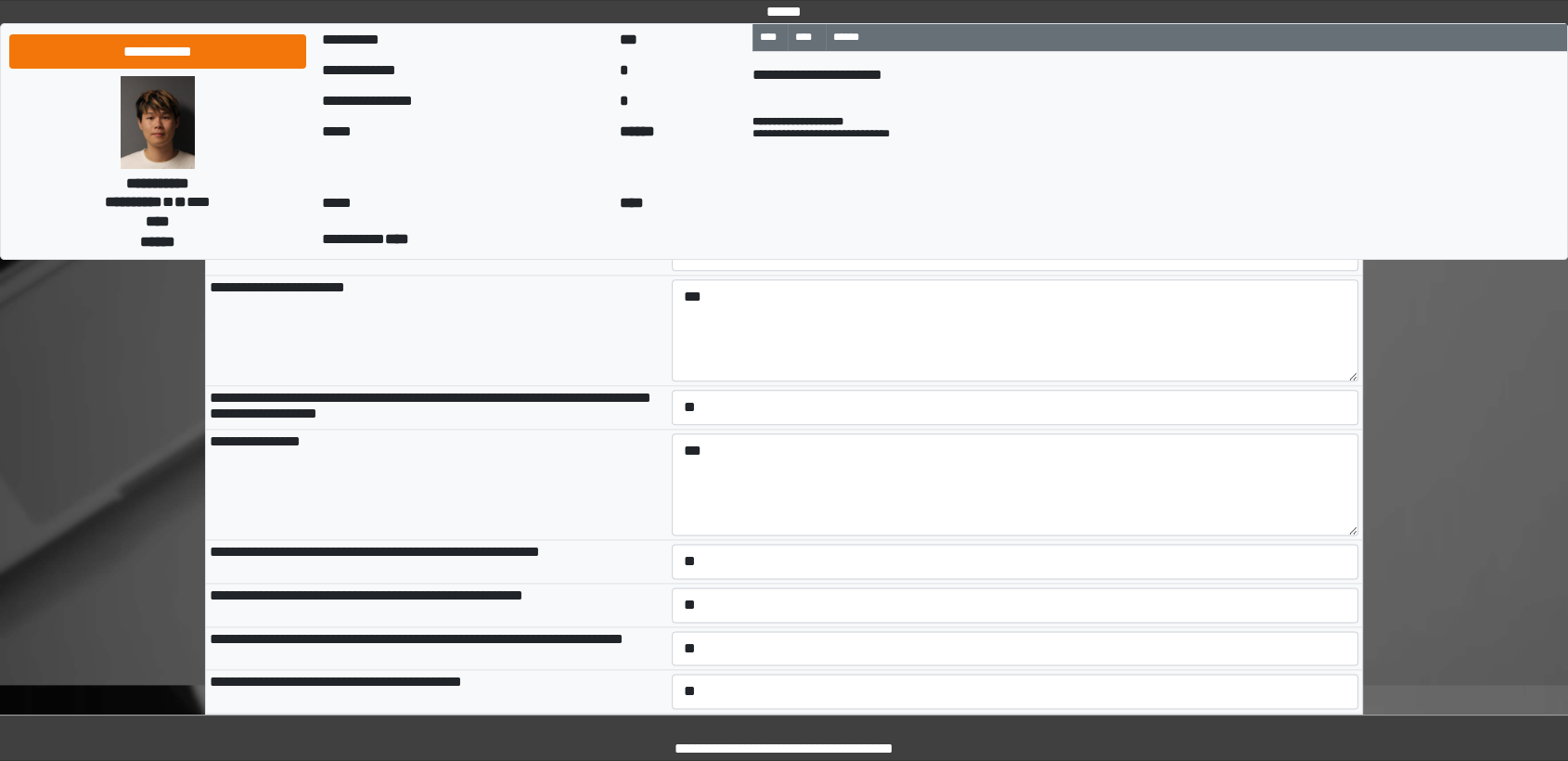 scroll, scrollTop: 2233, scrollLeft: 0, axis: vertical 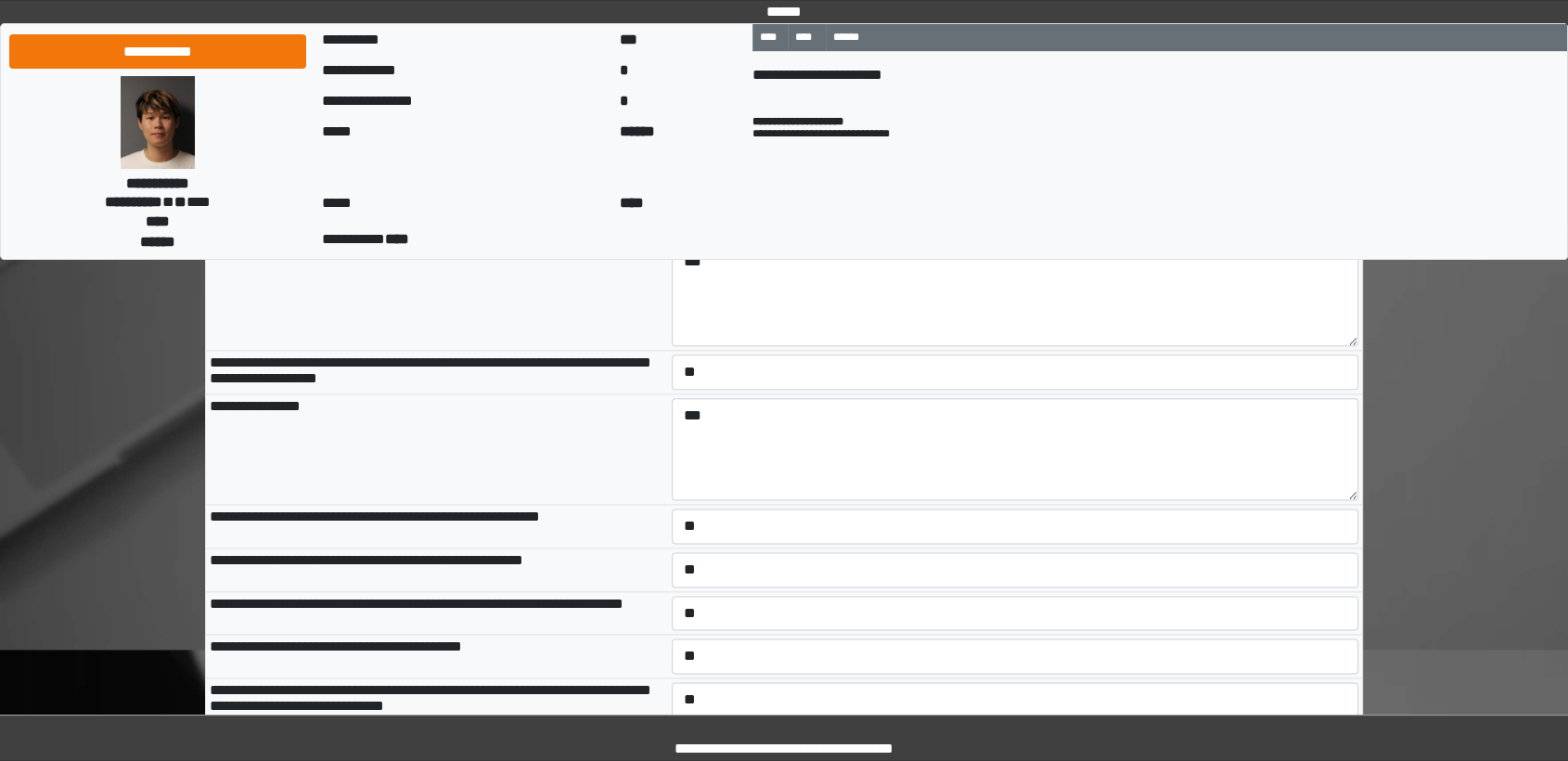 type on "***" 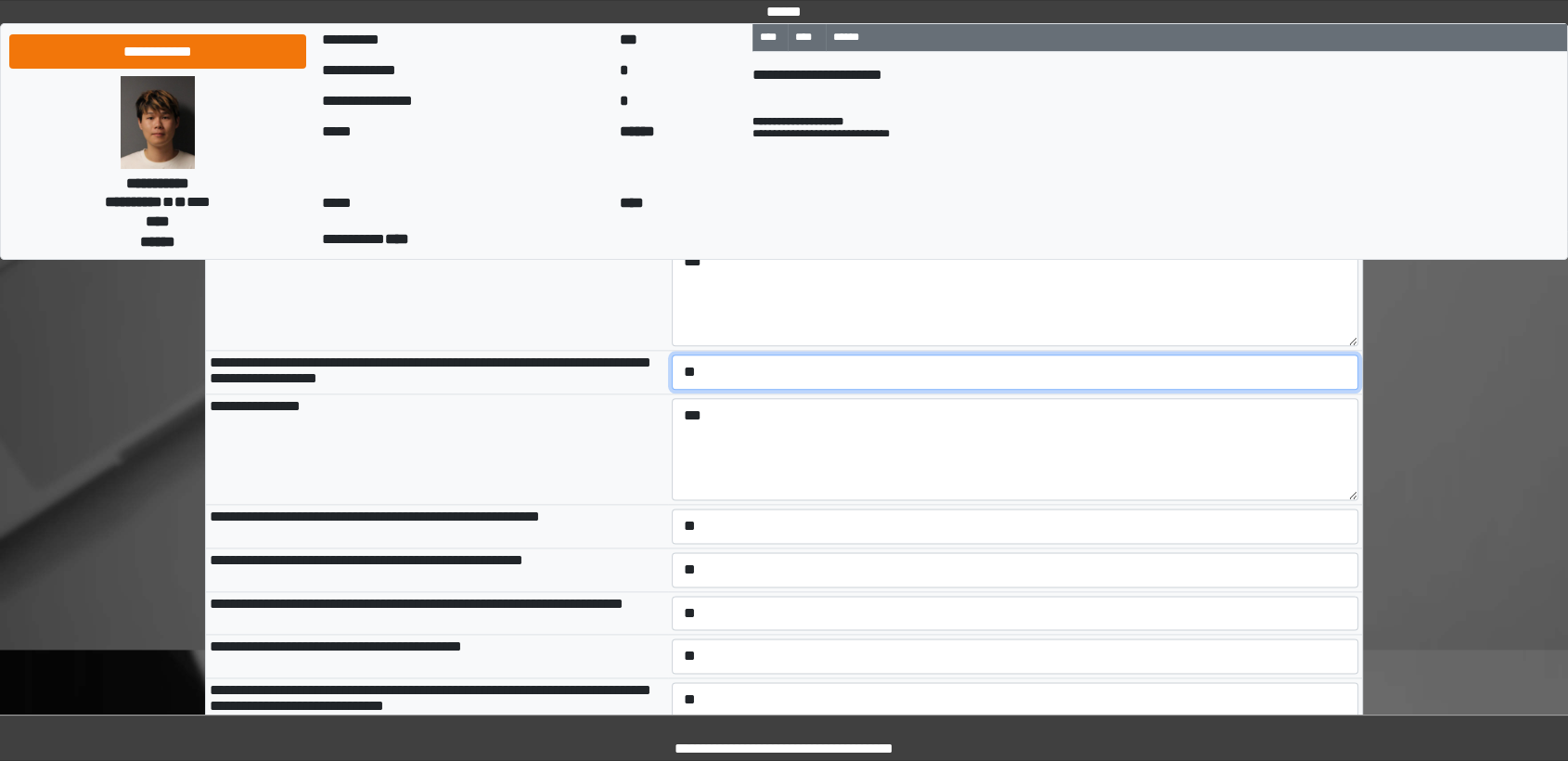 click on "**********" at bounding box center [1015, 372] 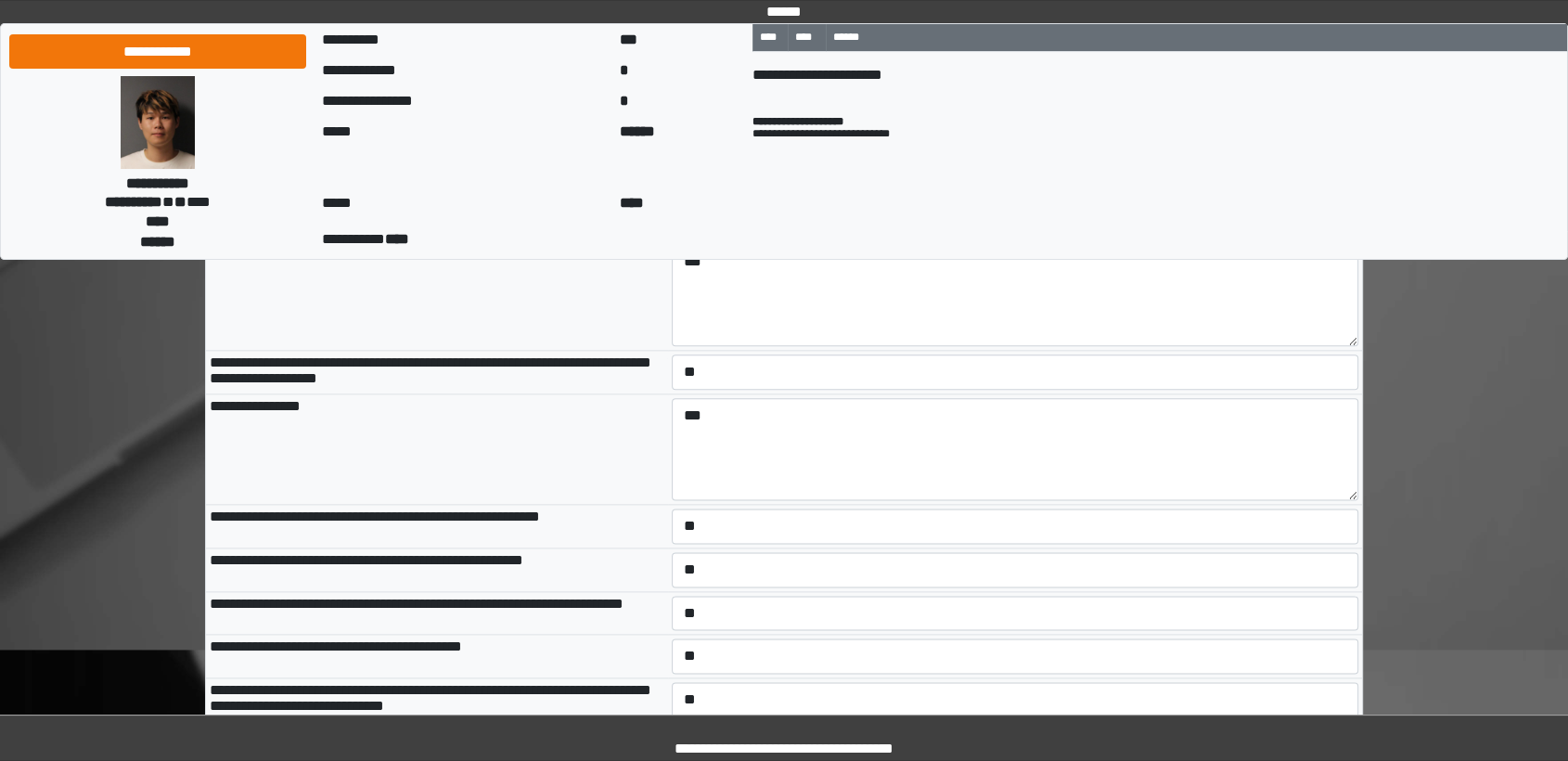 click on "**********" at bounding box center [437, 372] 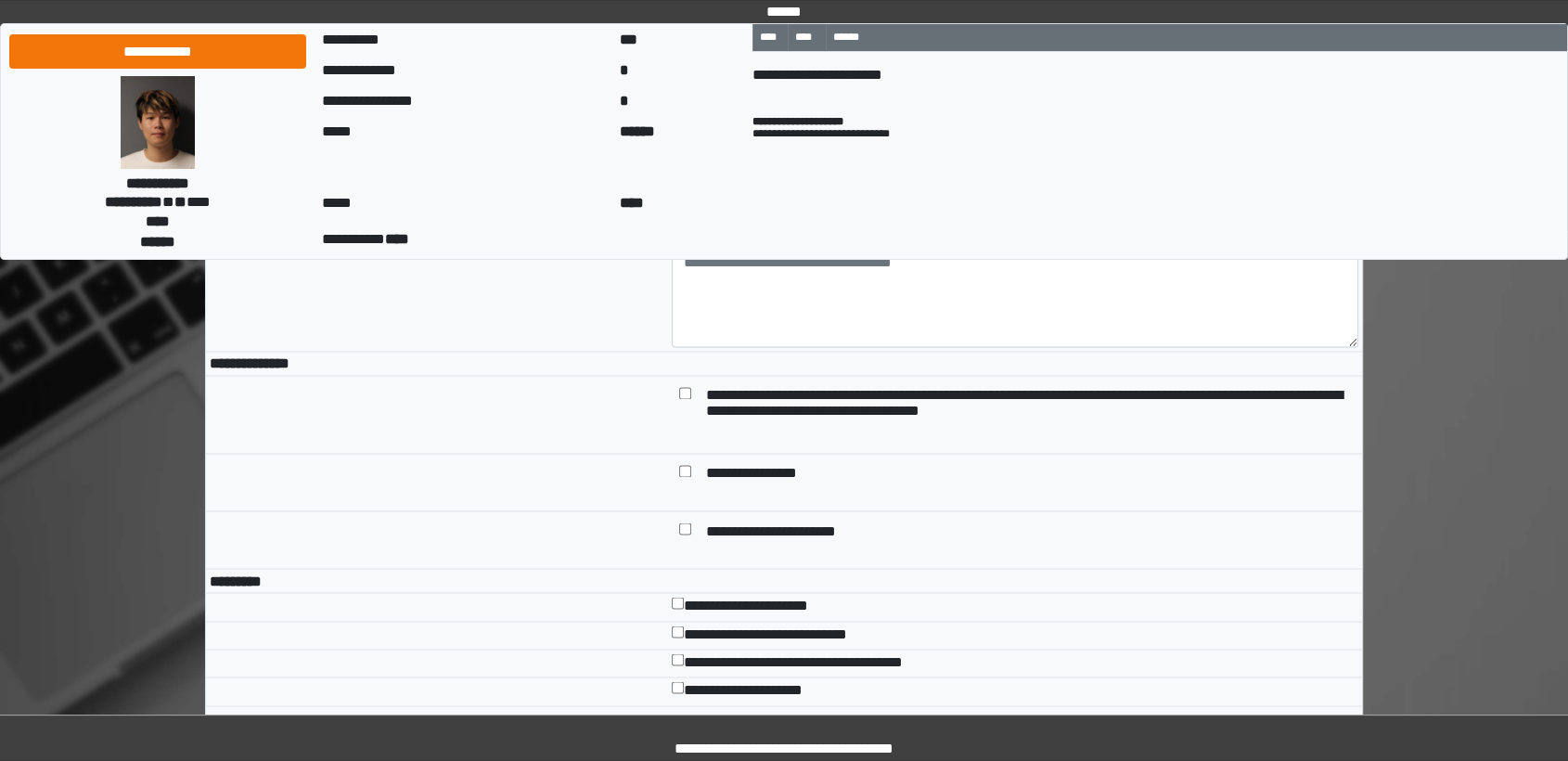 scroll, scrollTop: 3058, scrollLeft: 0, axis: vertical 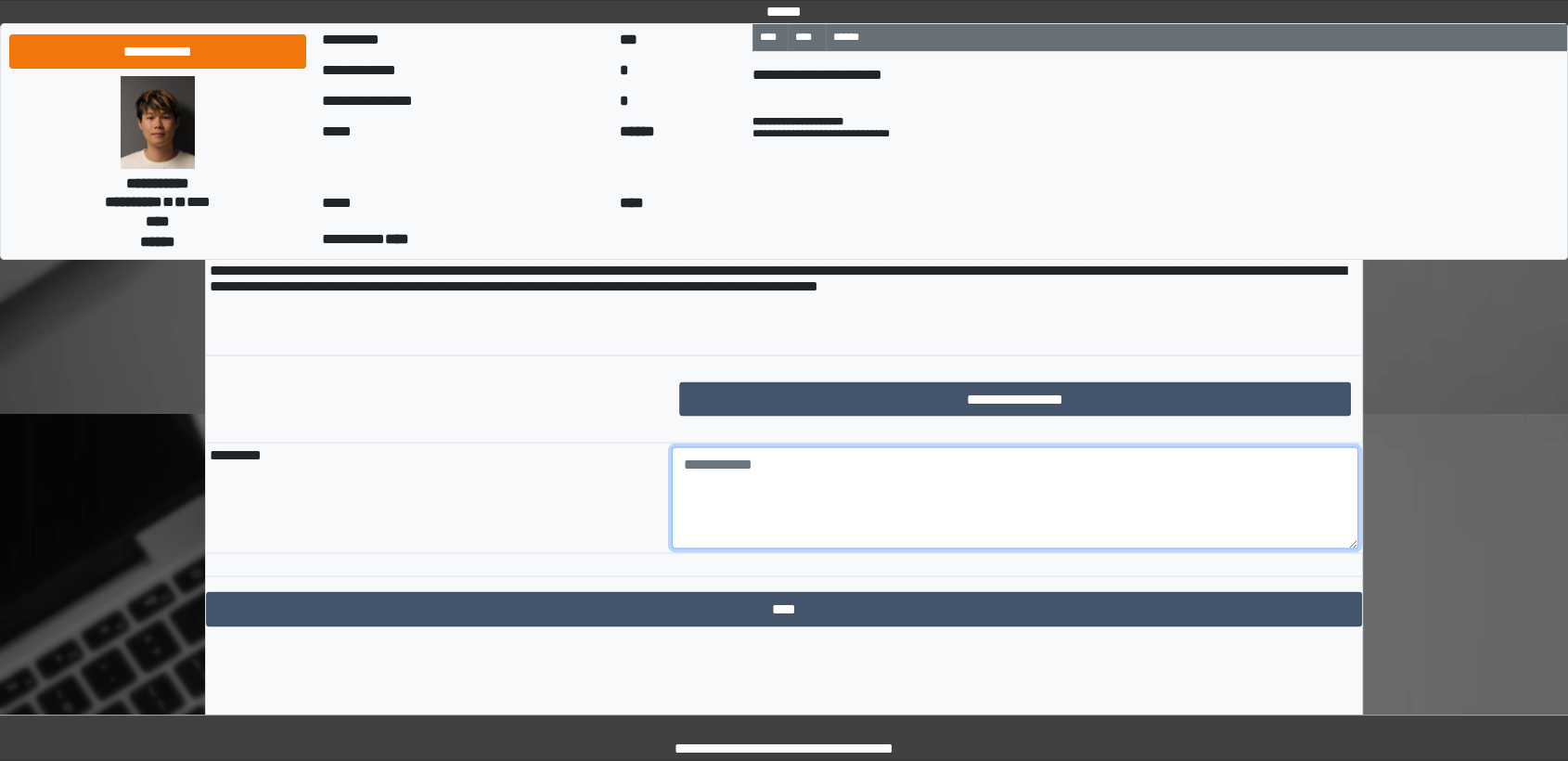 click at bounding box center (1015, 497) 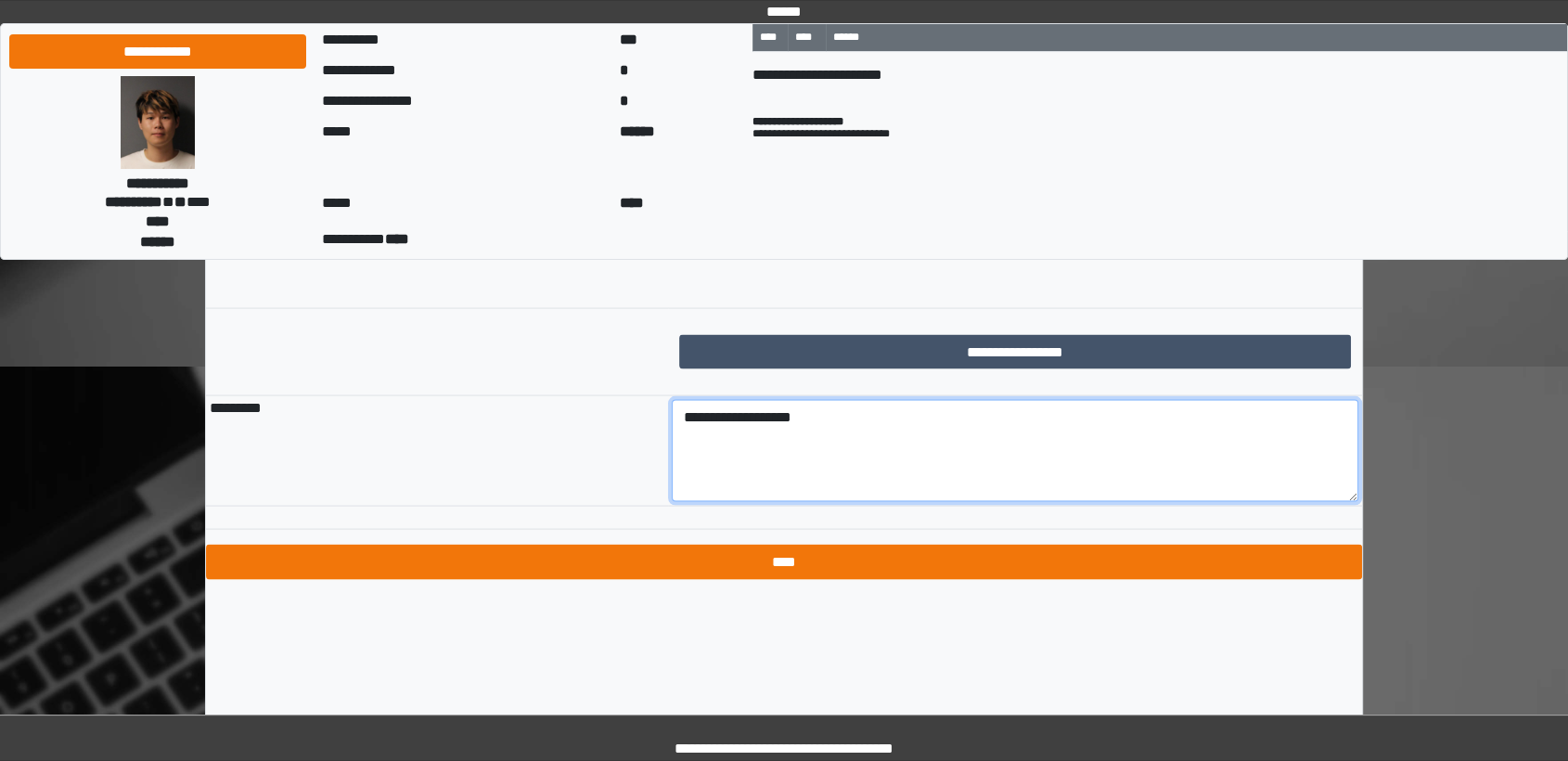 scroll, scrollTop: 3556, scrollLeft: 0, axis: vertical 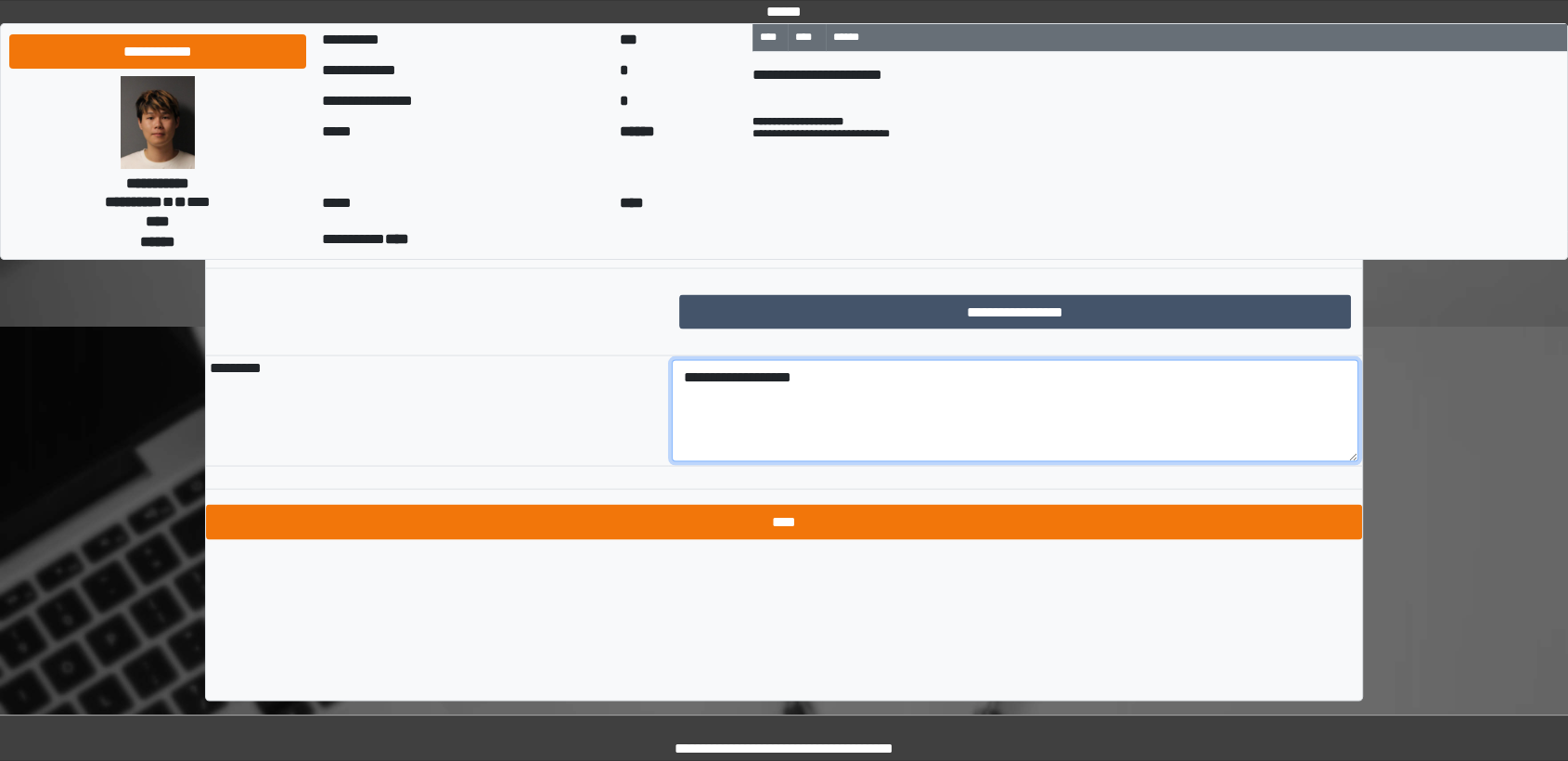 type on "**********" 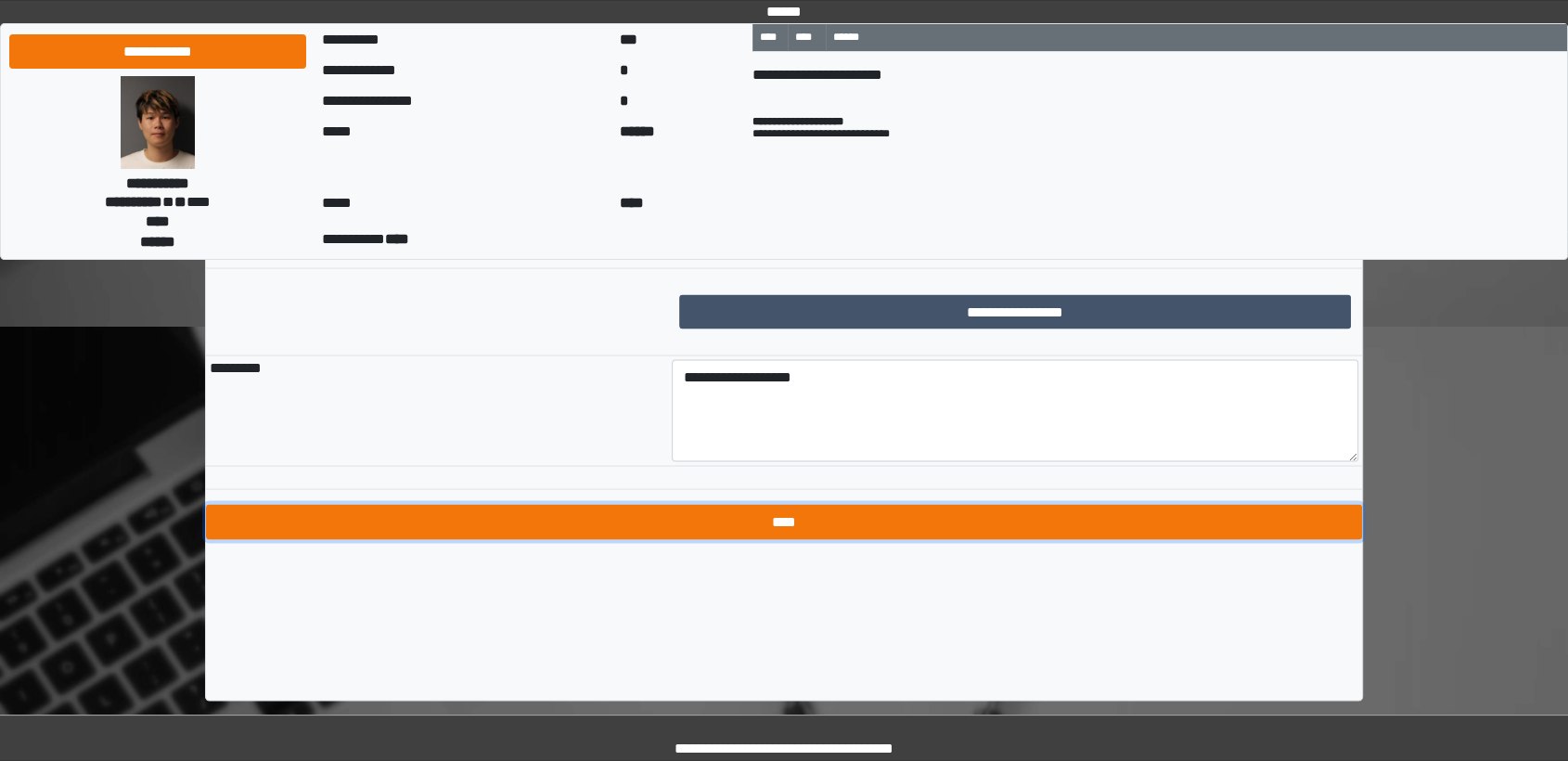 click on "****" at bounding box center (784, 522) 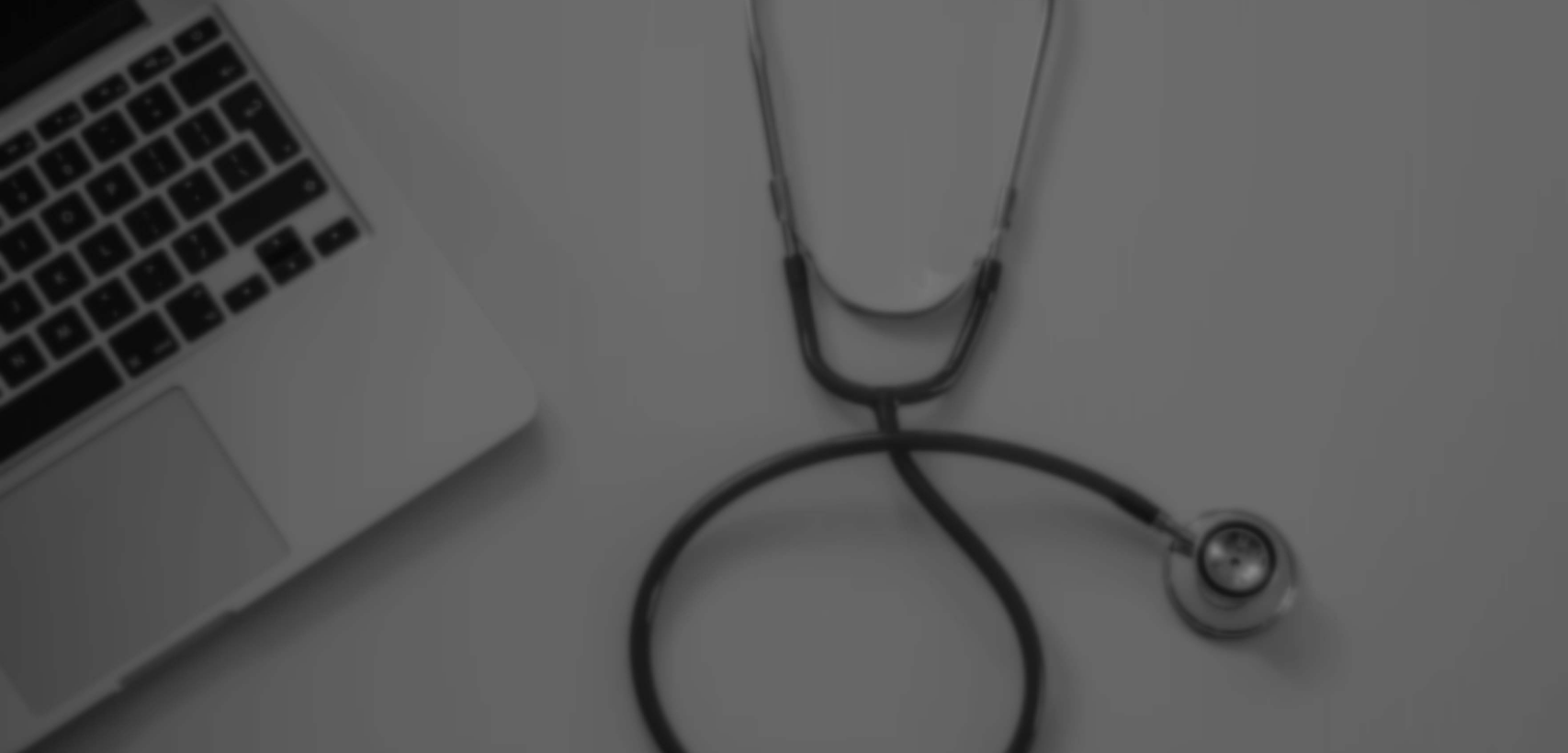 scroll, scrollTop: 0, scrollLeft: 0, axis: both 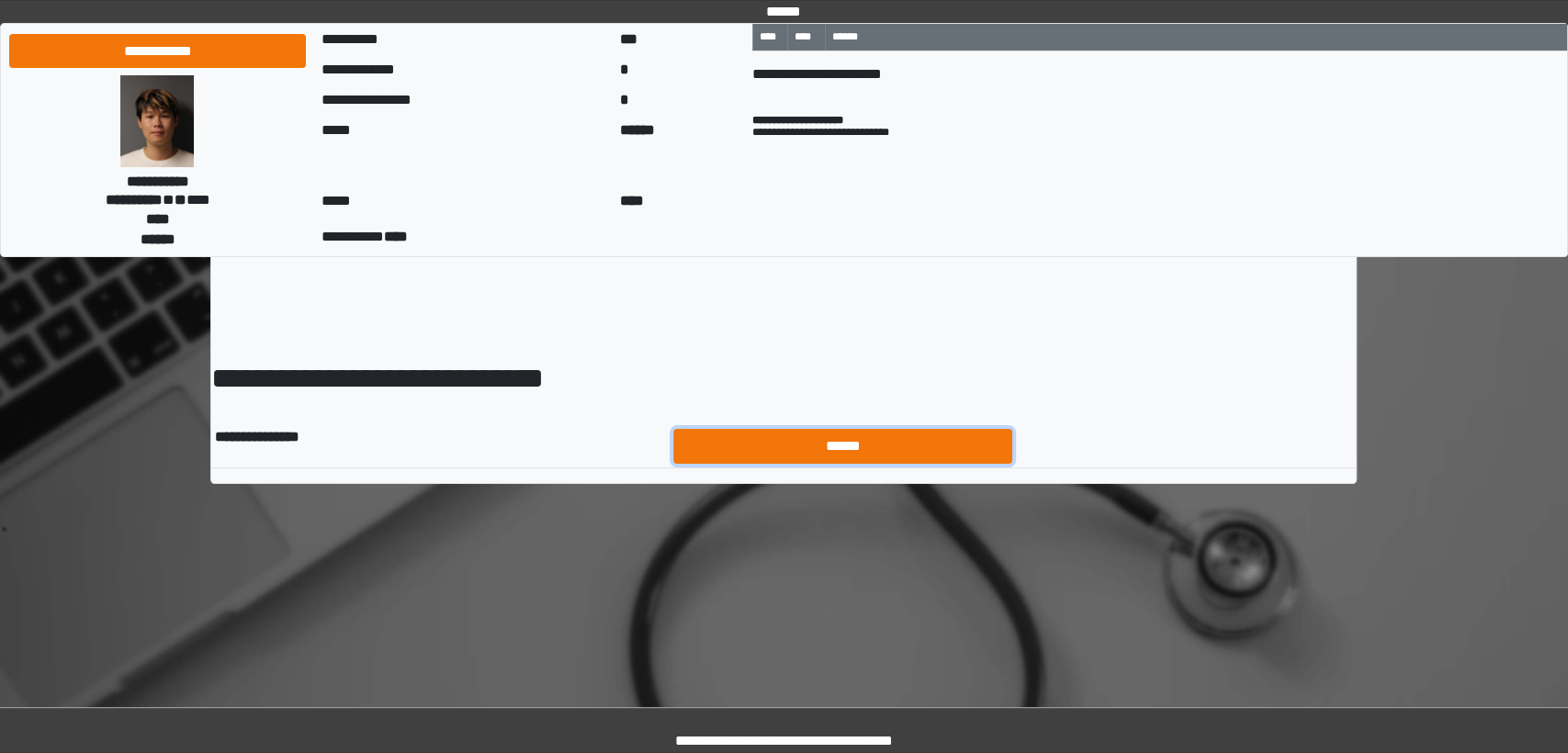 click on "******" at bounding box center (843, 446) 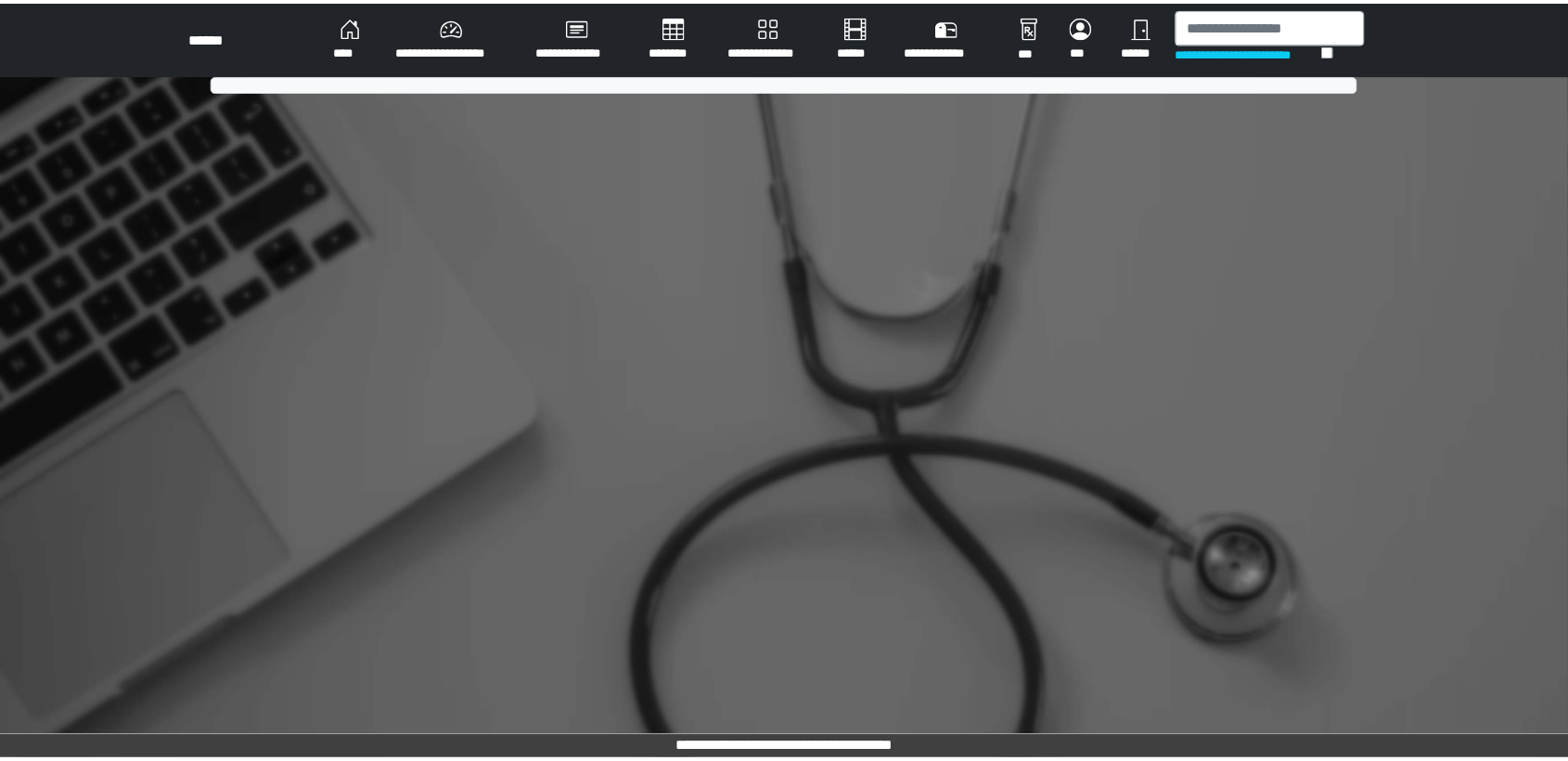 scroll, scrollTop: 0, scrollLeft: 0, axis: both 